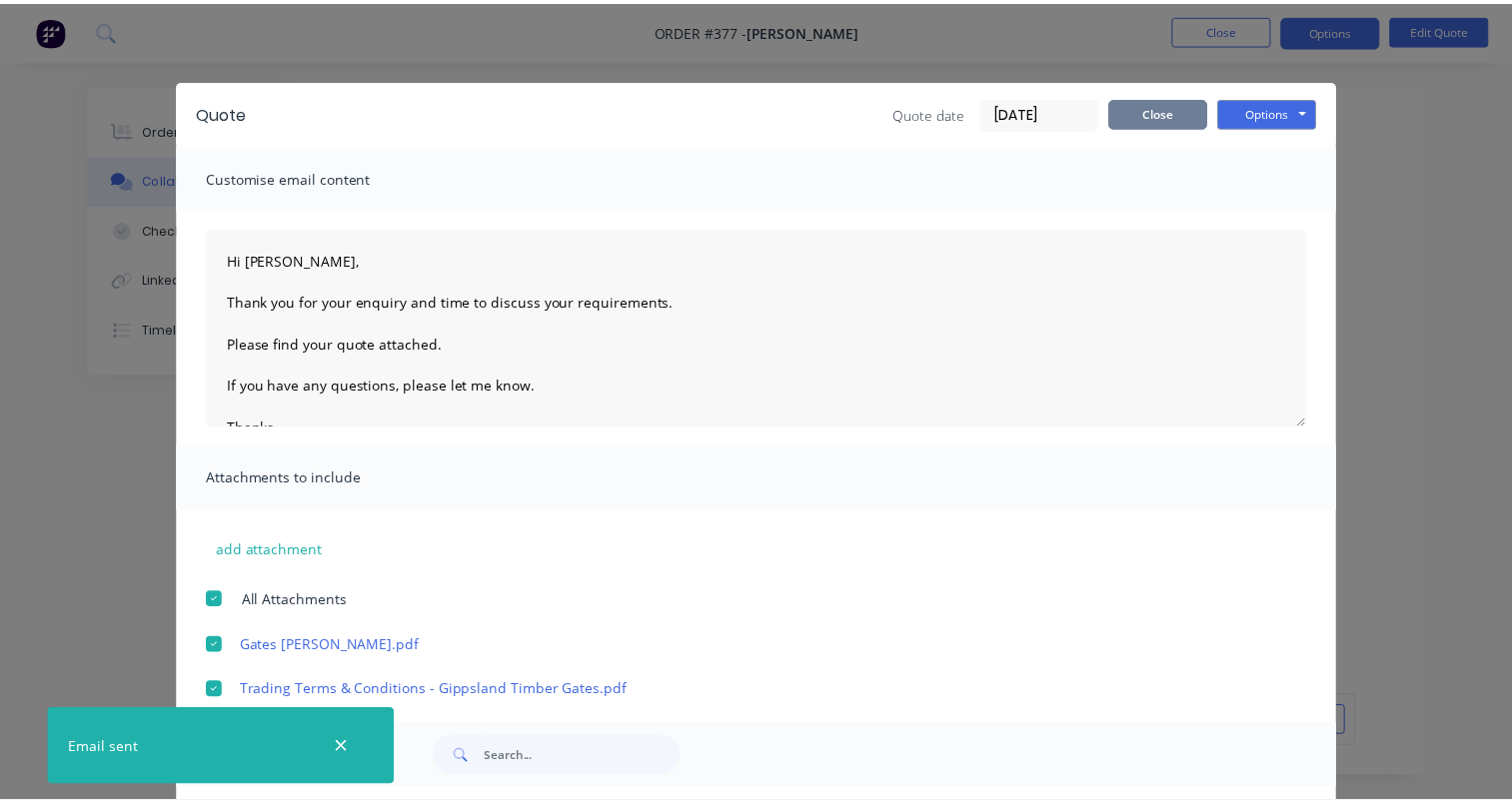 scroll, scrollTop: 0, scrollLeft: 0, axis: both 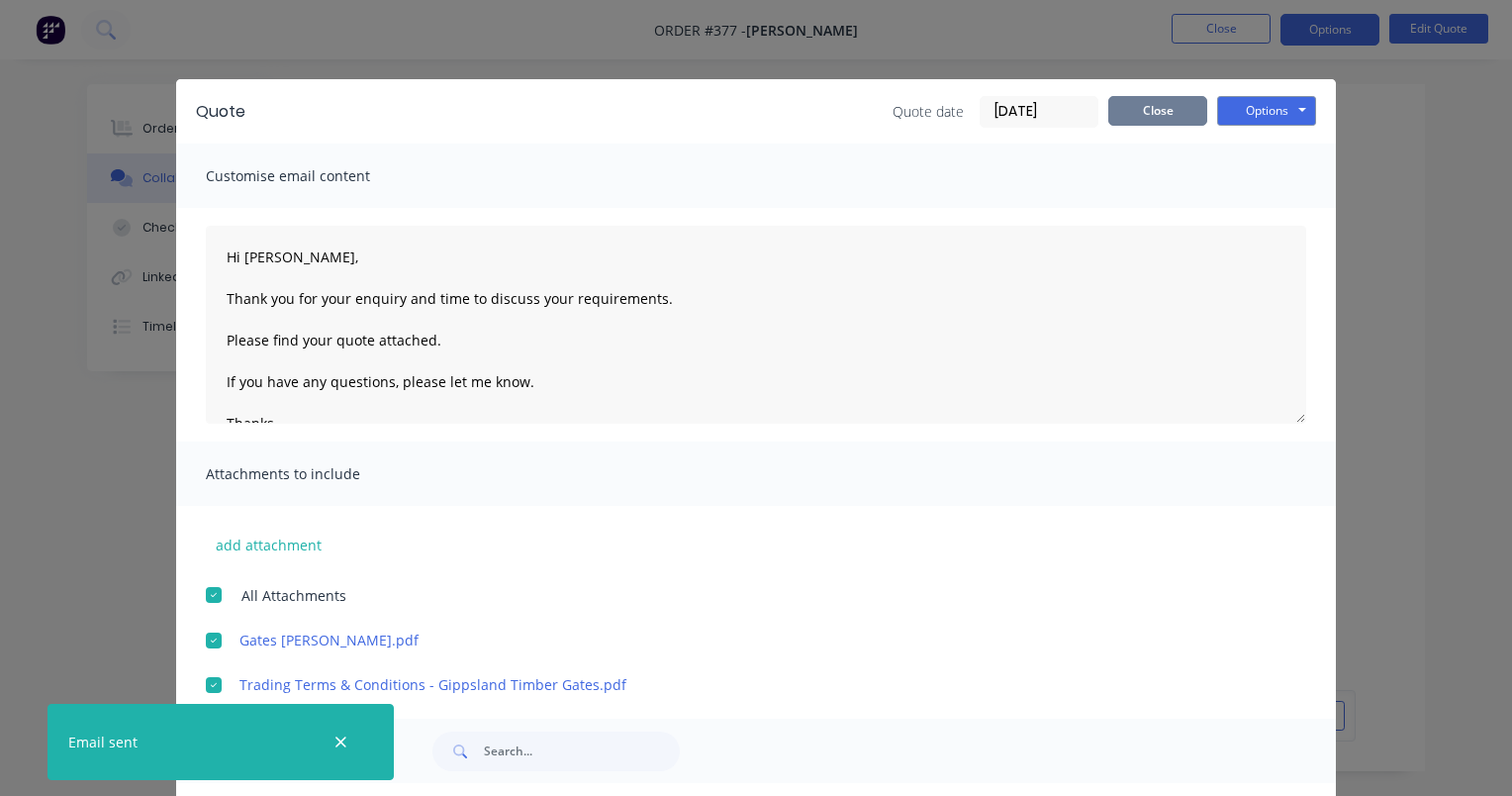 click on "Close" at bounding box center (1158, 111) 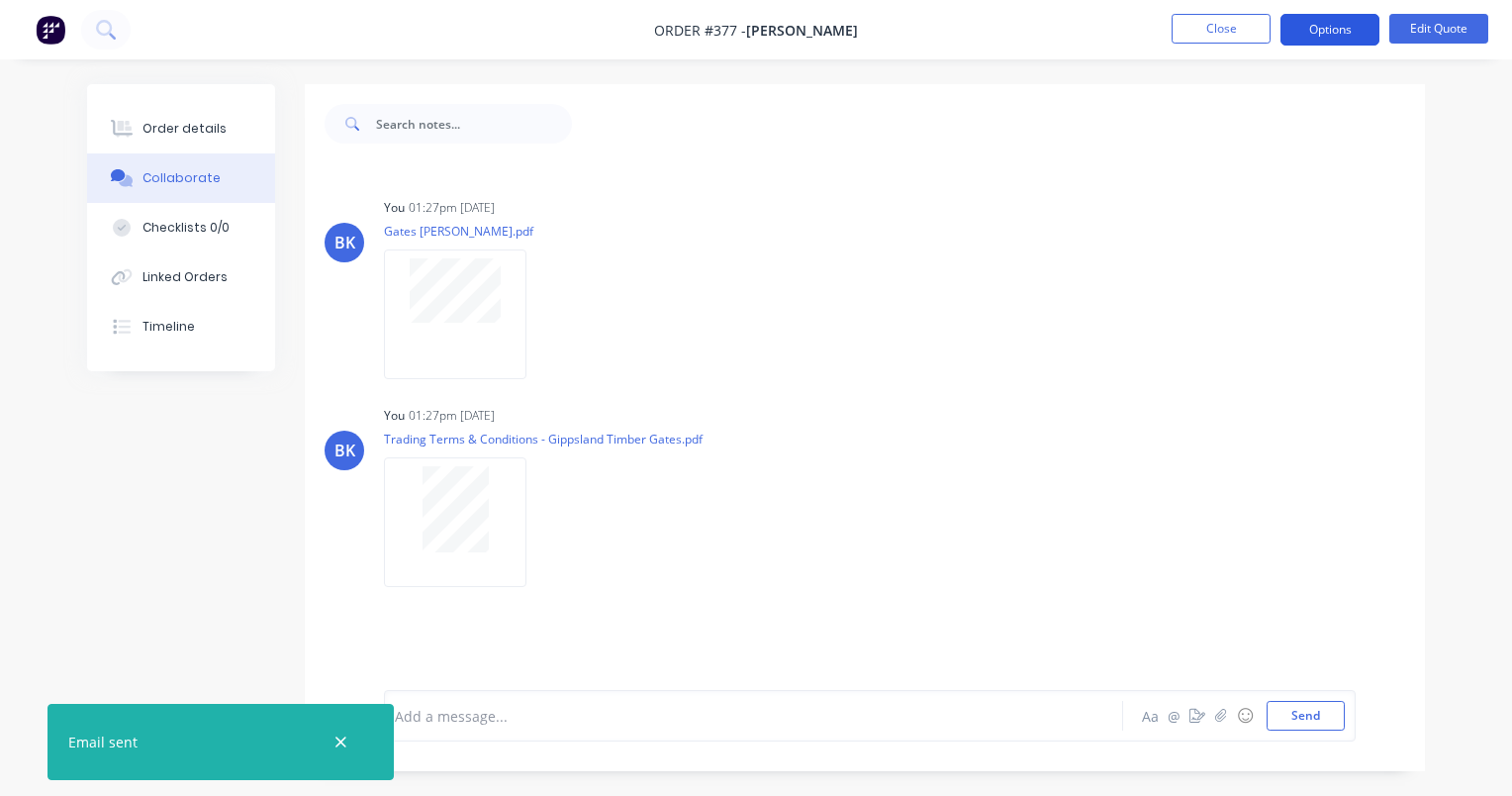 click on "Options" at bounding box center [1330, 30] 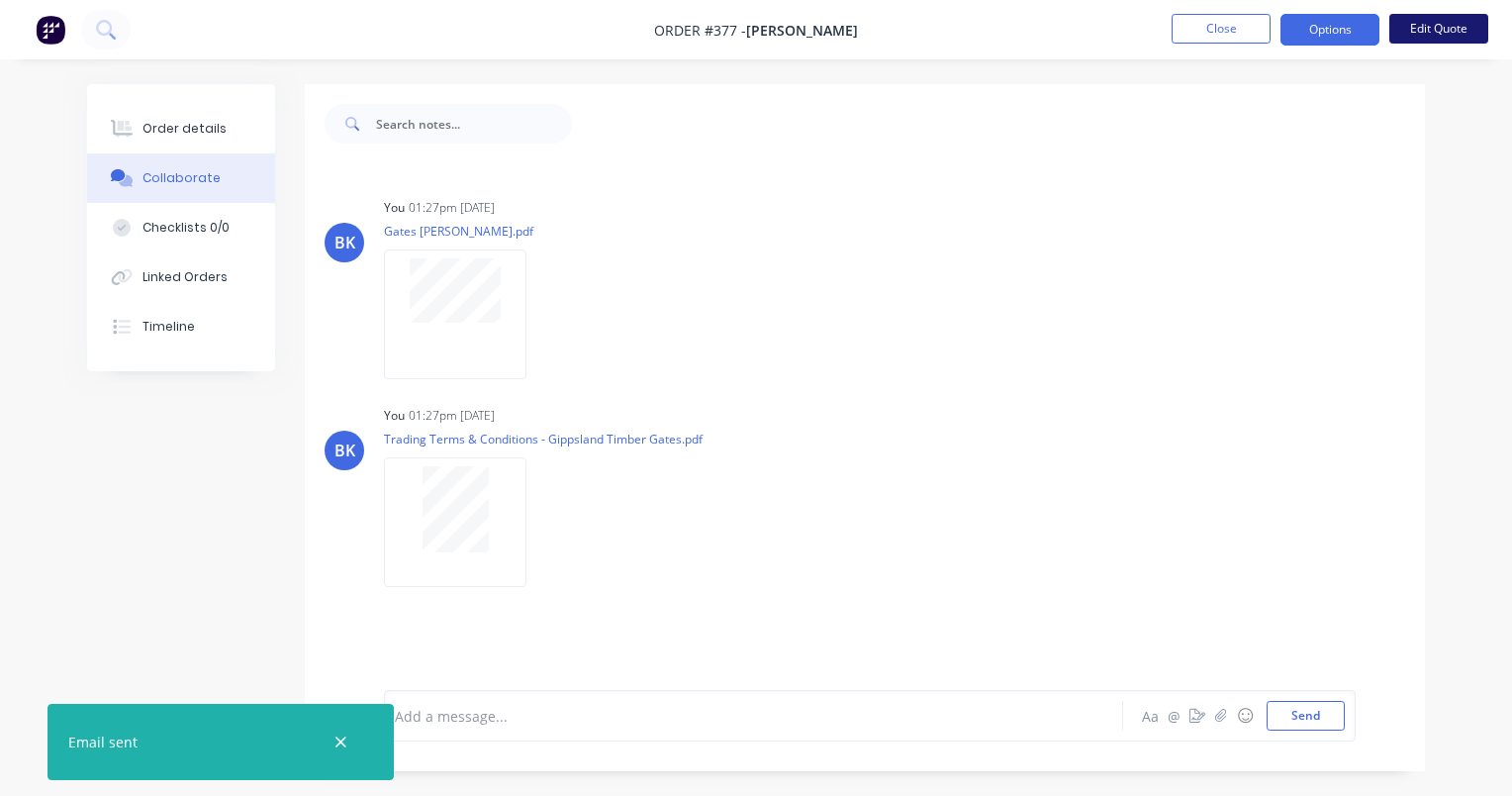 click on "Edit Quote" at bounding box center (1439, 29) 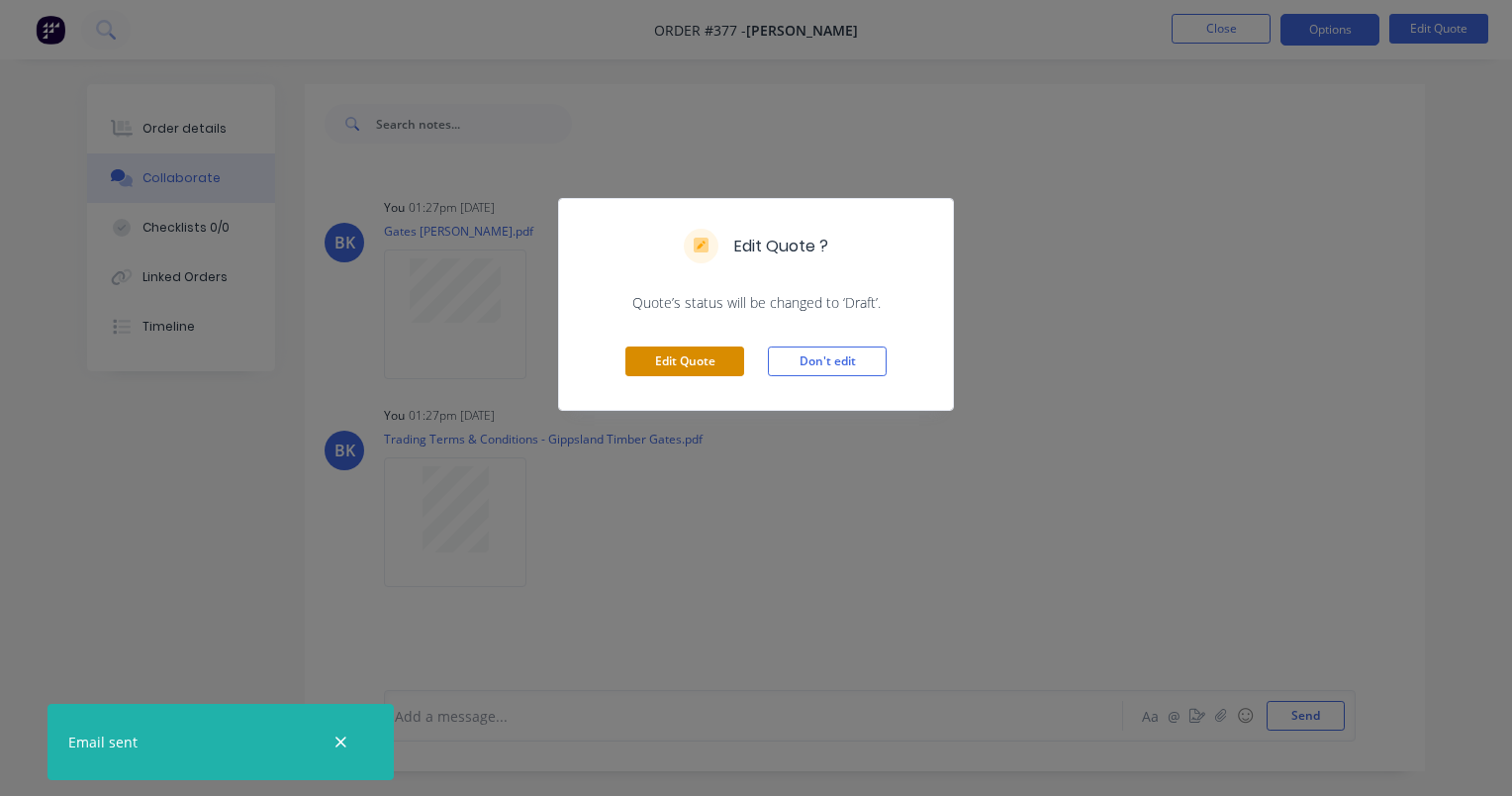 click on "Edit Quote" at bounding box center (685, 361) 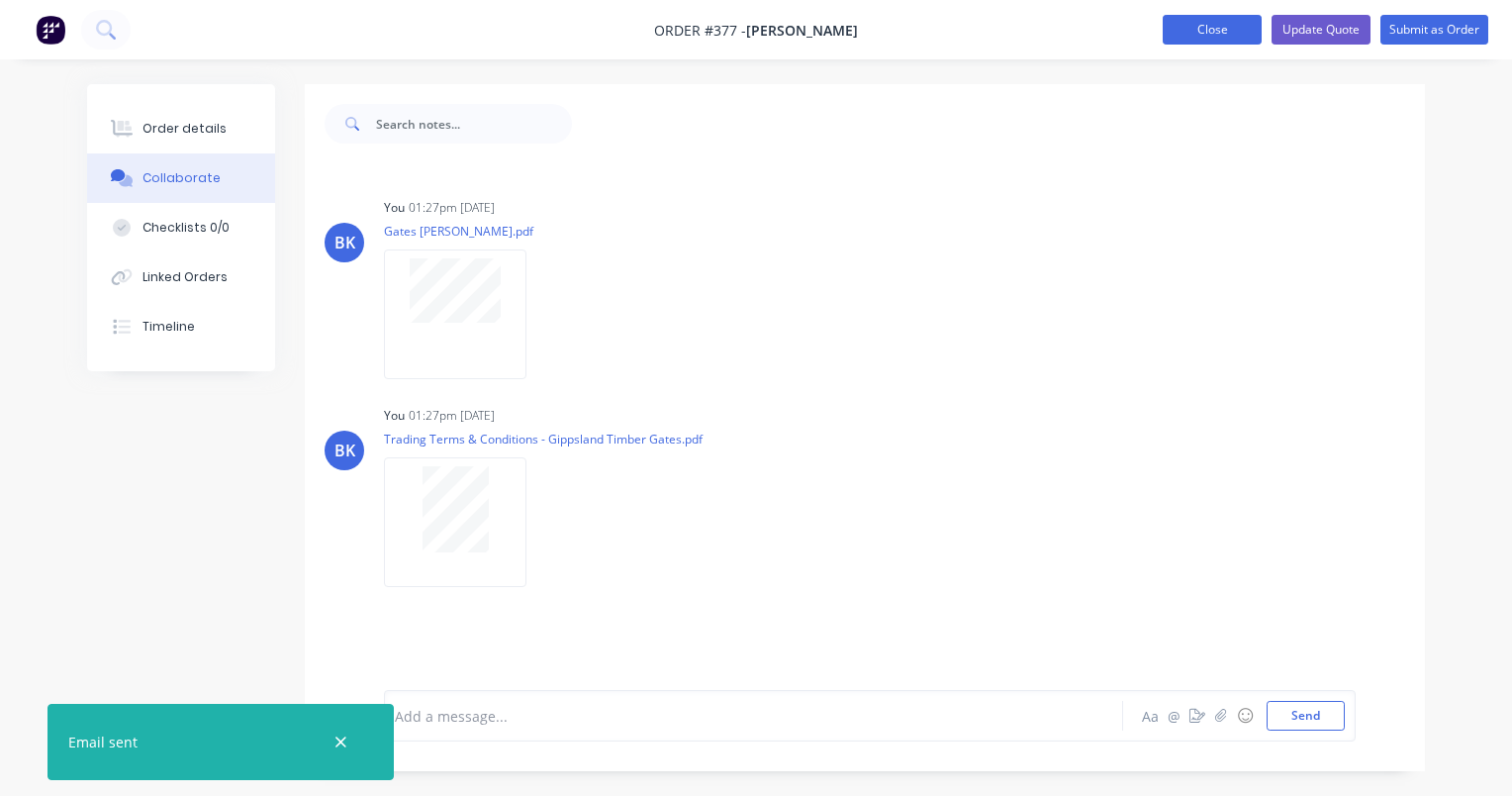 click on "Close" at bounding box center (1212, 30) 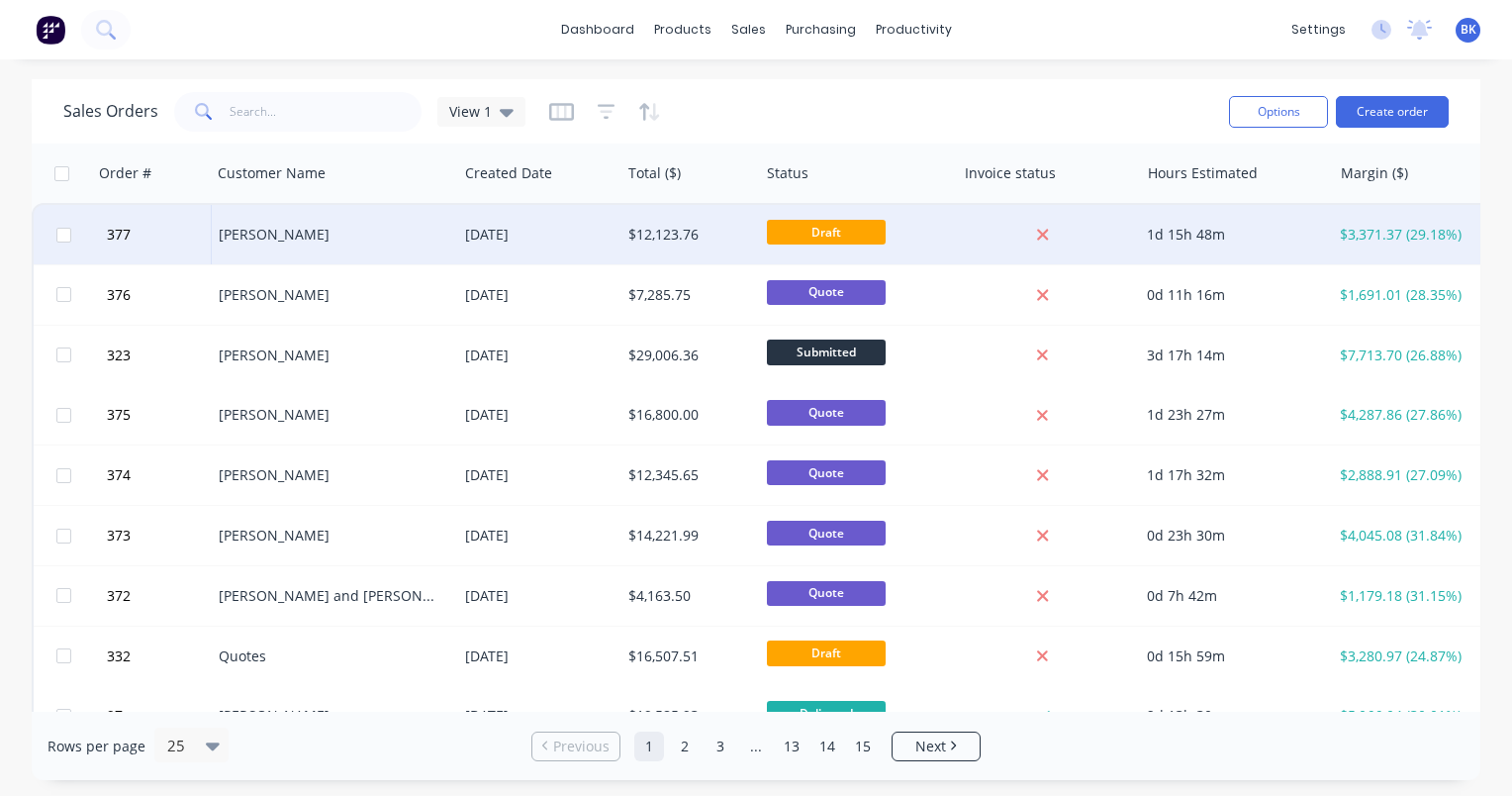 click on "[PERSON_NAME]" at bounding box center [328, 235] 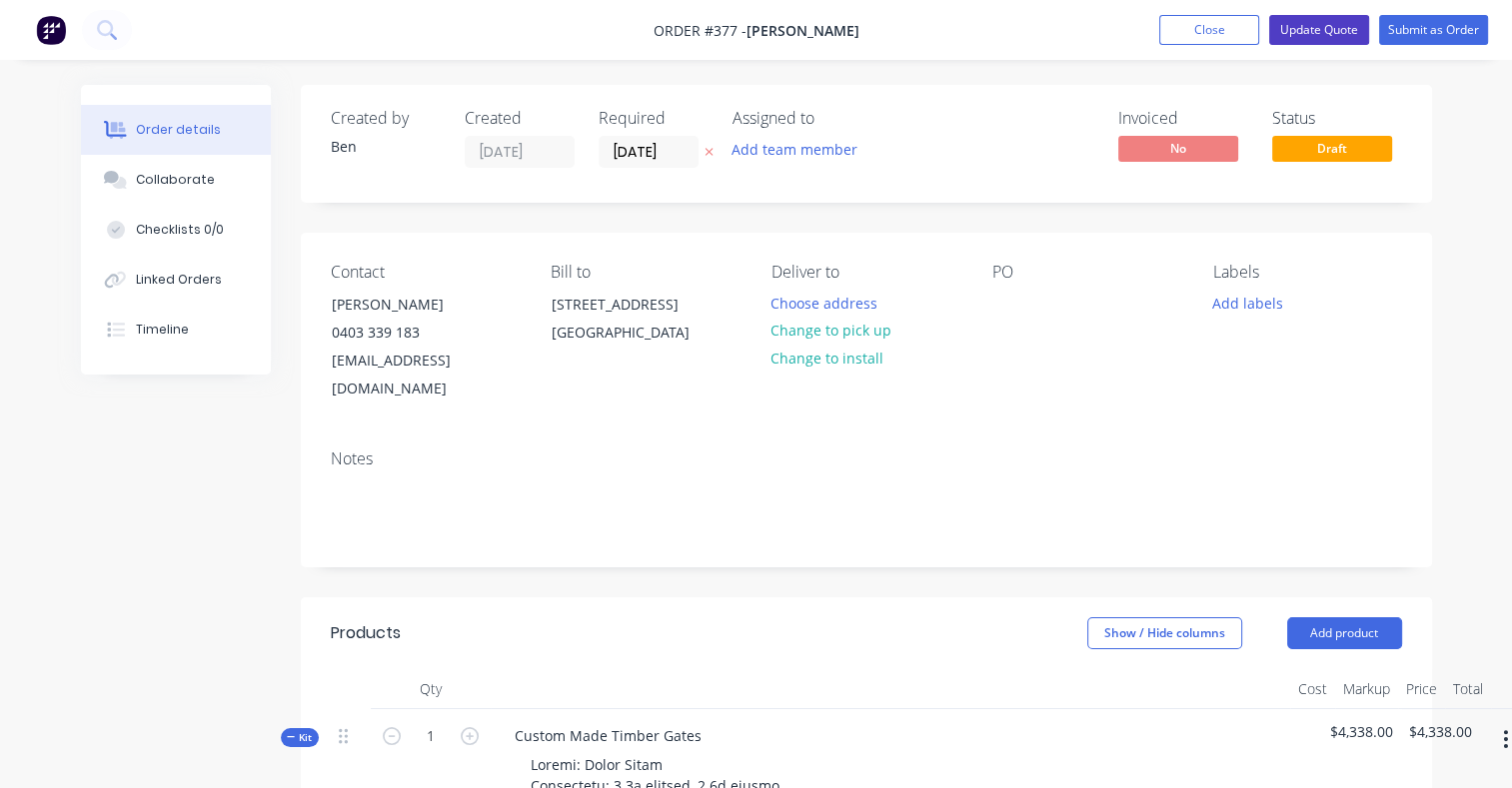 click on "Update Quote" at bounding box center [1319, 30] 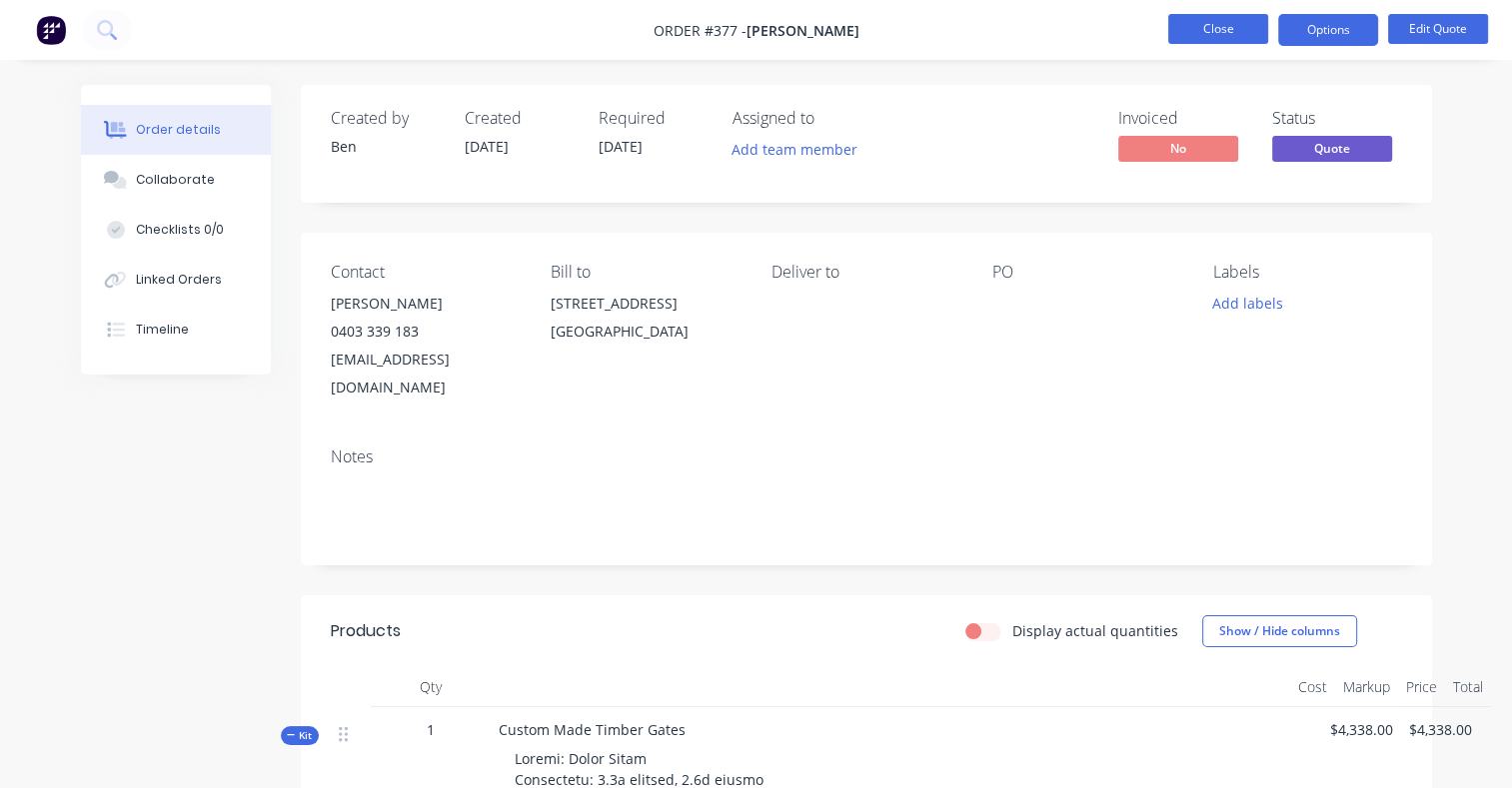 click on "Close" at bounding box center [1218, 29] 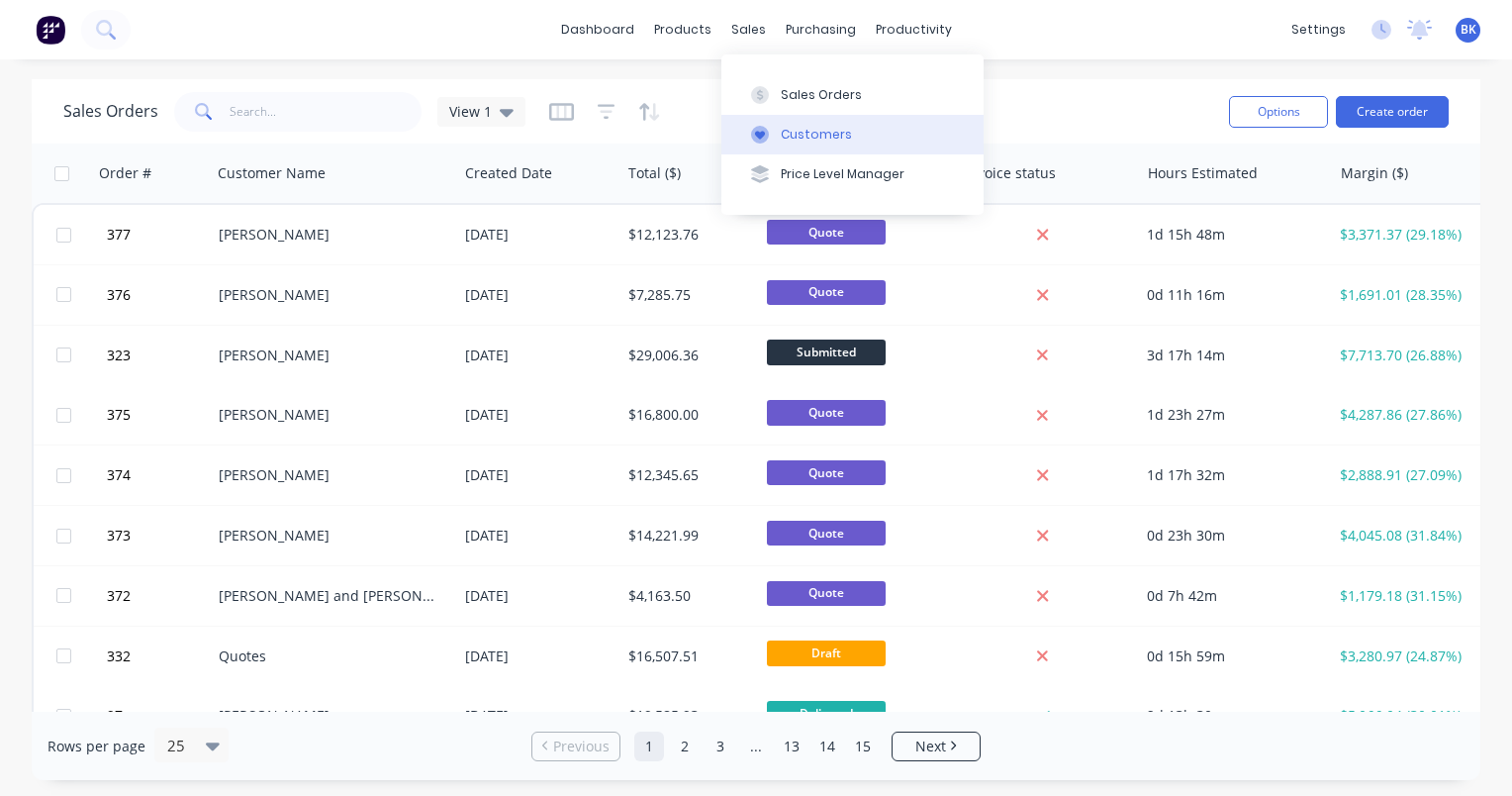 click on "Customers" at bounding box center [816, 135] 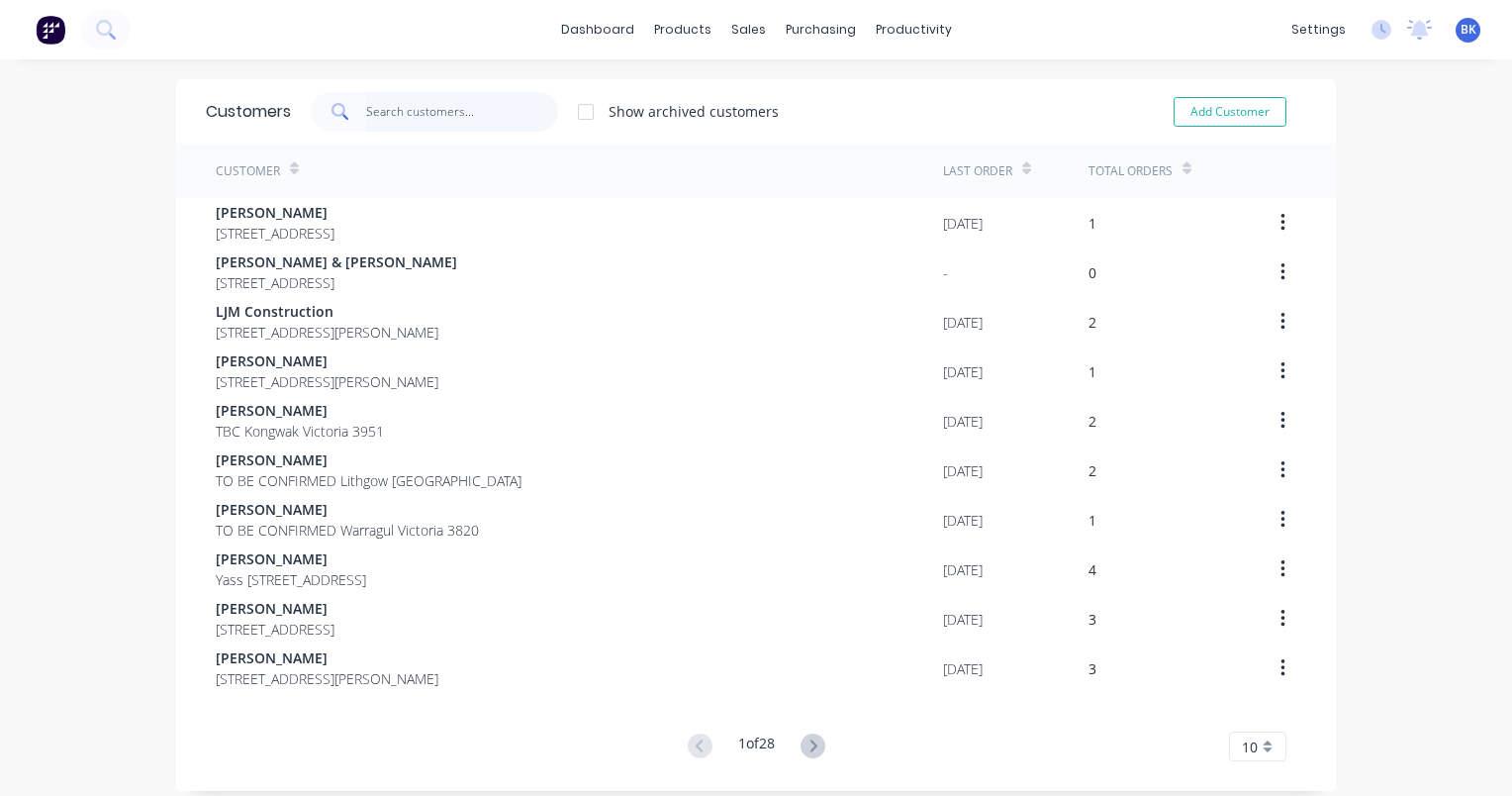 click at bounding box center [462, 112] 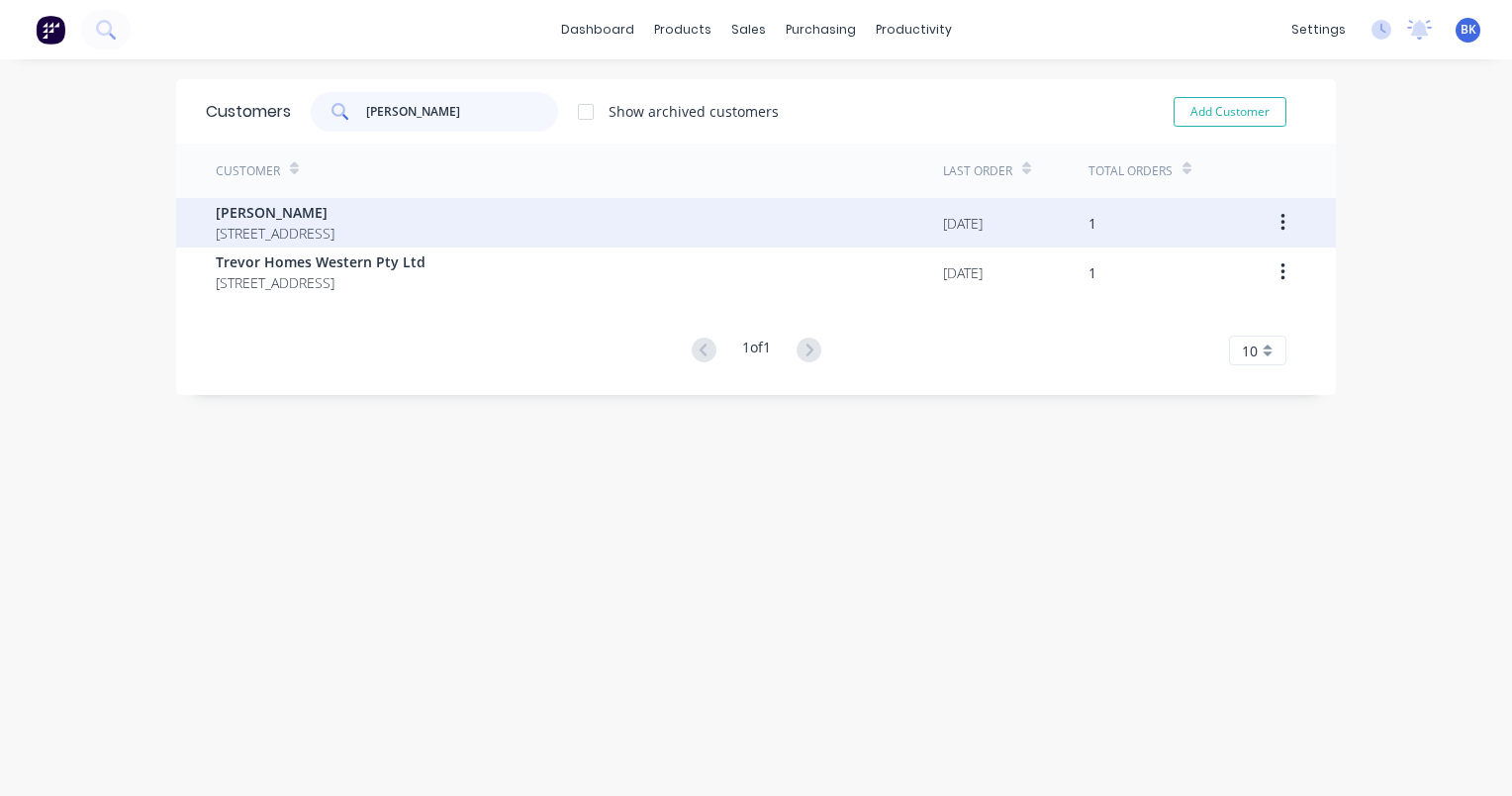 type on "[PERSON_NAME]" 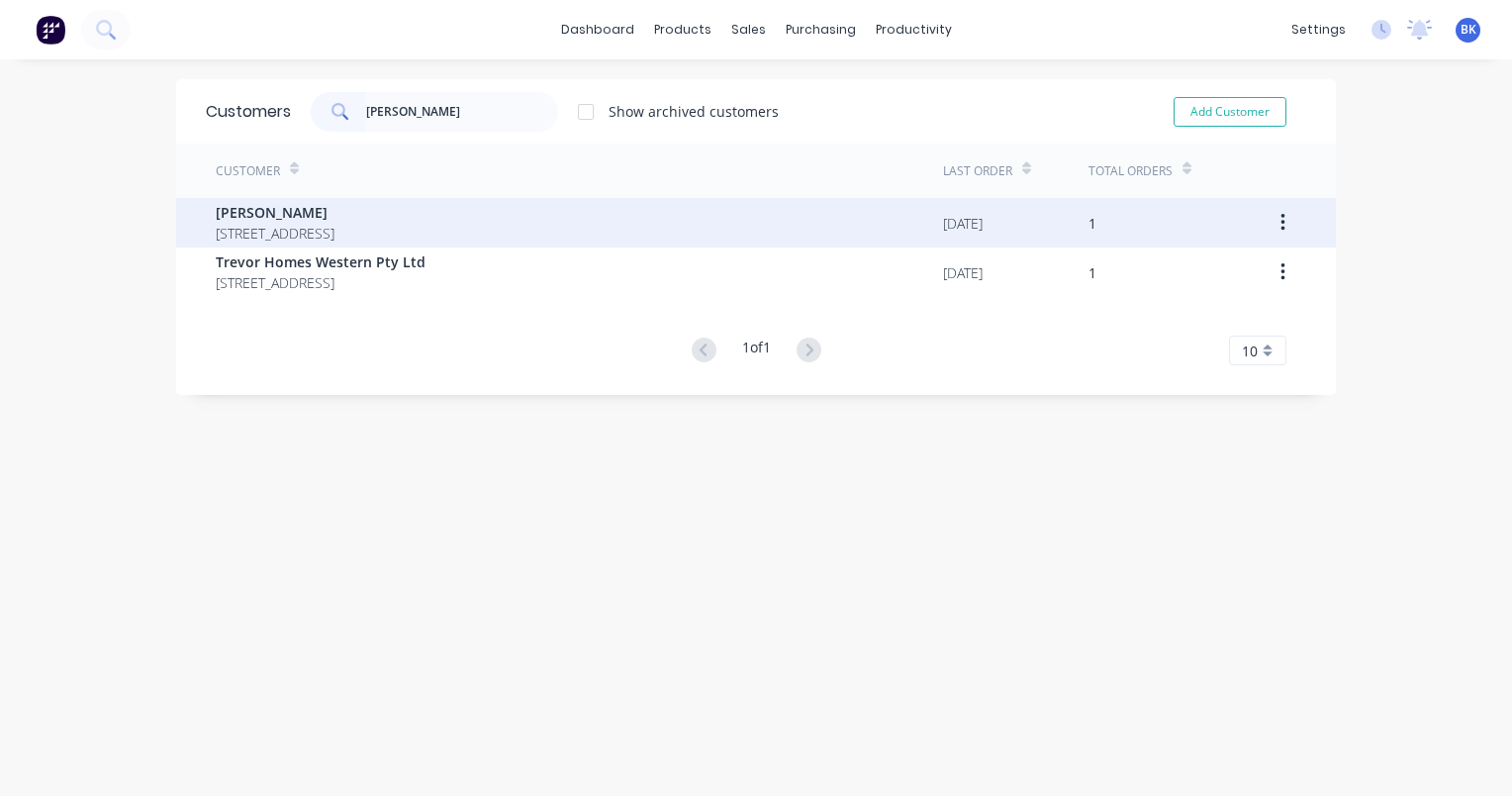 click on "[STREET_ADDRESS]" at bounding box center [275, 233] 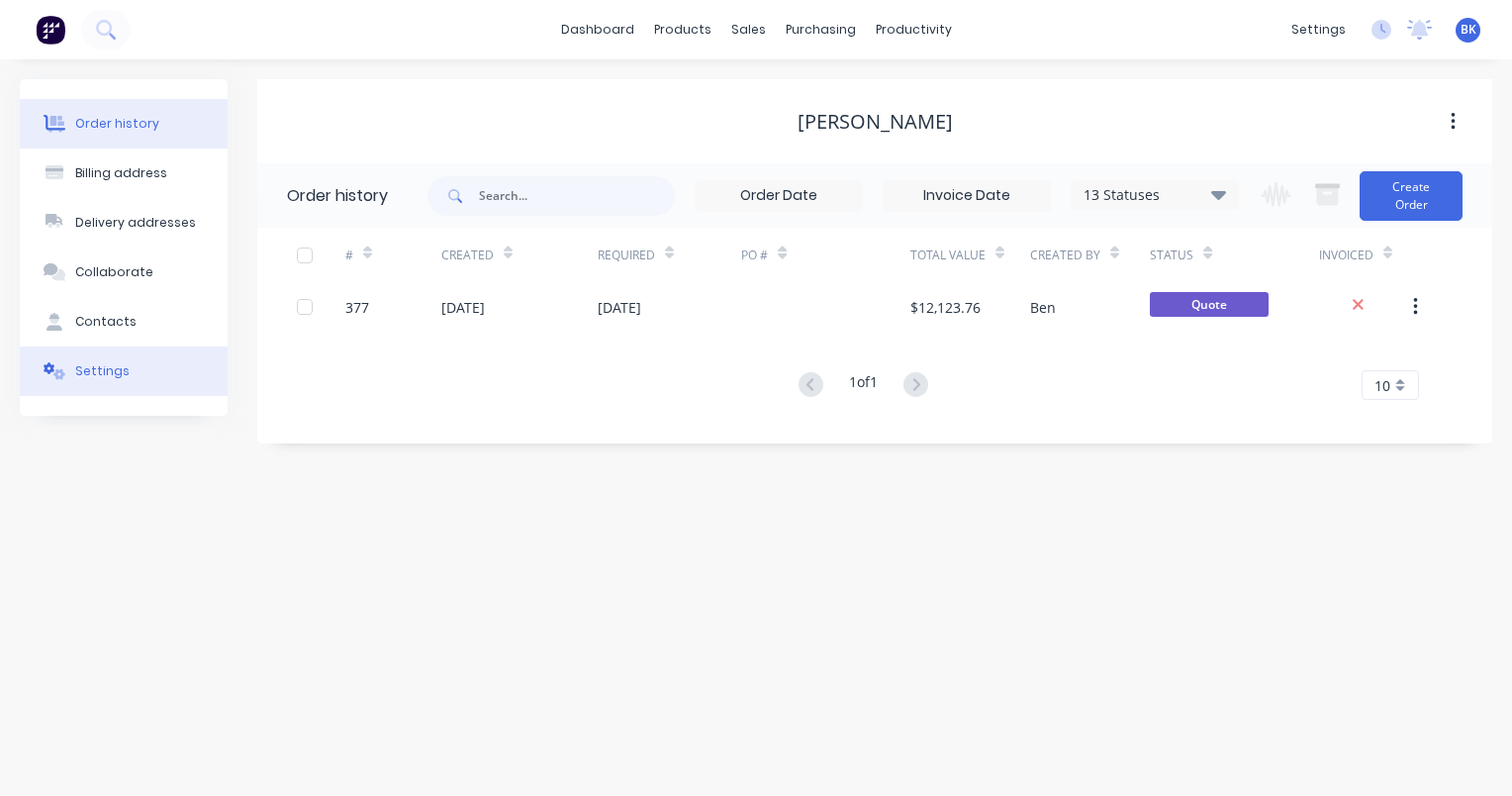 click on "Settings" at bounding box center [102, 371] 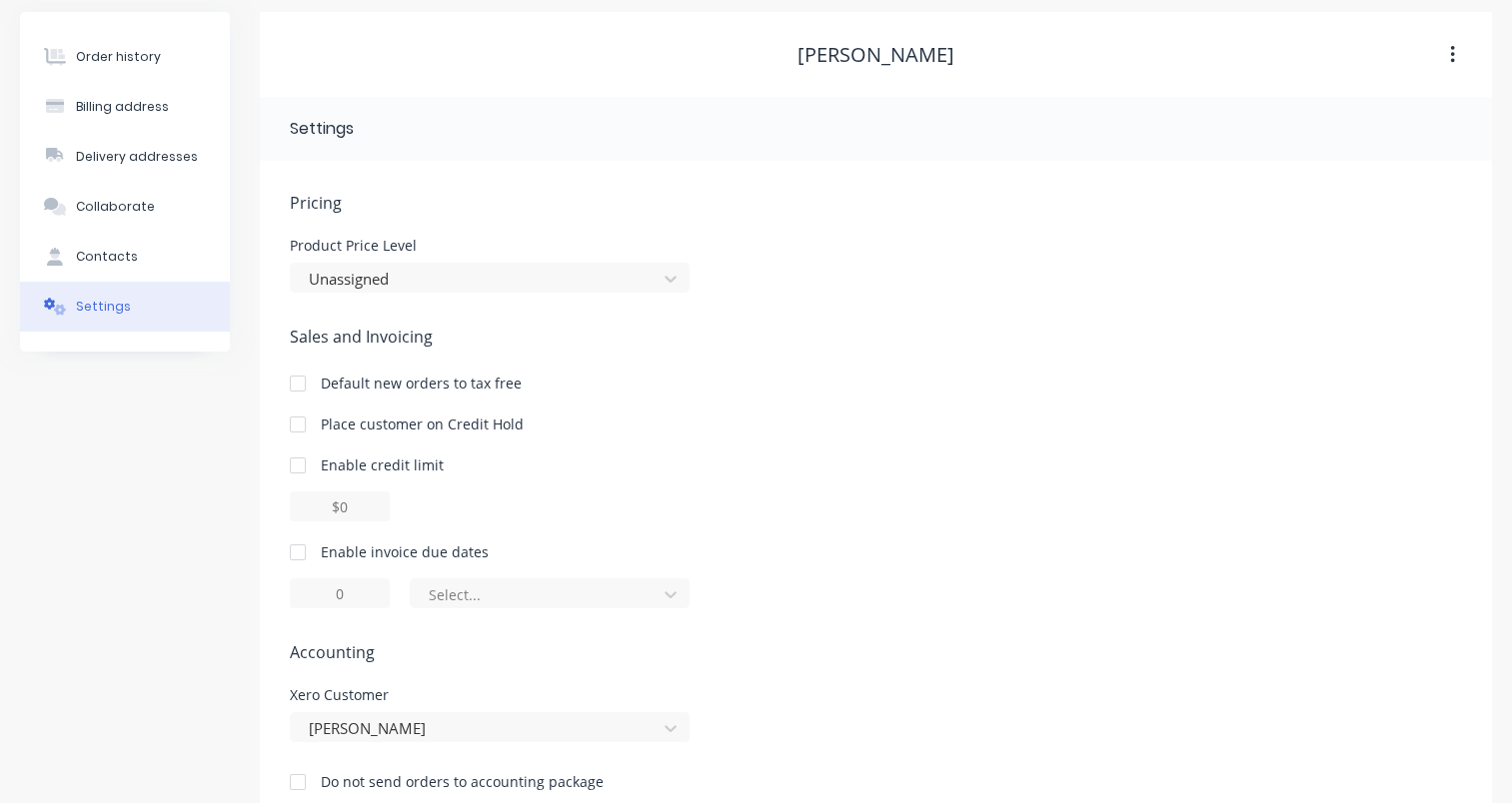 scroll, scrollTop: 35, scrollLeft: 0, axis: vertical 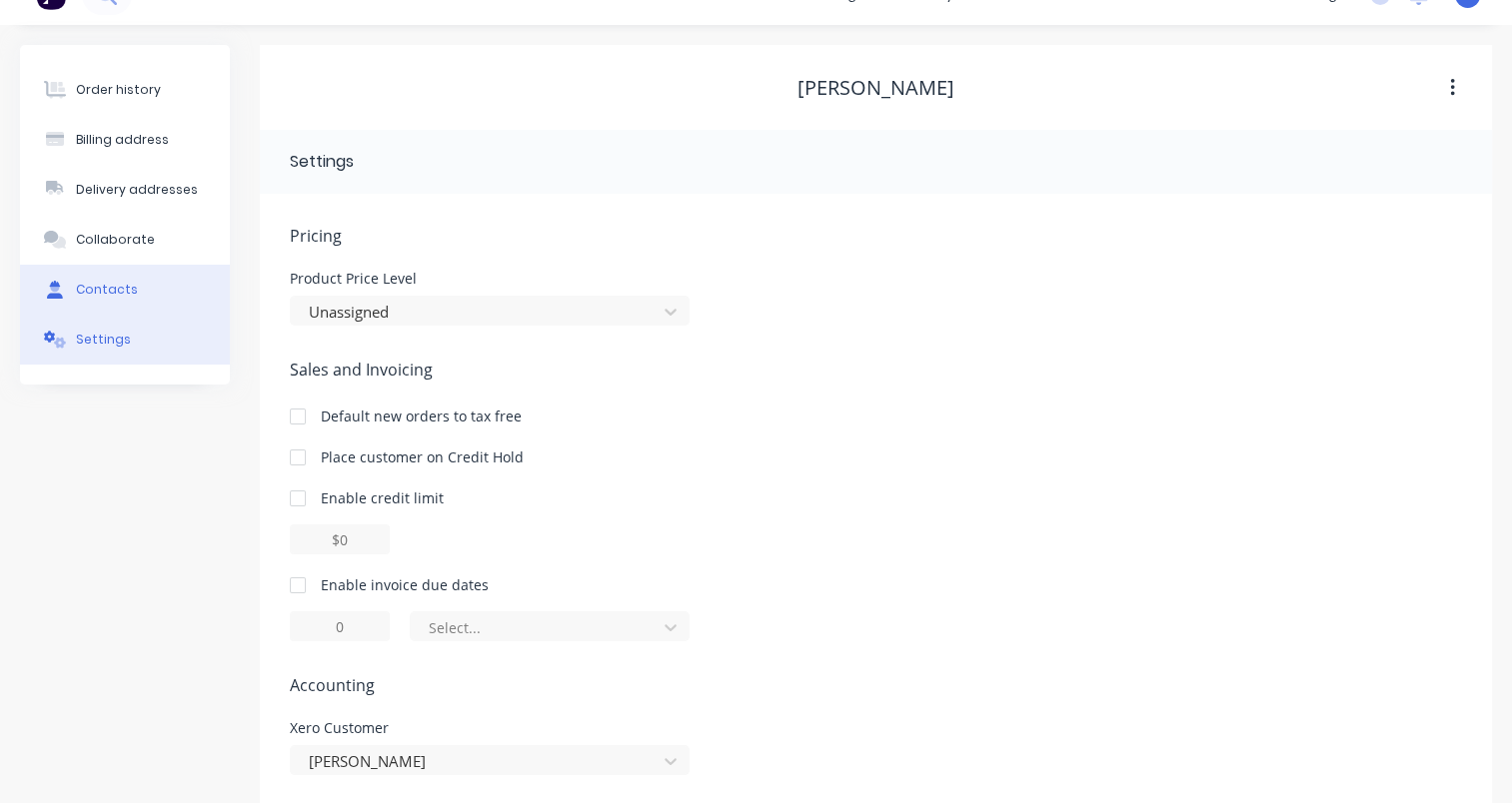 click on "Contacts" at bounding box center (125, 290) 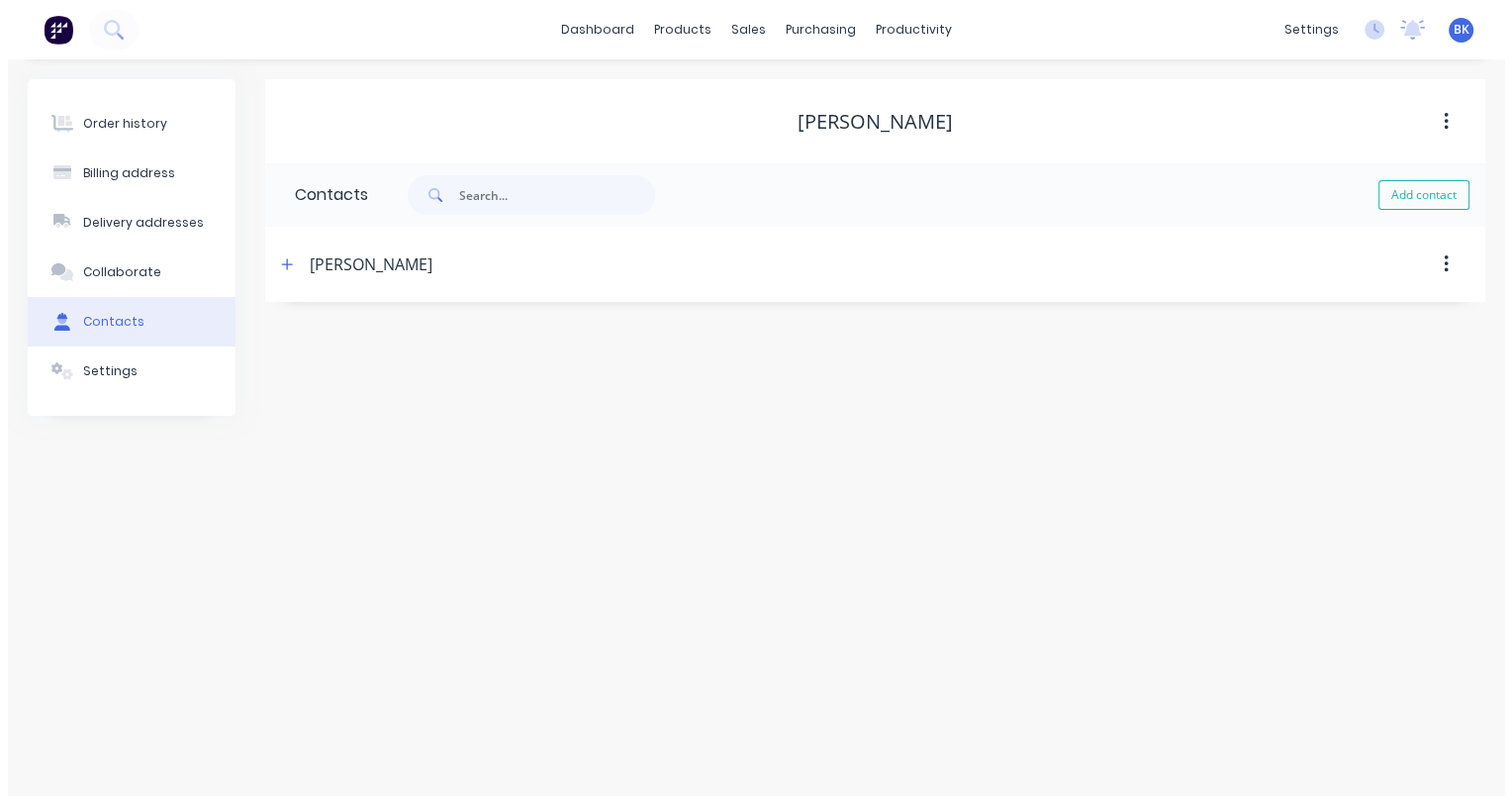 scroll, scrollTop: 0, scrollLeft: 0, axis: both 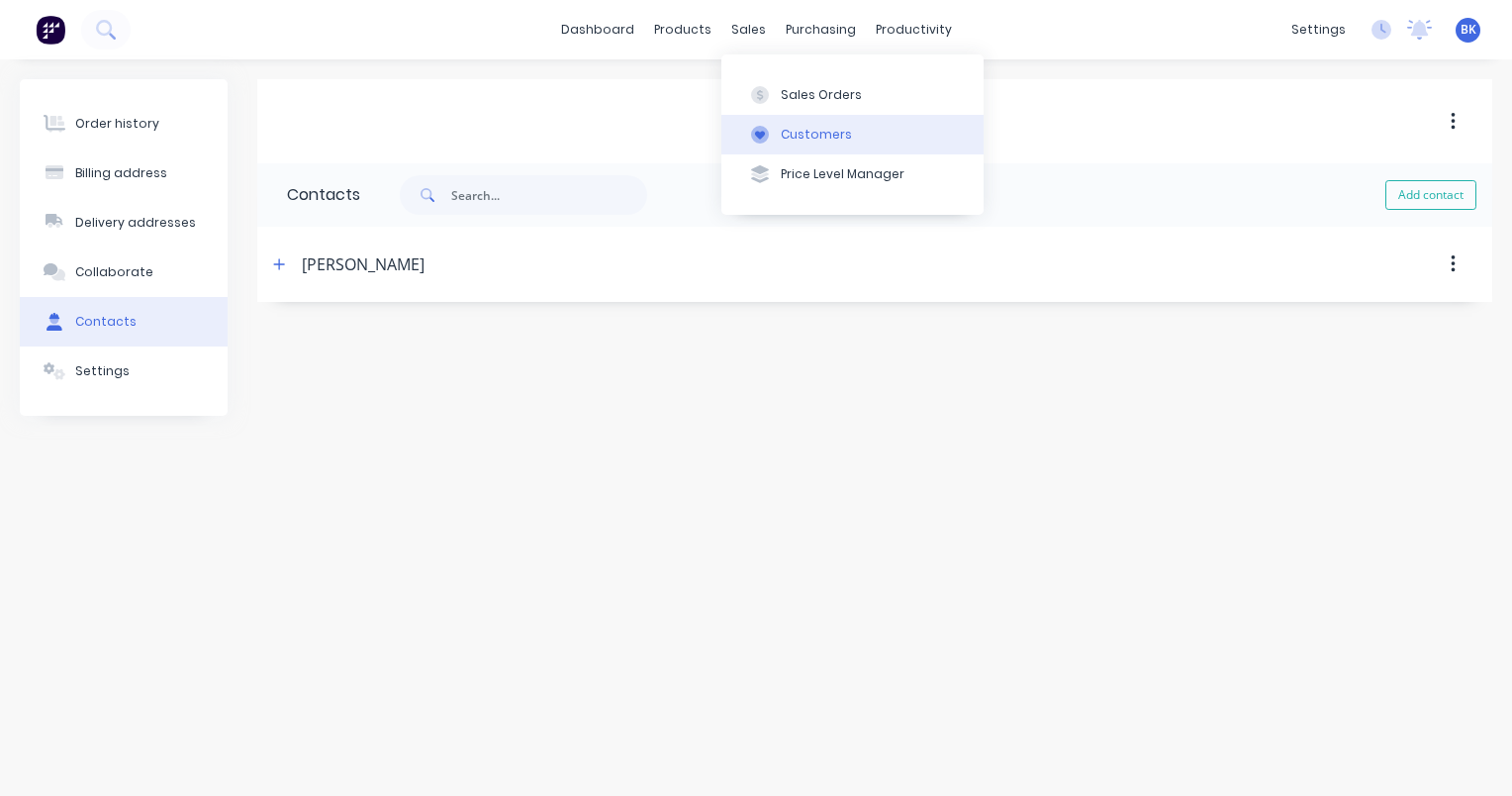 click on "Customers" at bounding box center [852, 135] 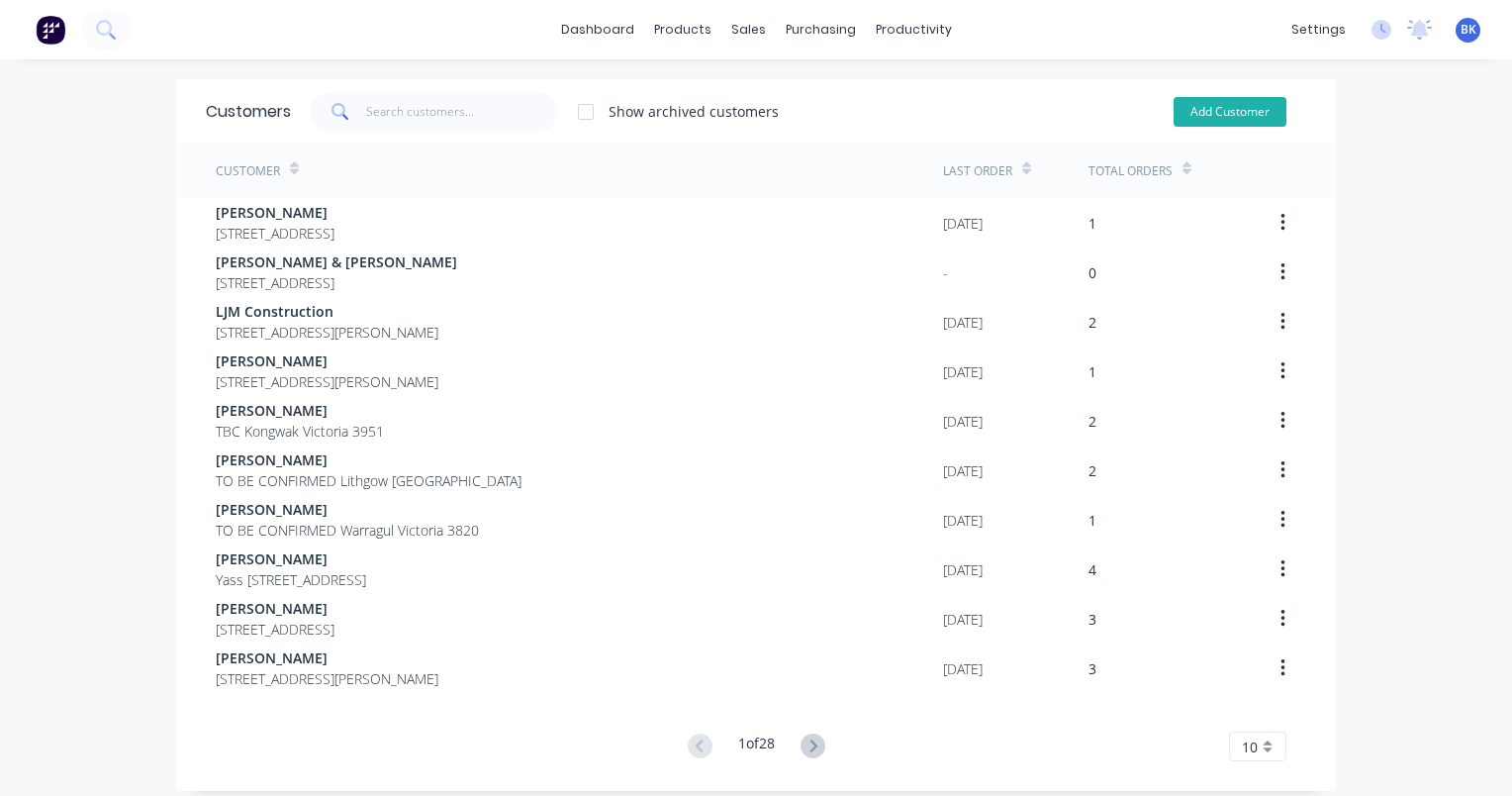 click on "Add Customer" at bounding box center (1230, 112) 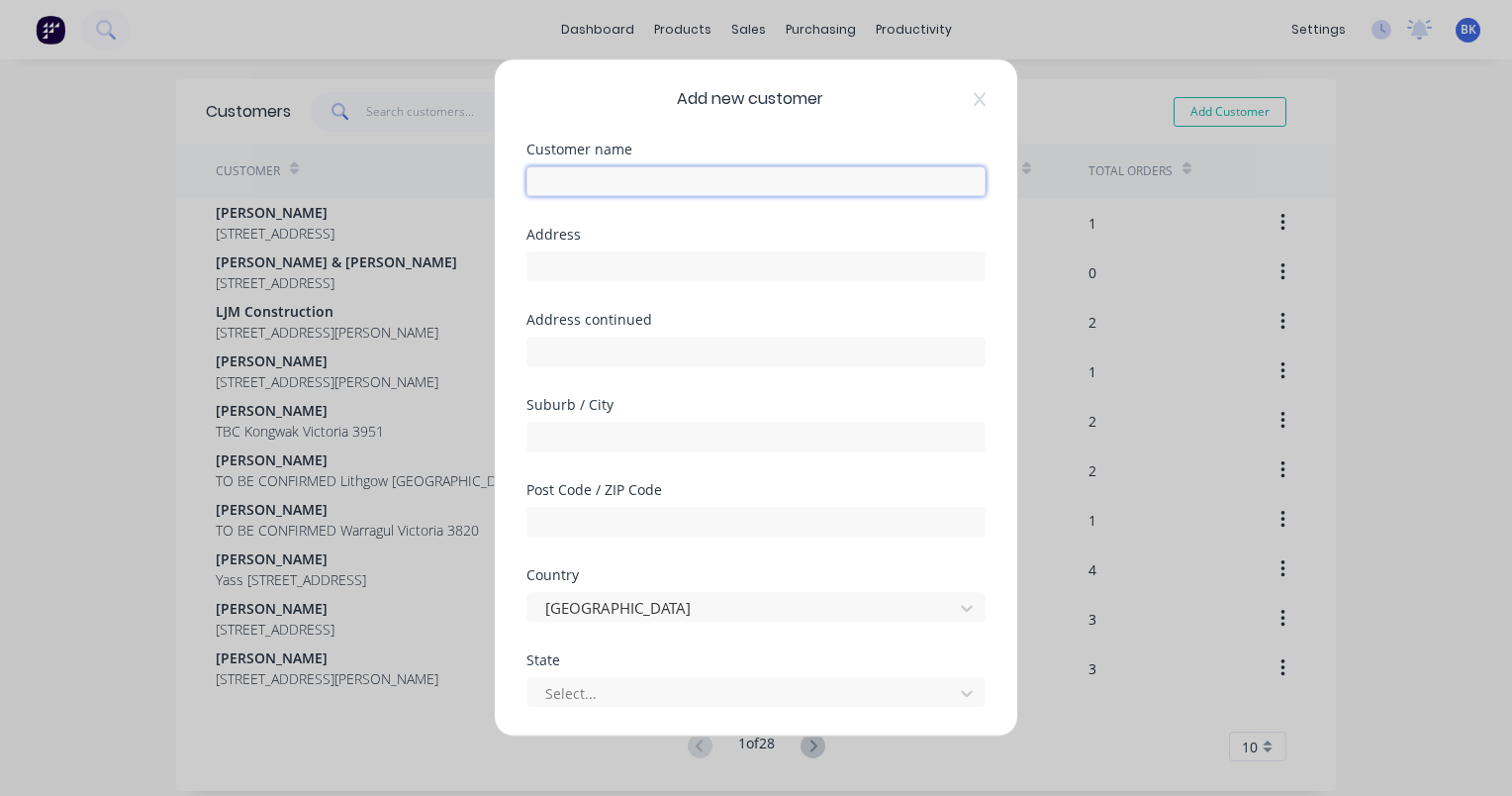 click at bounding box center [756, 181] 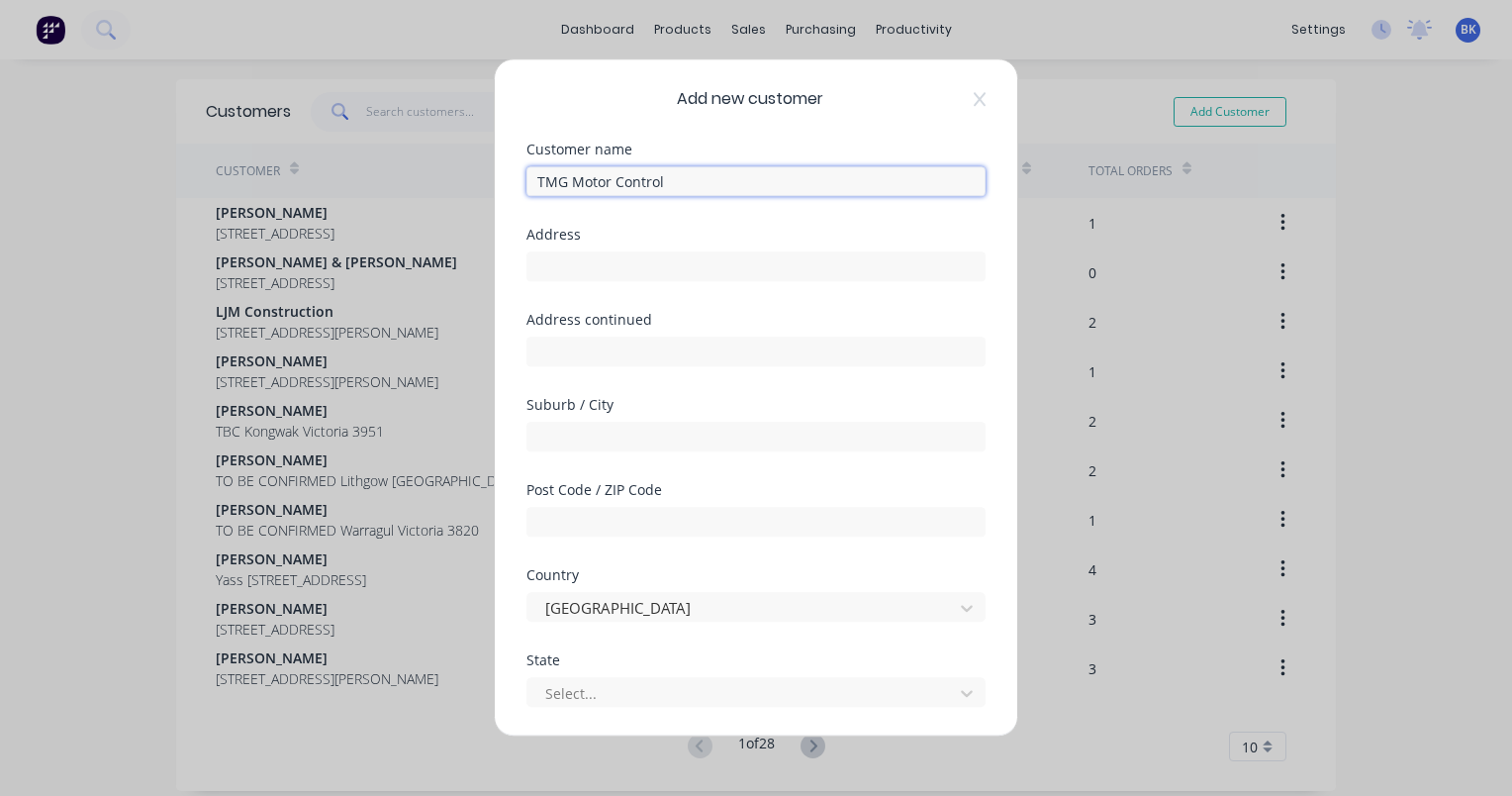 type on "TMG Motor Control" 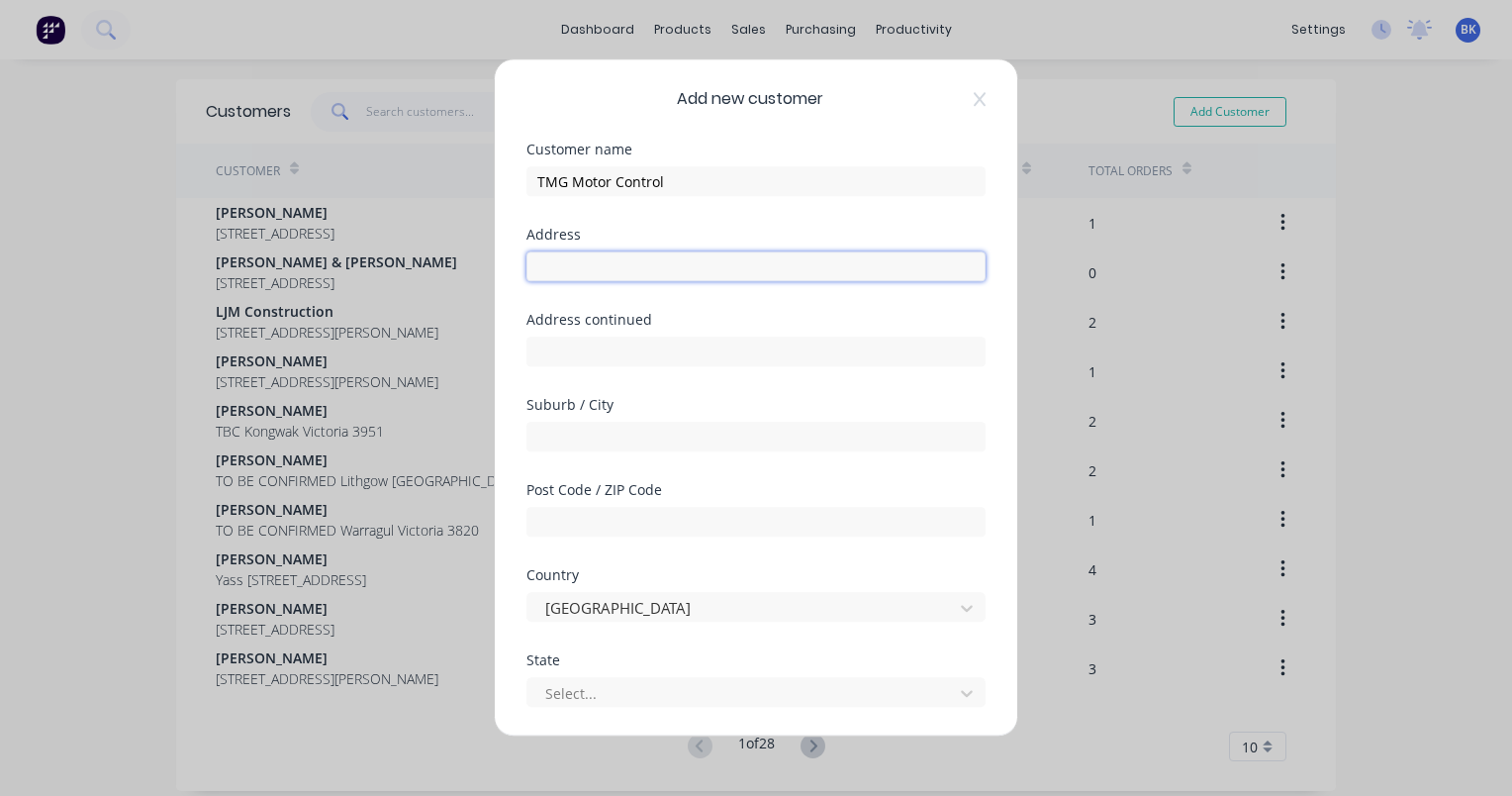 click at bounding box center (756, 266) 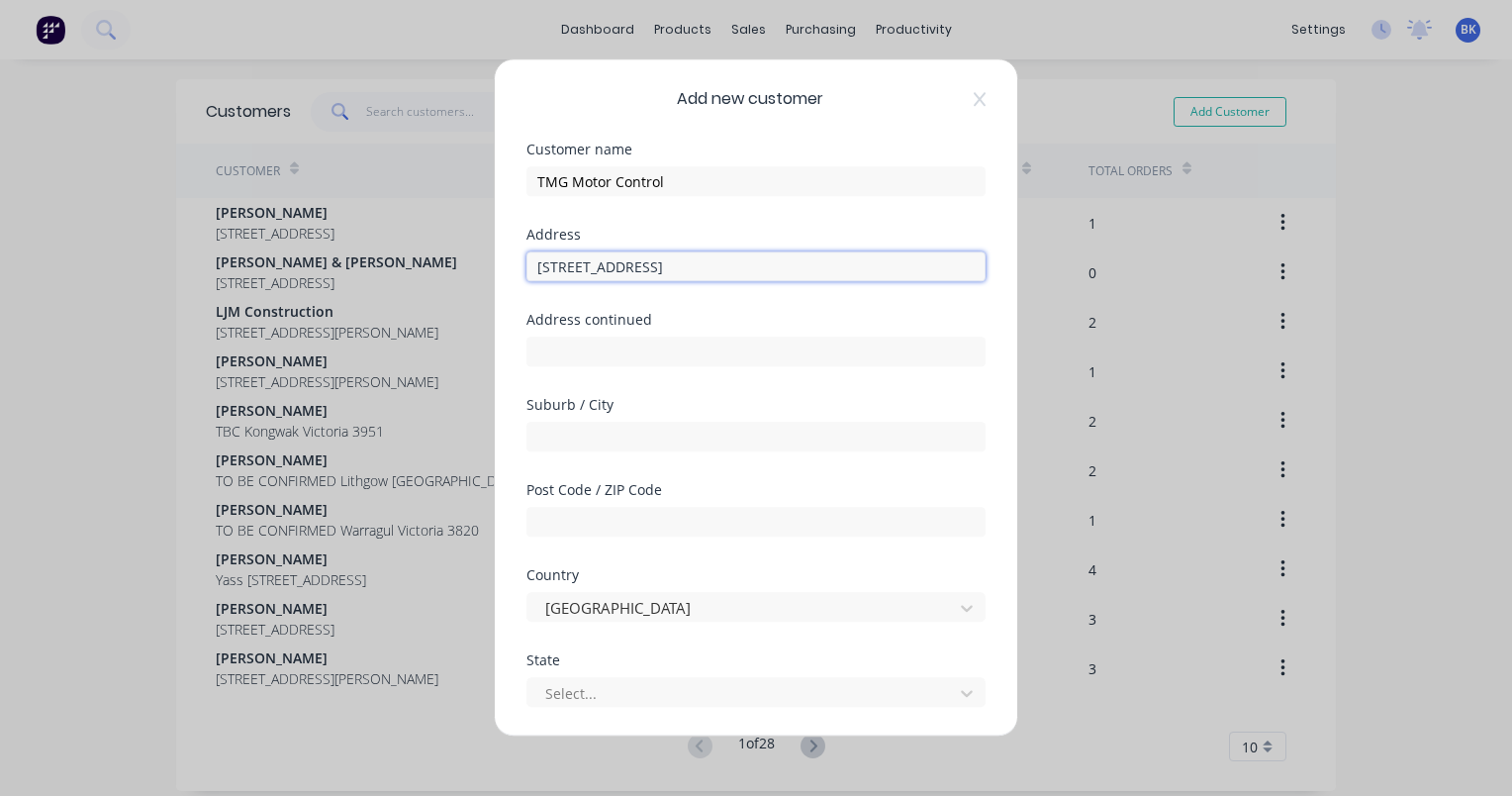 drag, startPoint x: 743, startPoint y: 269, endPoint x: 807, endPoint y: 281, distance: 65.11528 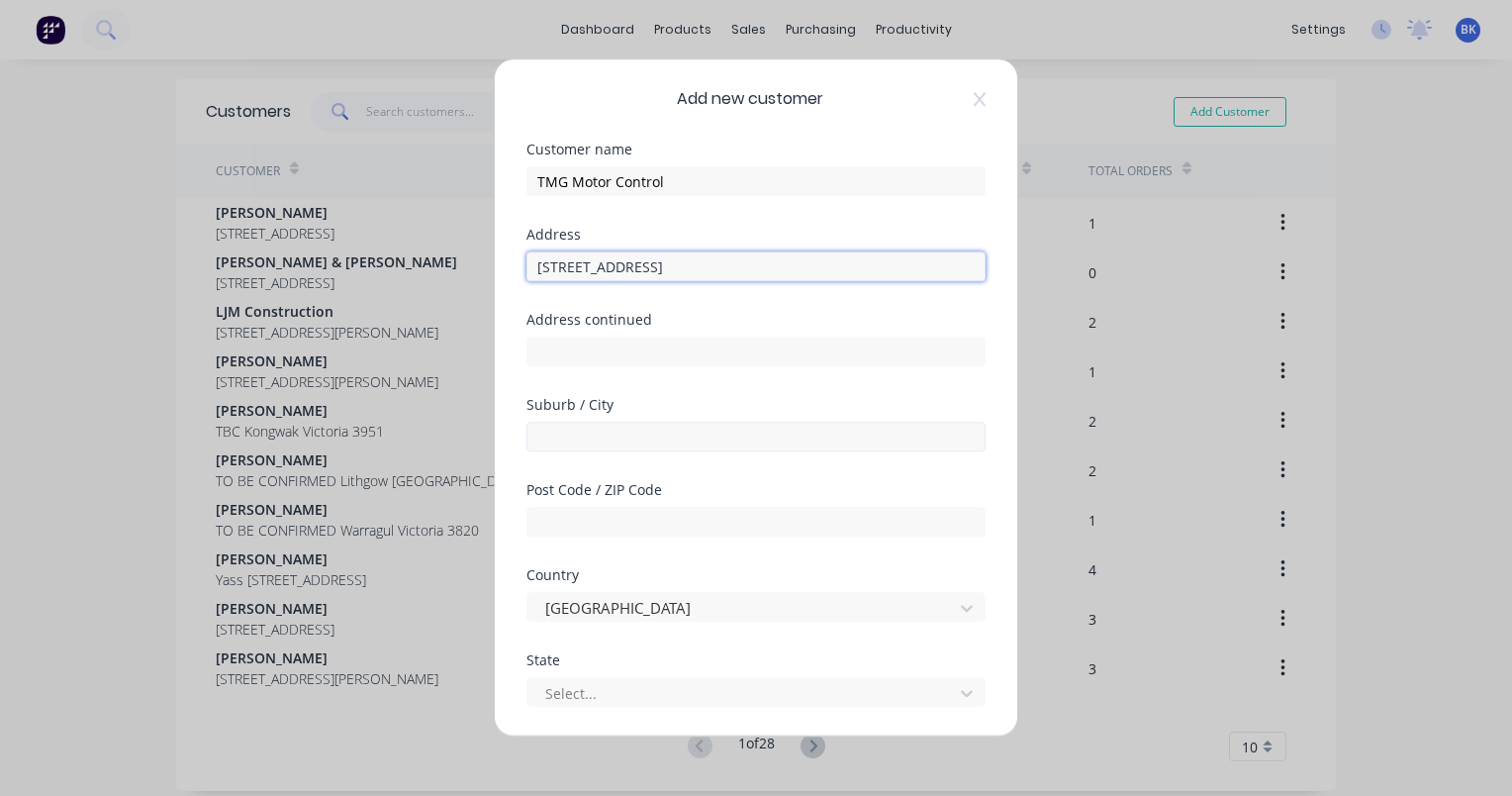type on "[STREET_ADDRESS]" 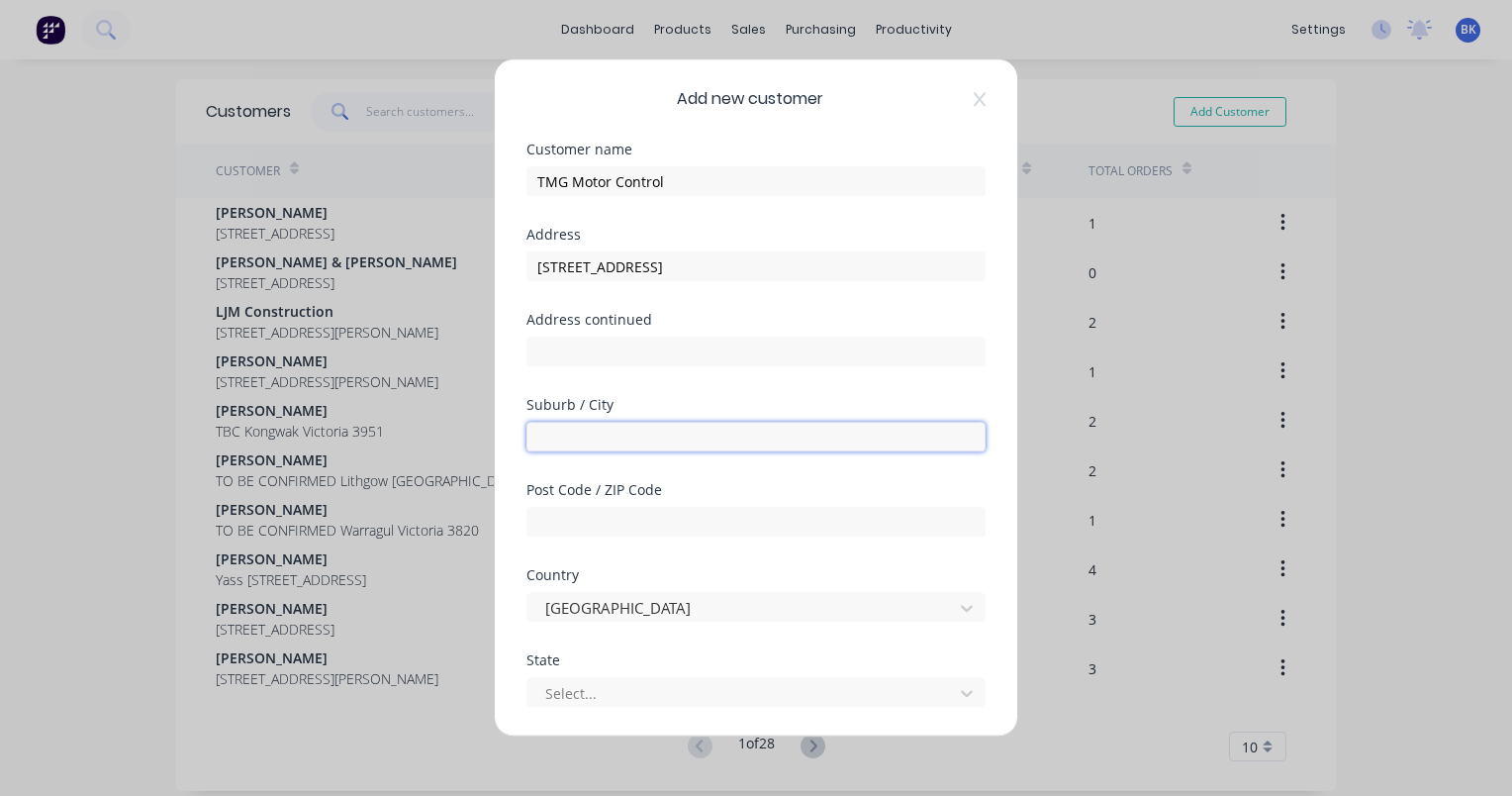 click at bounding box center (756, 437) 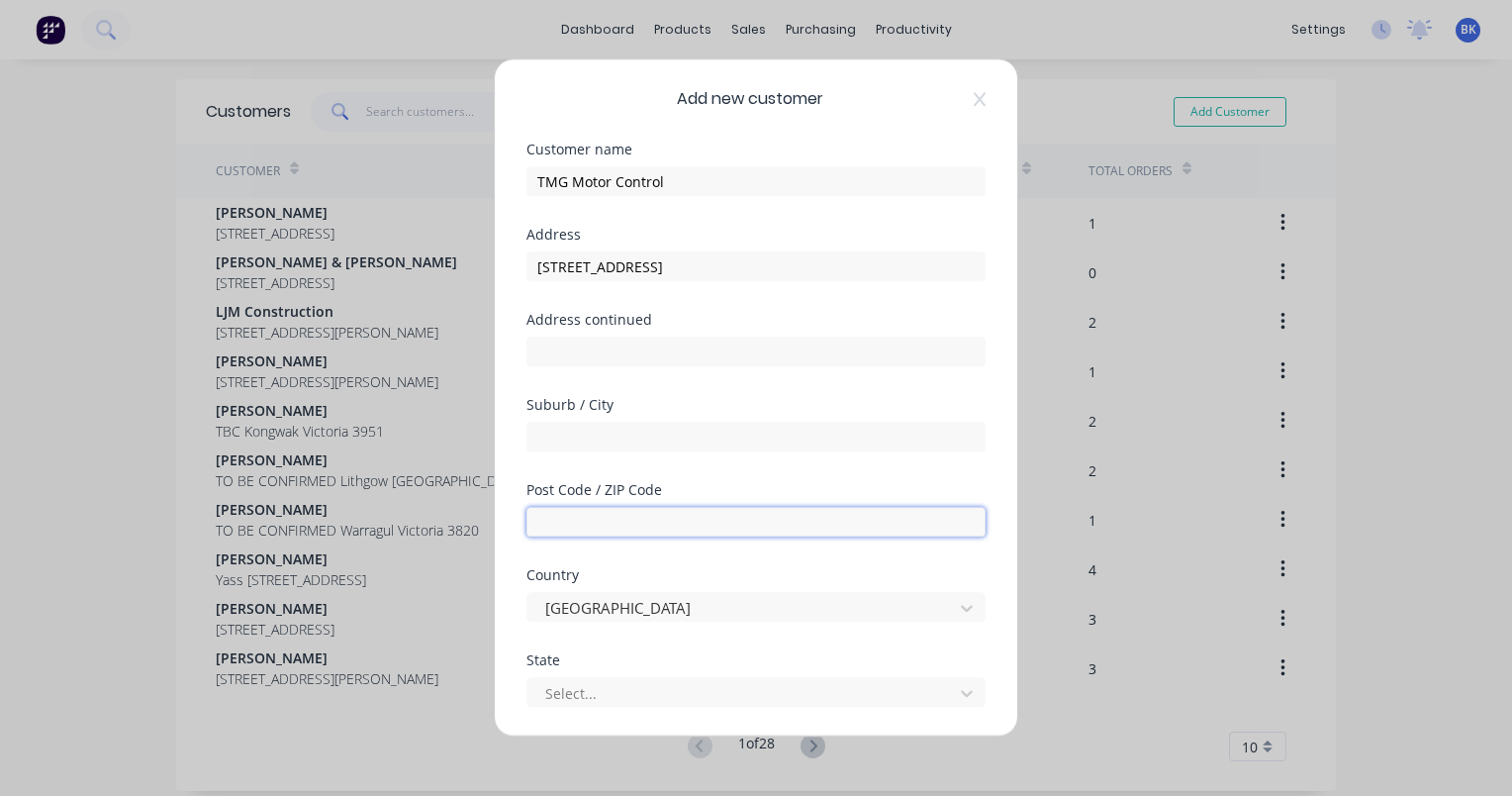 click at bounding box center [756, 522] 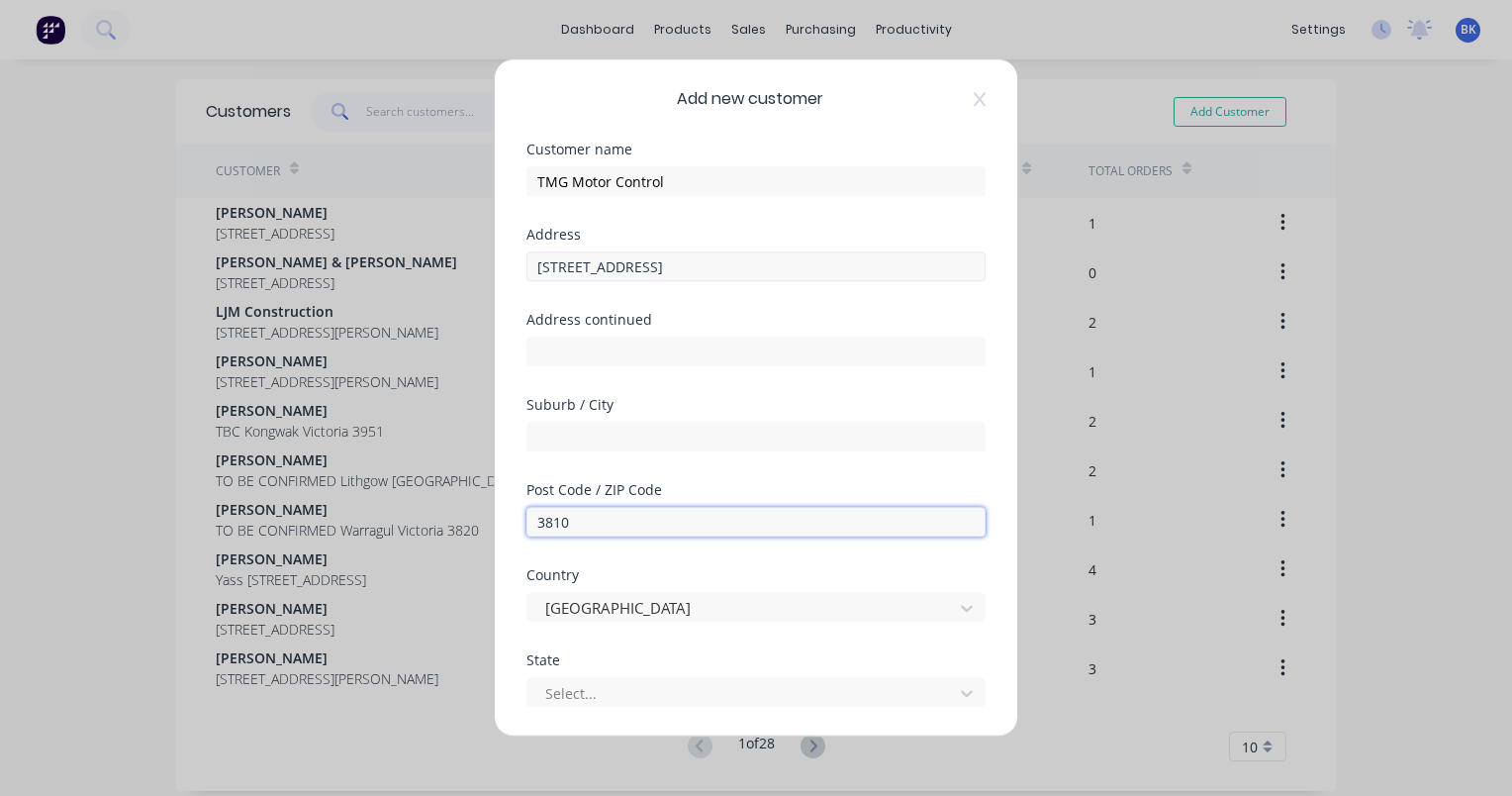 type on "3810" 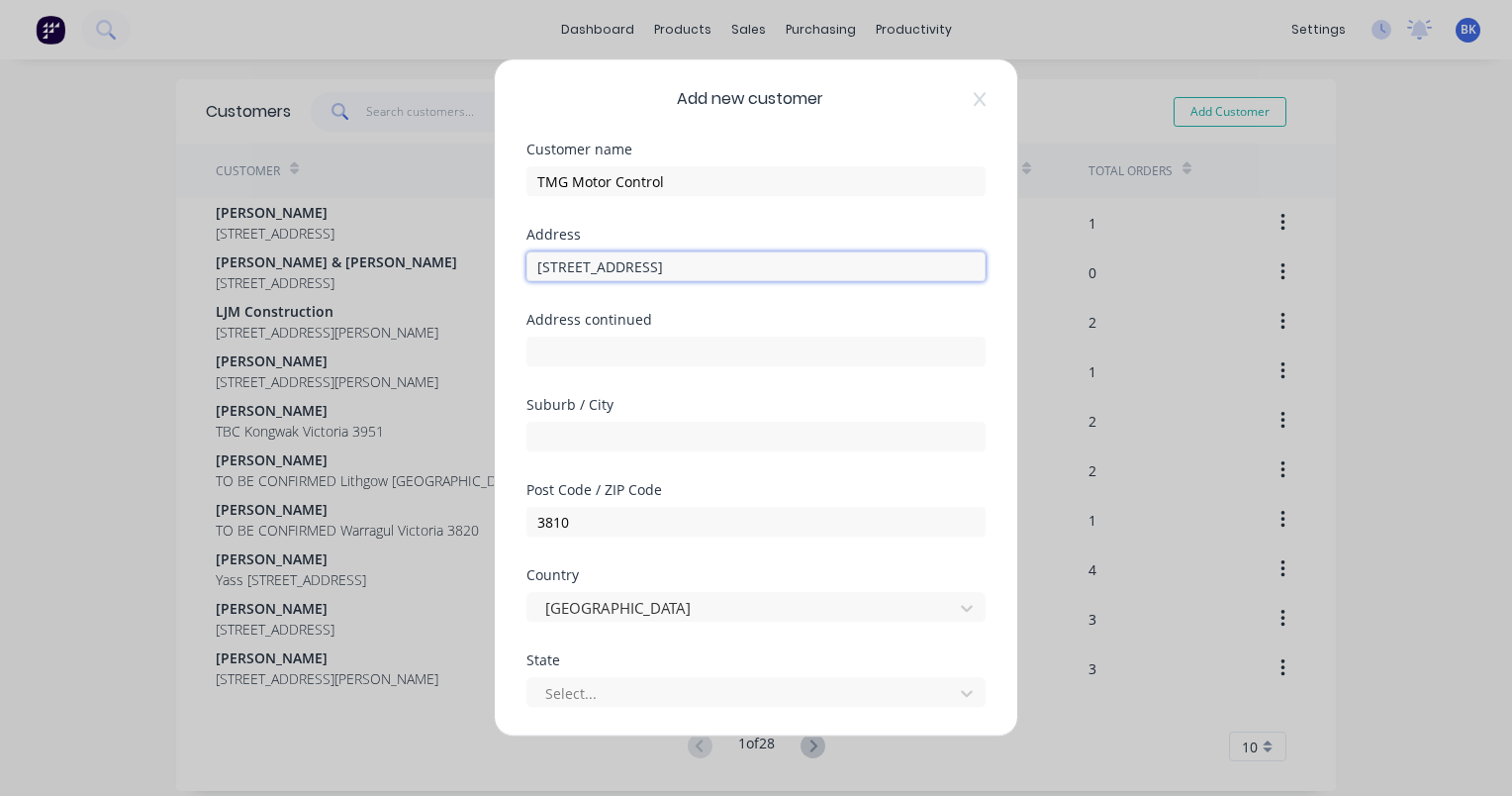 click on "[STREET_ADDRESS]" at bounding box center (756, 266) 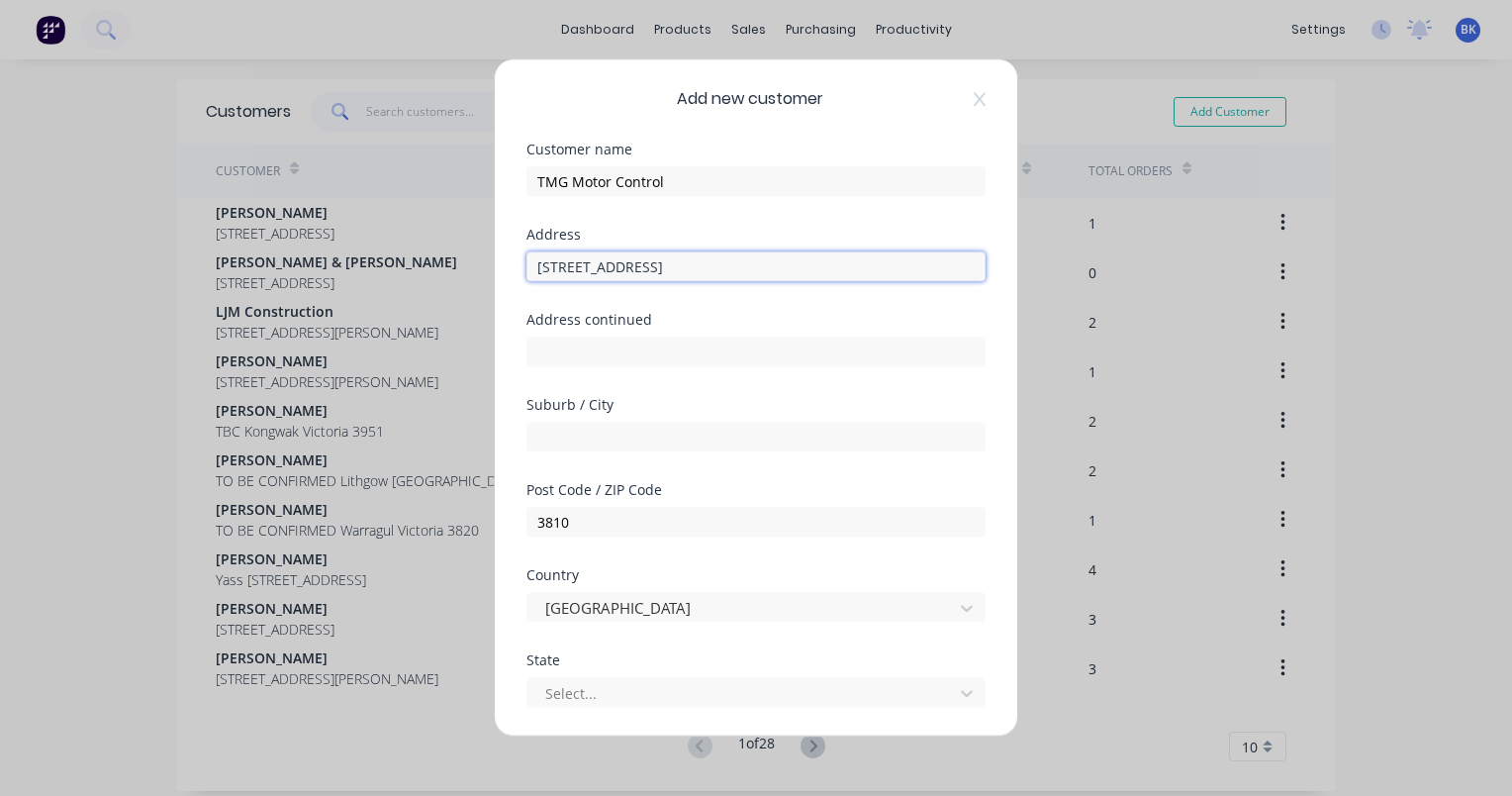 click on "[STREET_ADDRESS]" at bounding box center (756, 266) 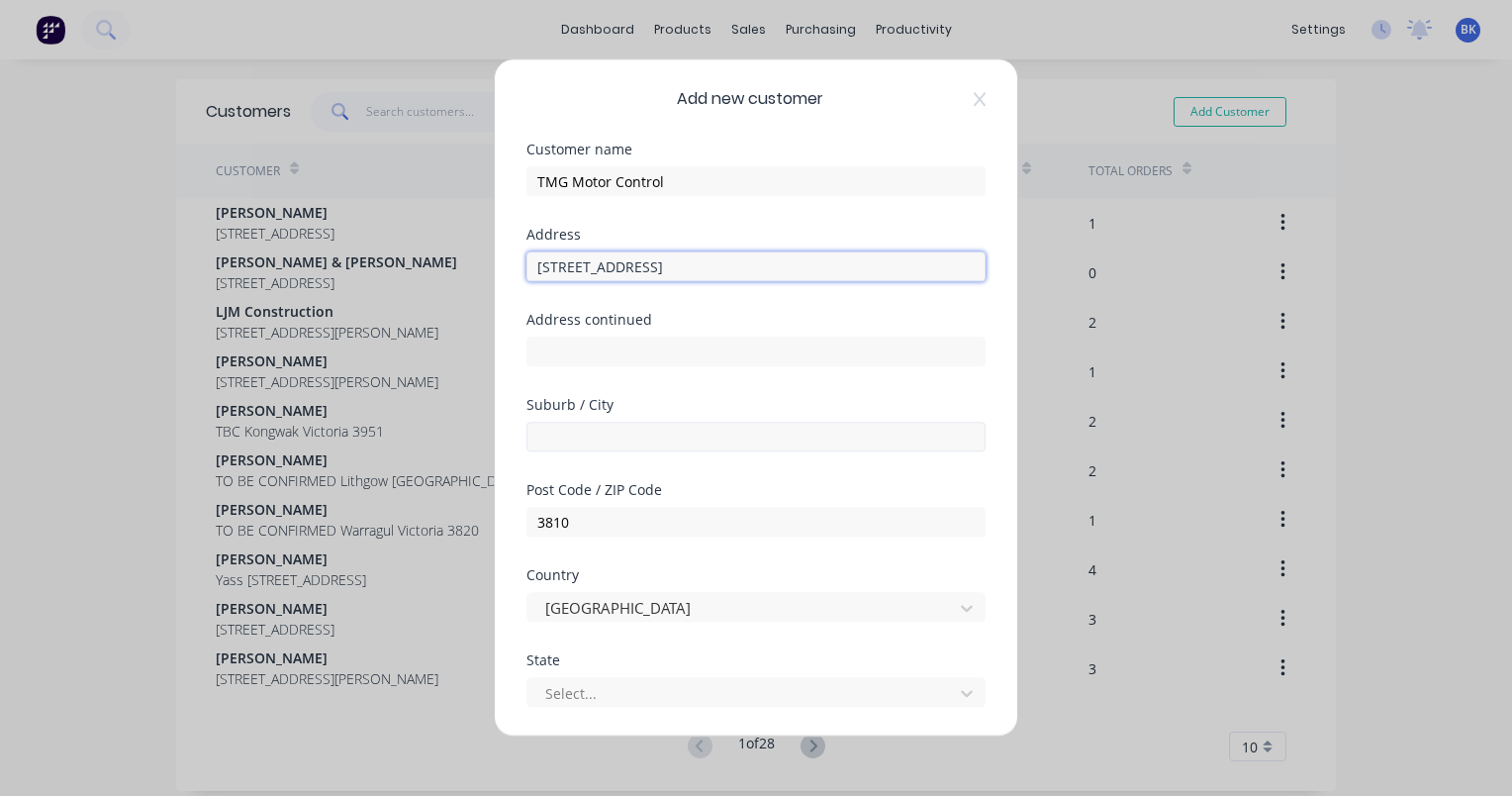 type on "[STREET_ADDRESS]" 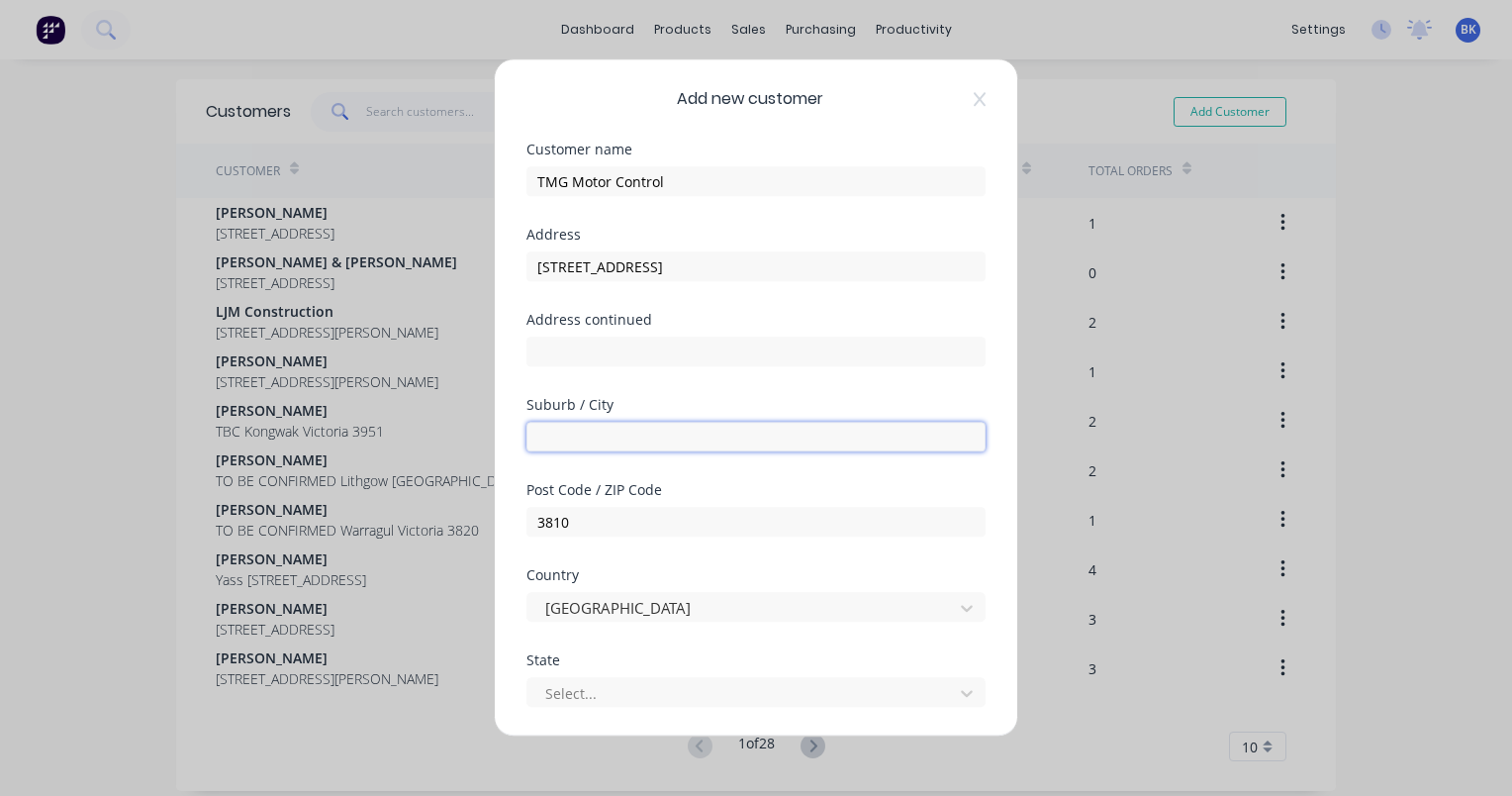 click at bounding box center (756, 437) 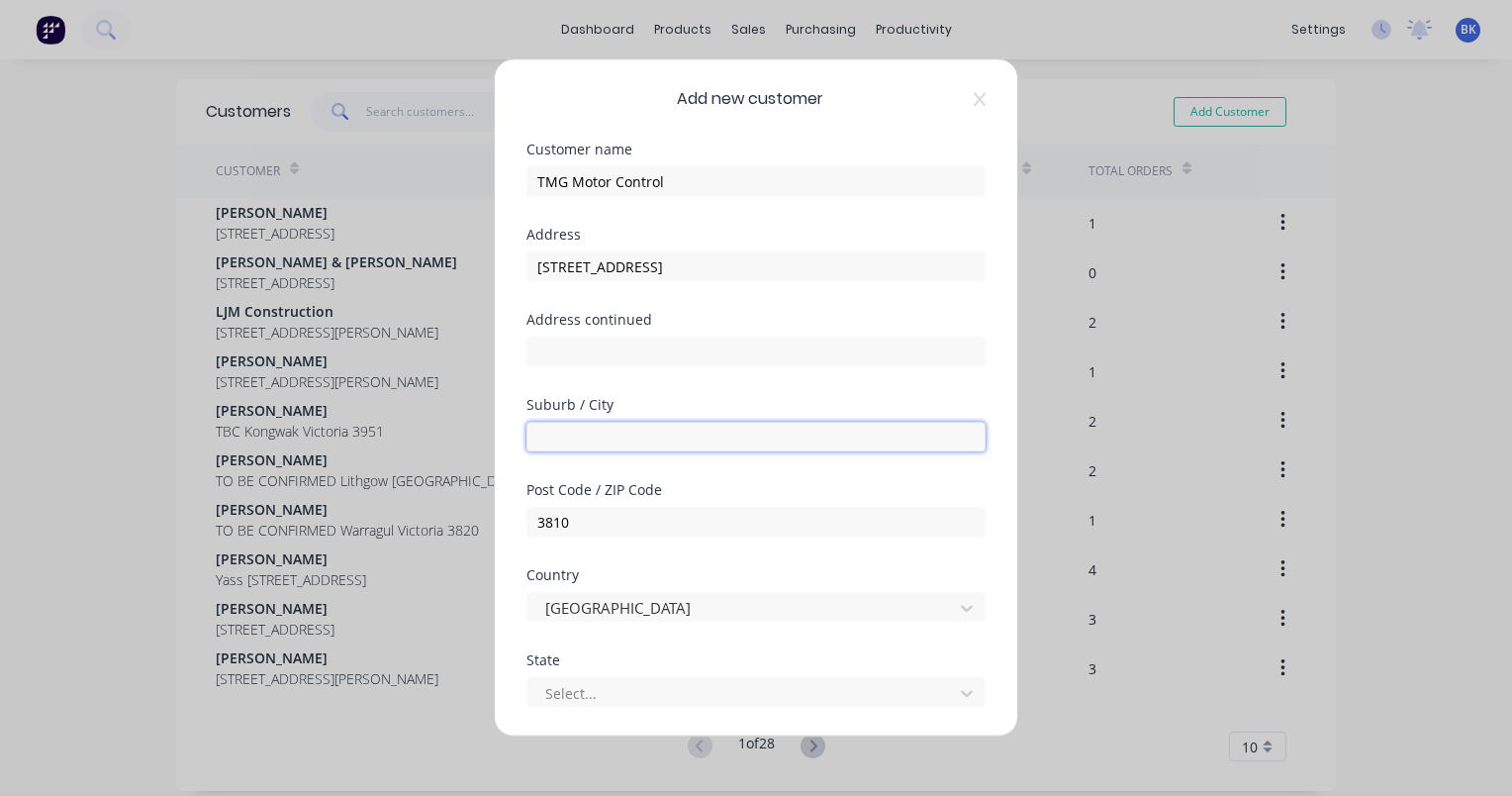 paste on "[GEOGRAPHIC_DATA]" 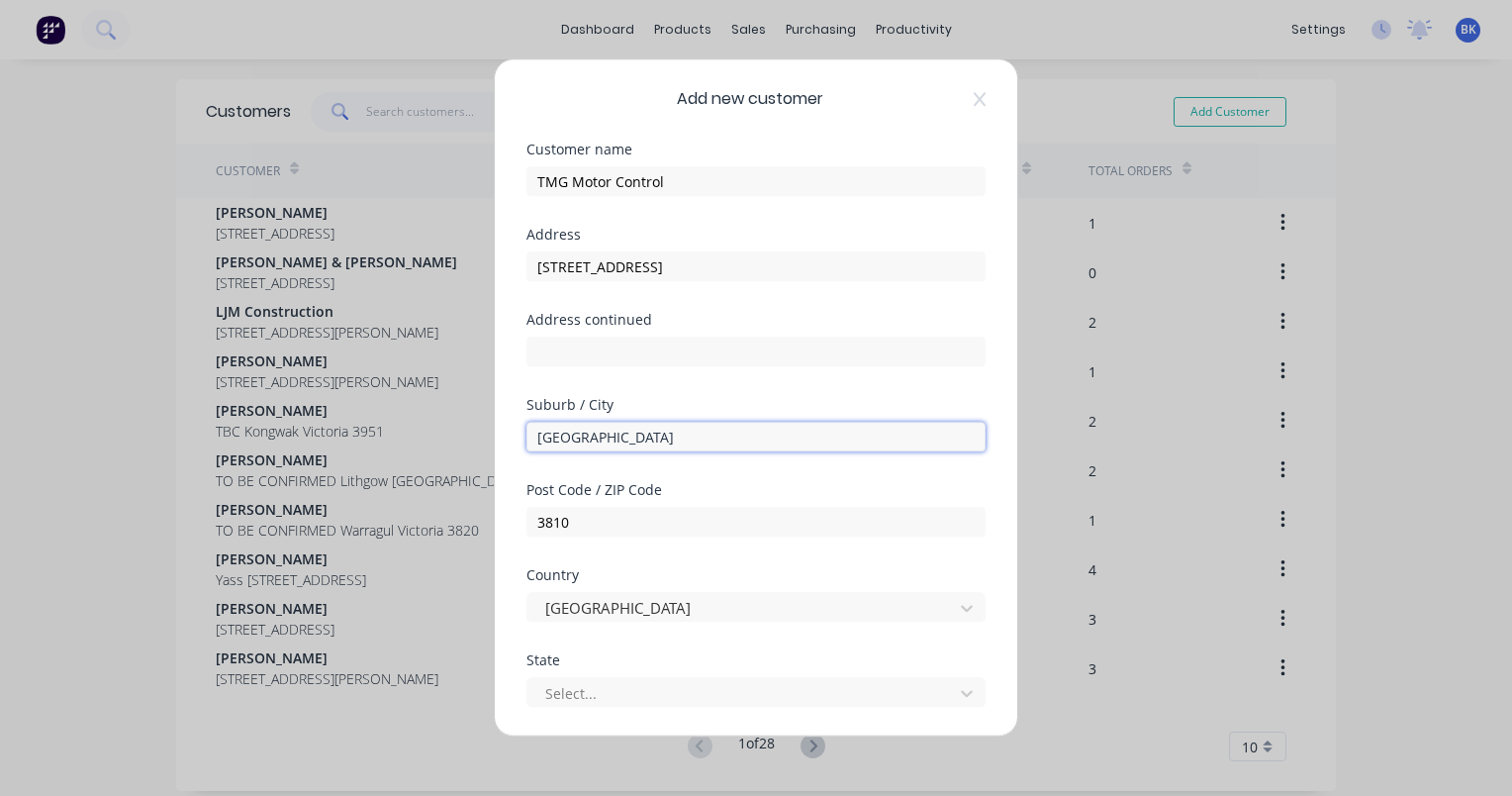 type on "[GEOGRAPHIC_DATA]" 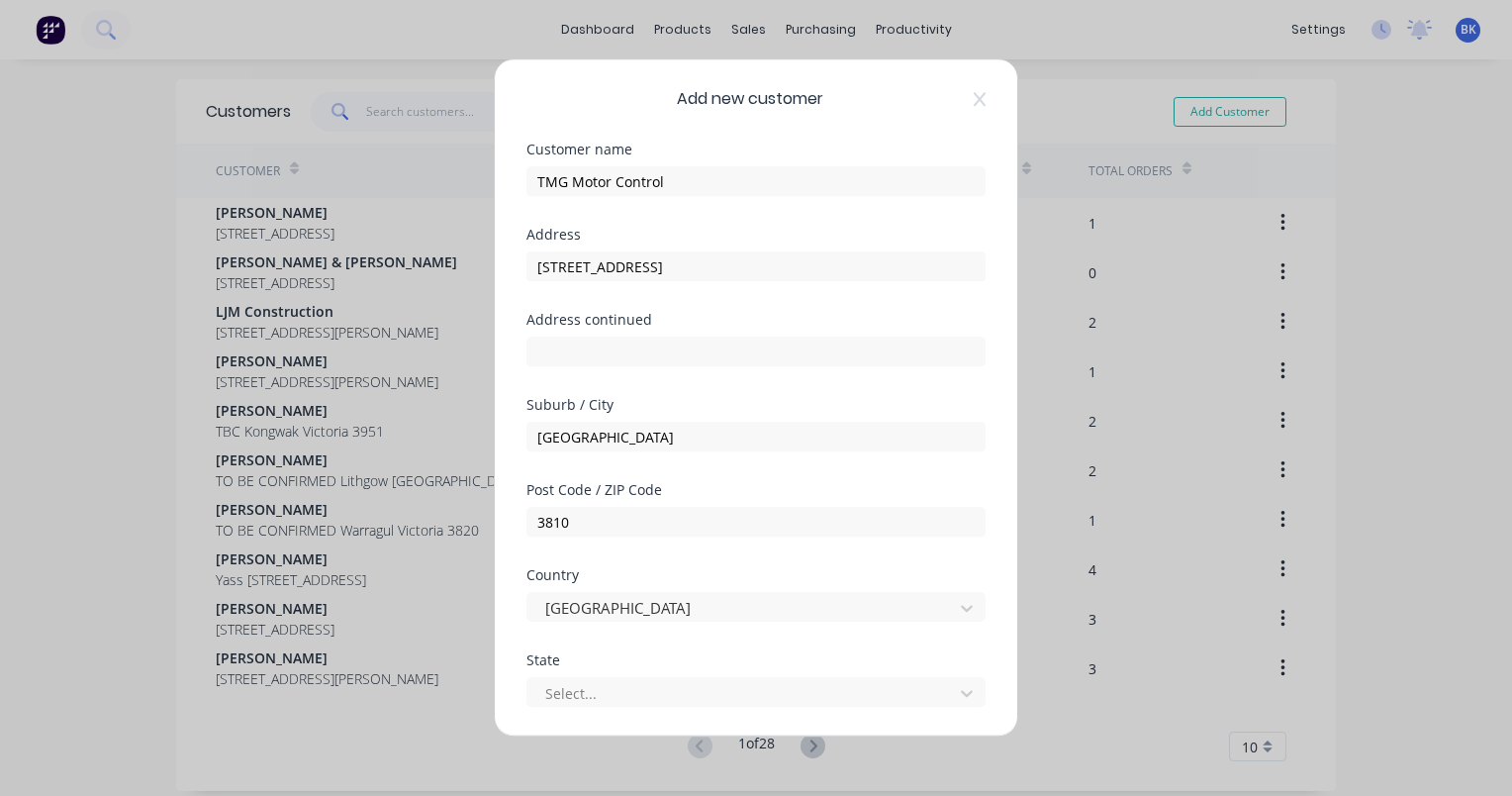 click on "Address continued" at bounding box center [756, 355] 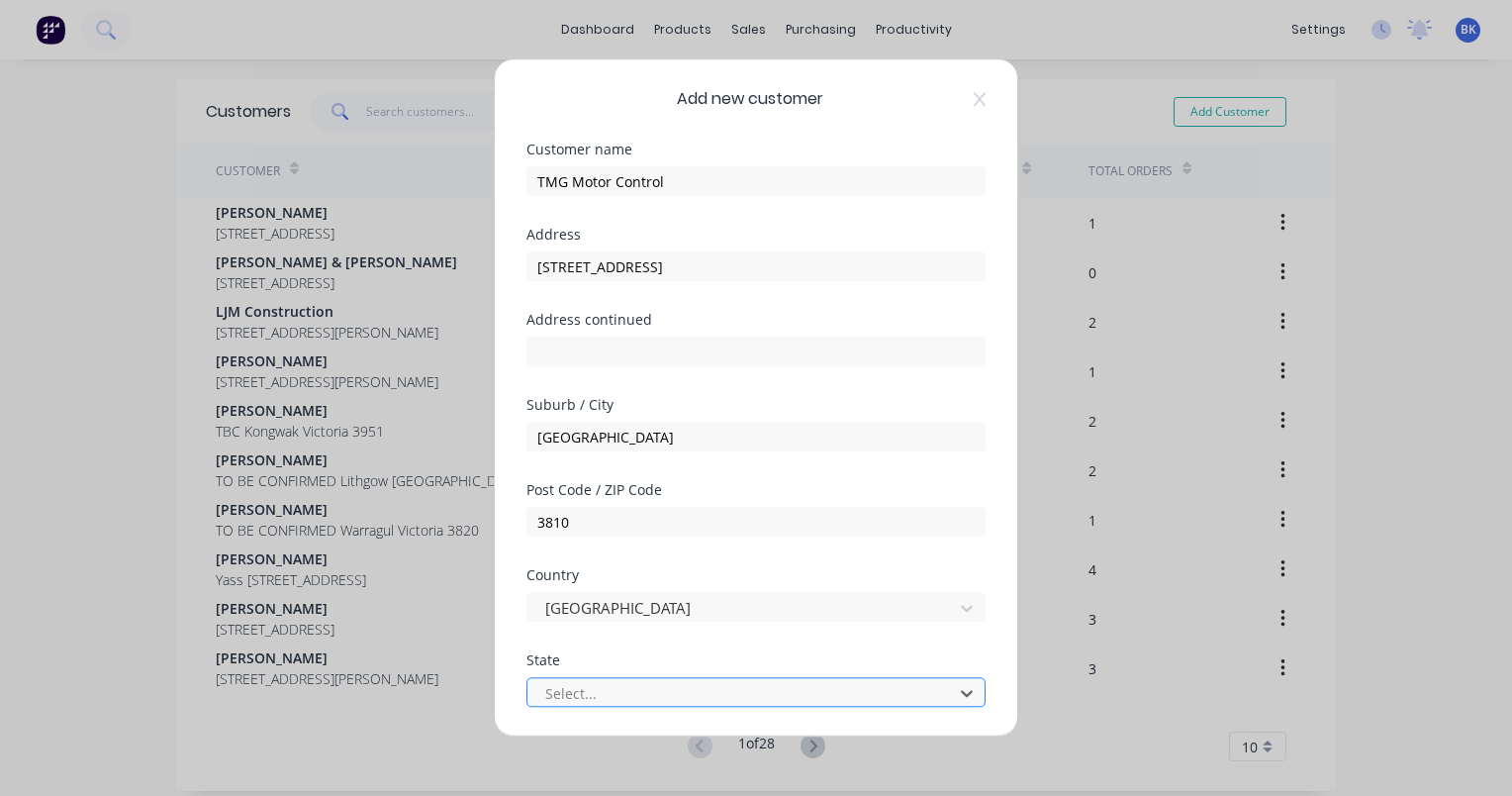click at bounding box center [743, 693] 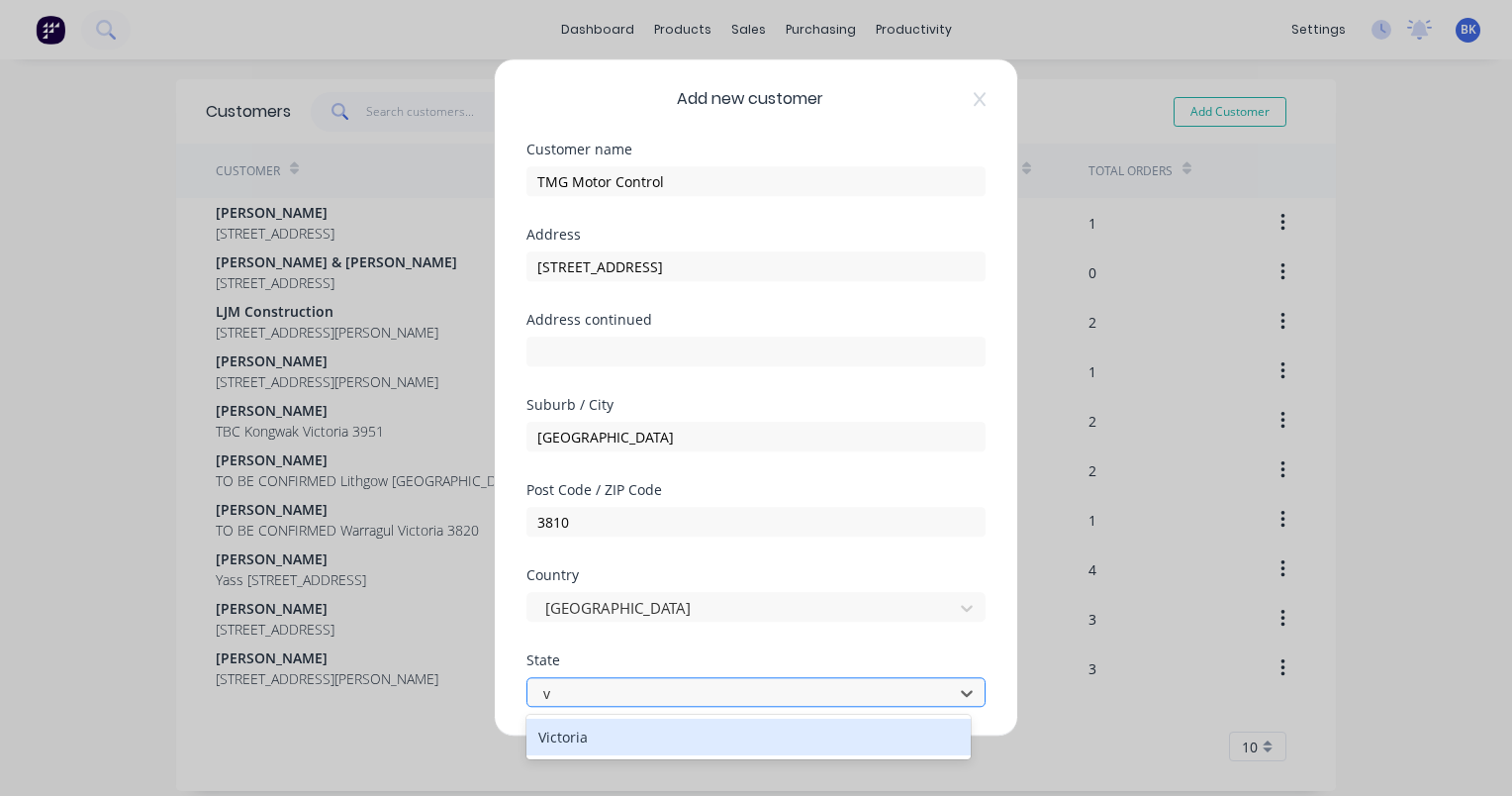 scroll, scrollTop: 0, scrollLeft: 0, axis: both 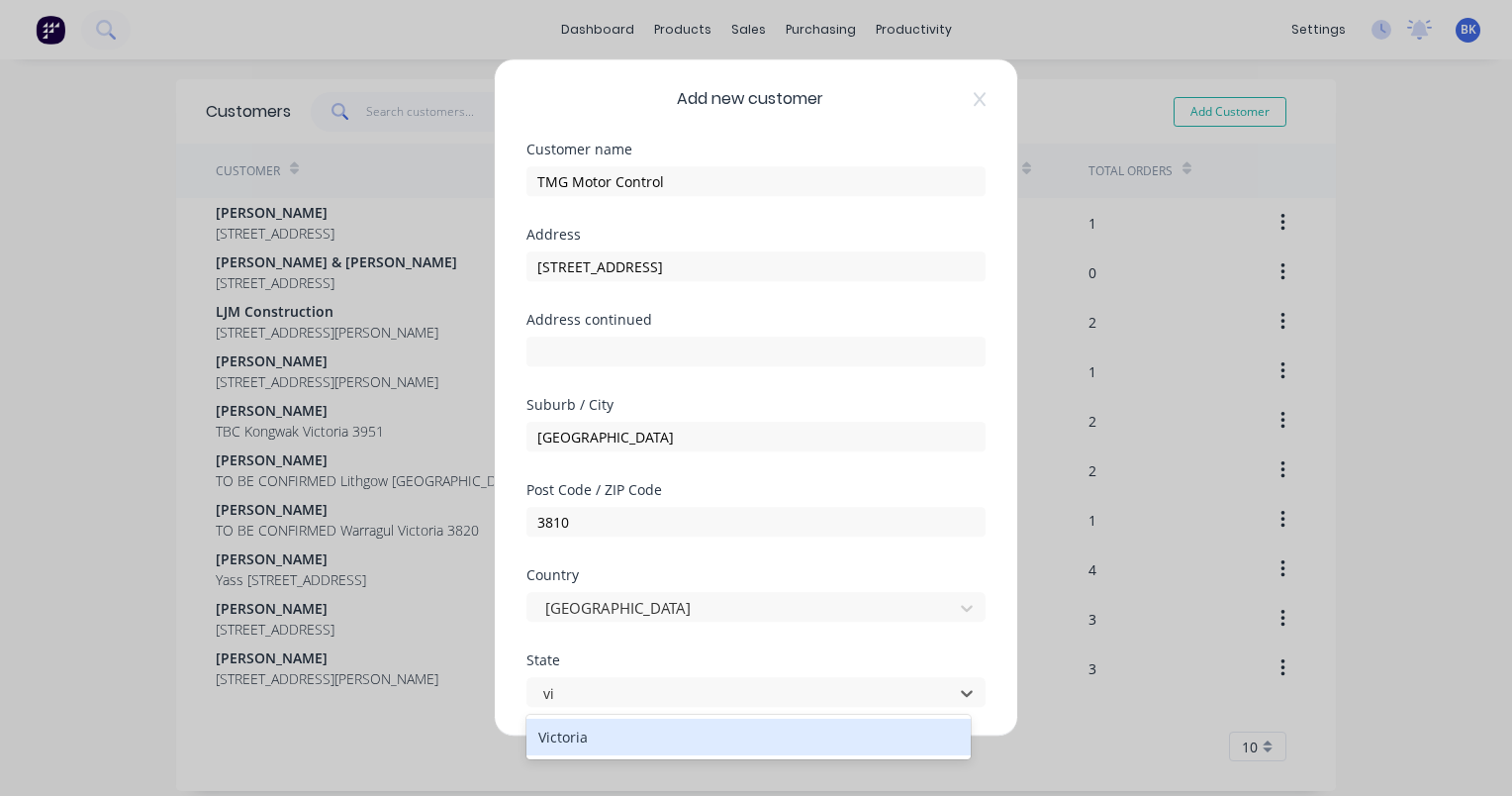 click on "Victoria" at bounding box center [748, 737] 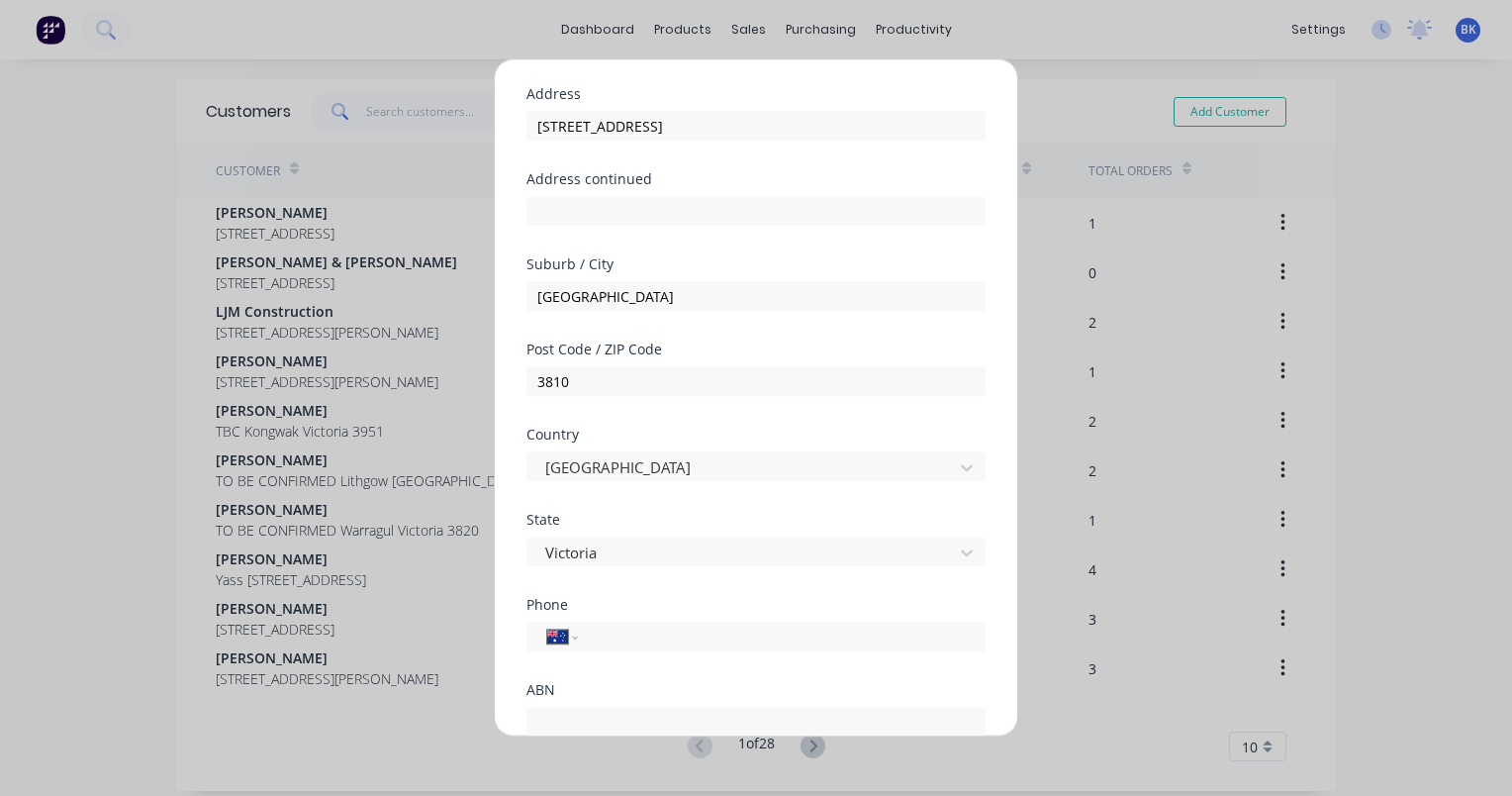 scroll, scrollTop: 143, scrollLeft: 0, axis: vertical 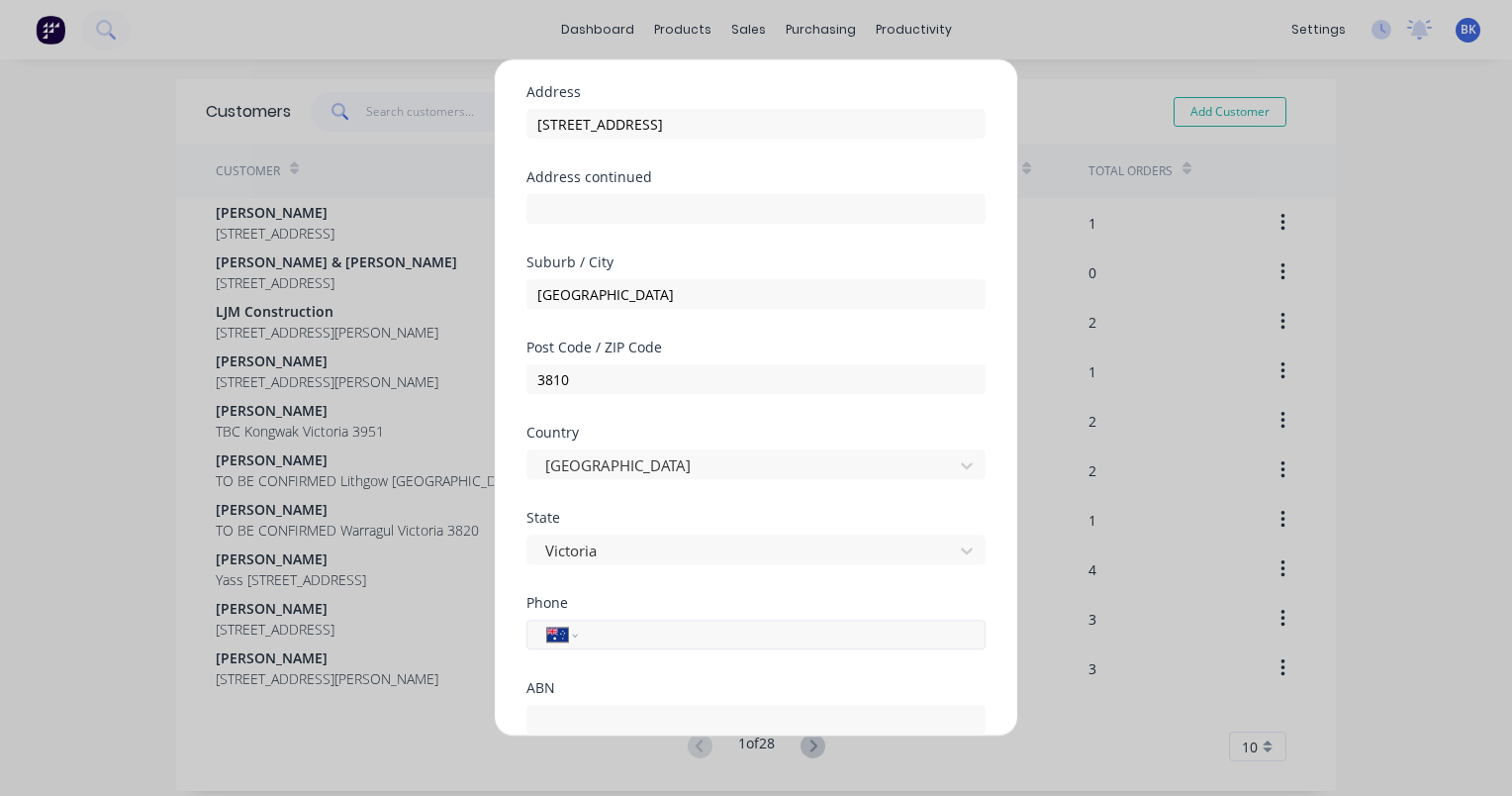 click at bounding box center [778, 635] 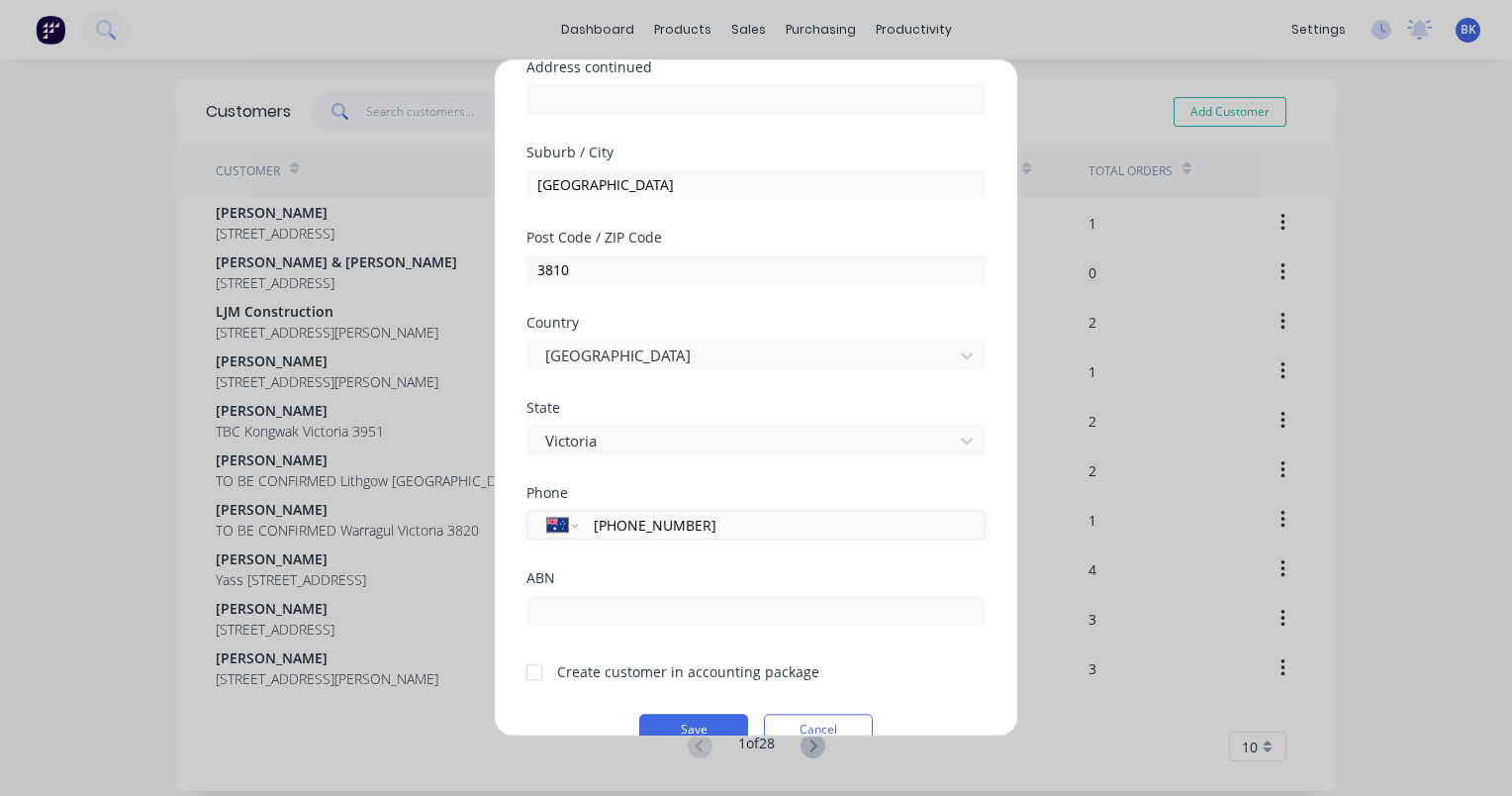 scroll, scrollTop: 253, scrollLeft: 0, axis: vertical 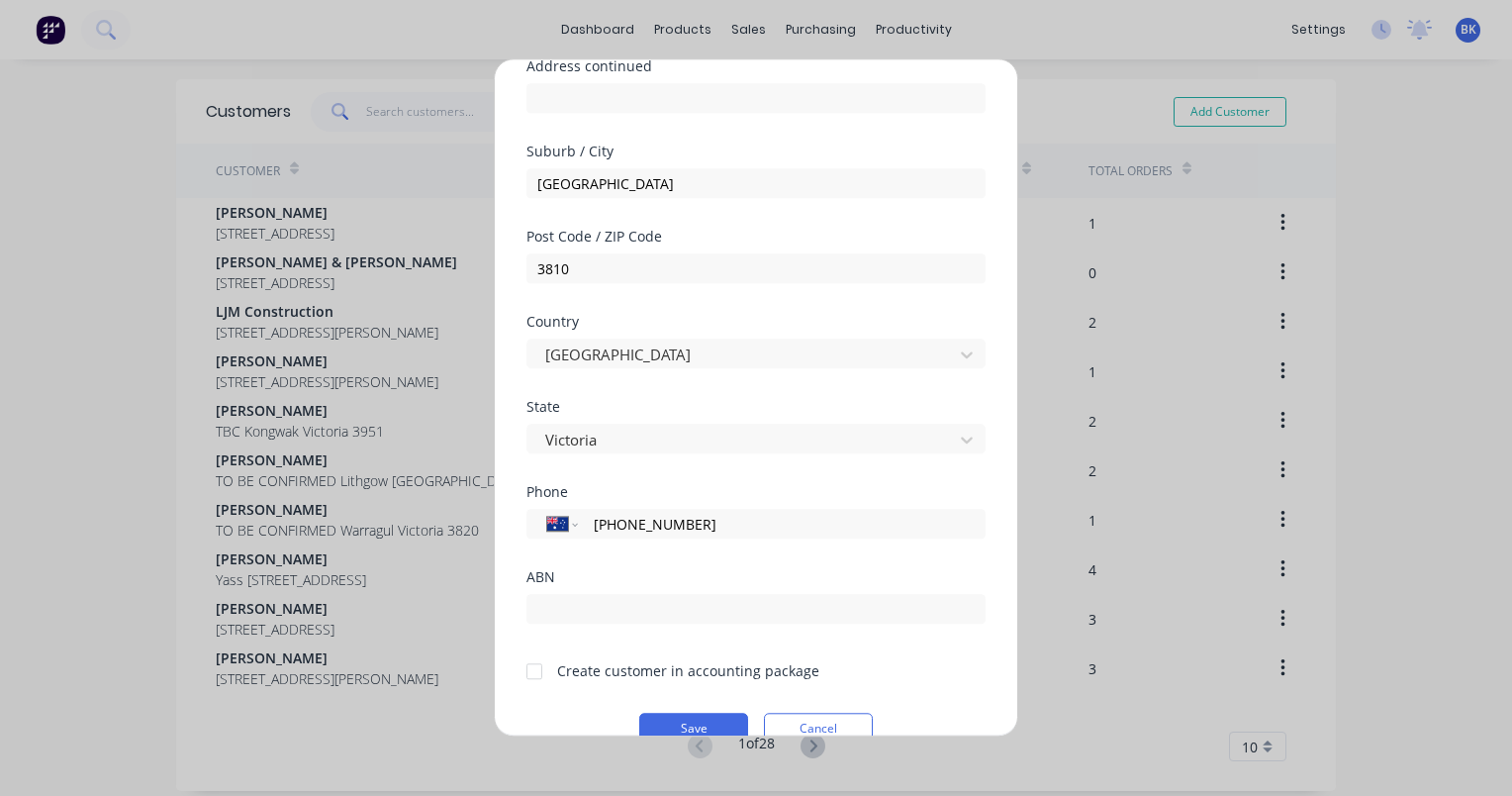type on "[PHONE_NUMBER]" 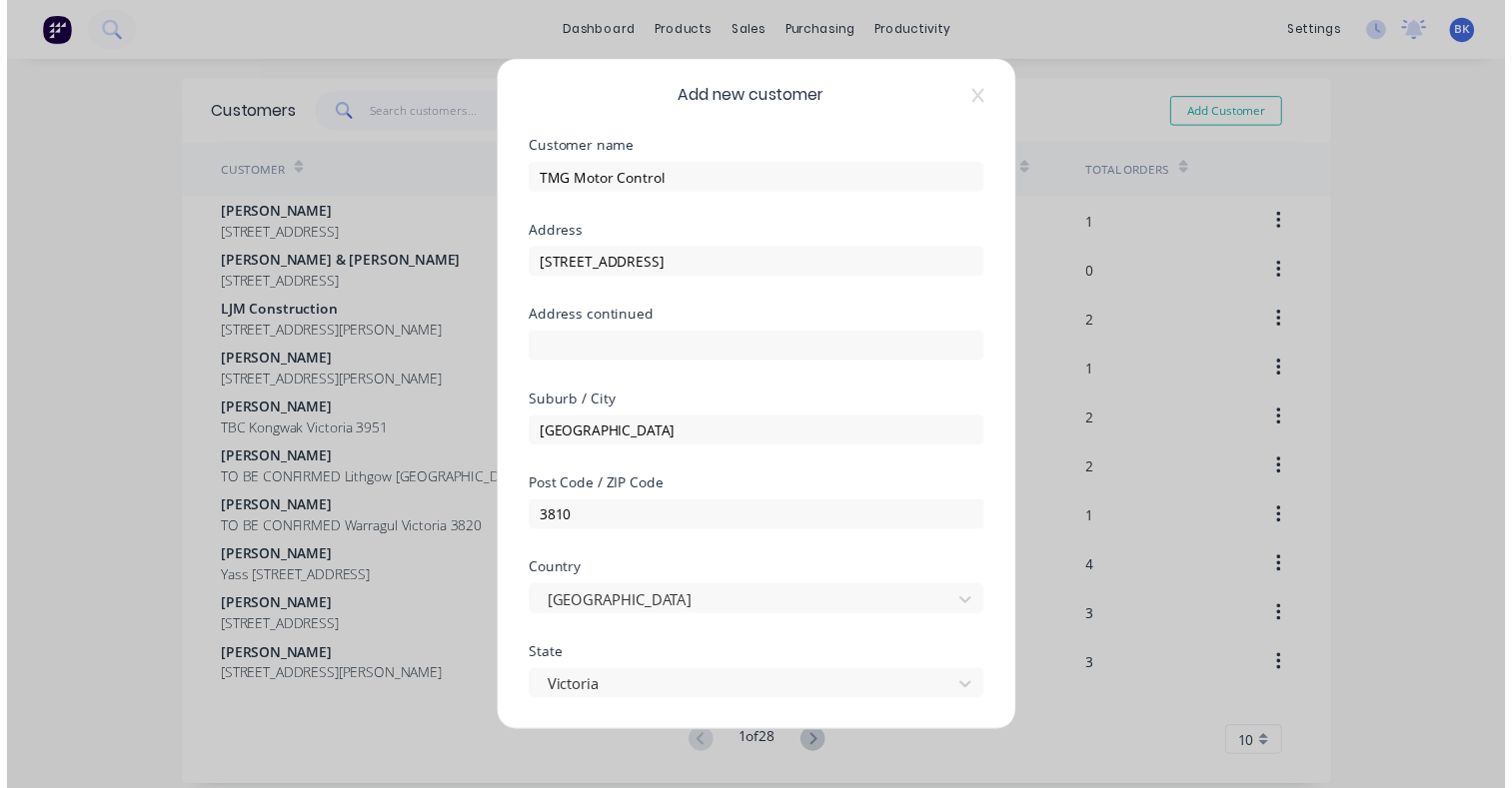 scroll, scrollTop: 292, scrollLeft: 0, axis: vertical 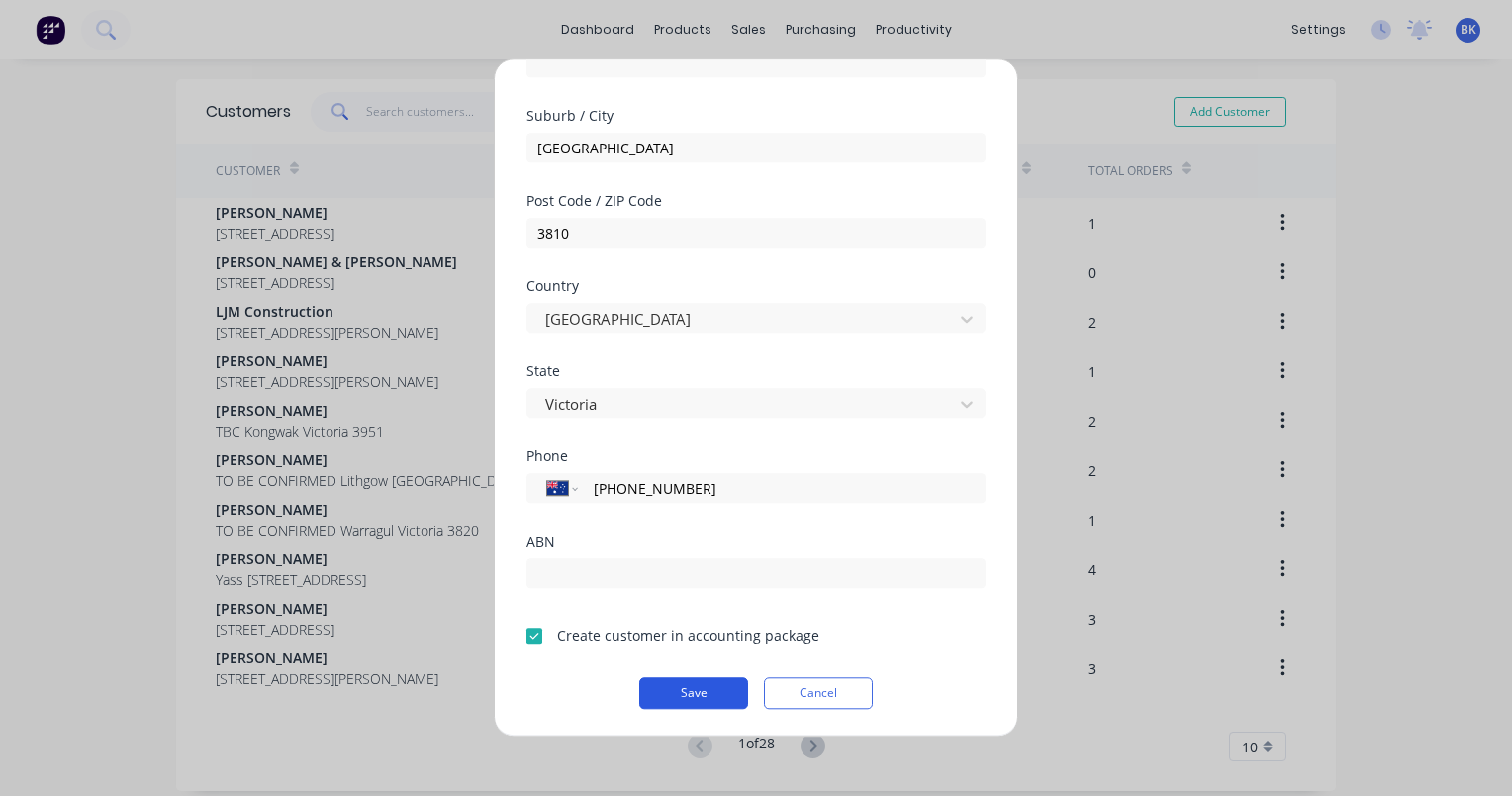 click on "Save" at bounding box center [694, 693] 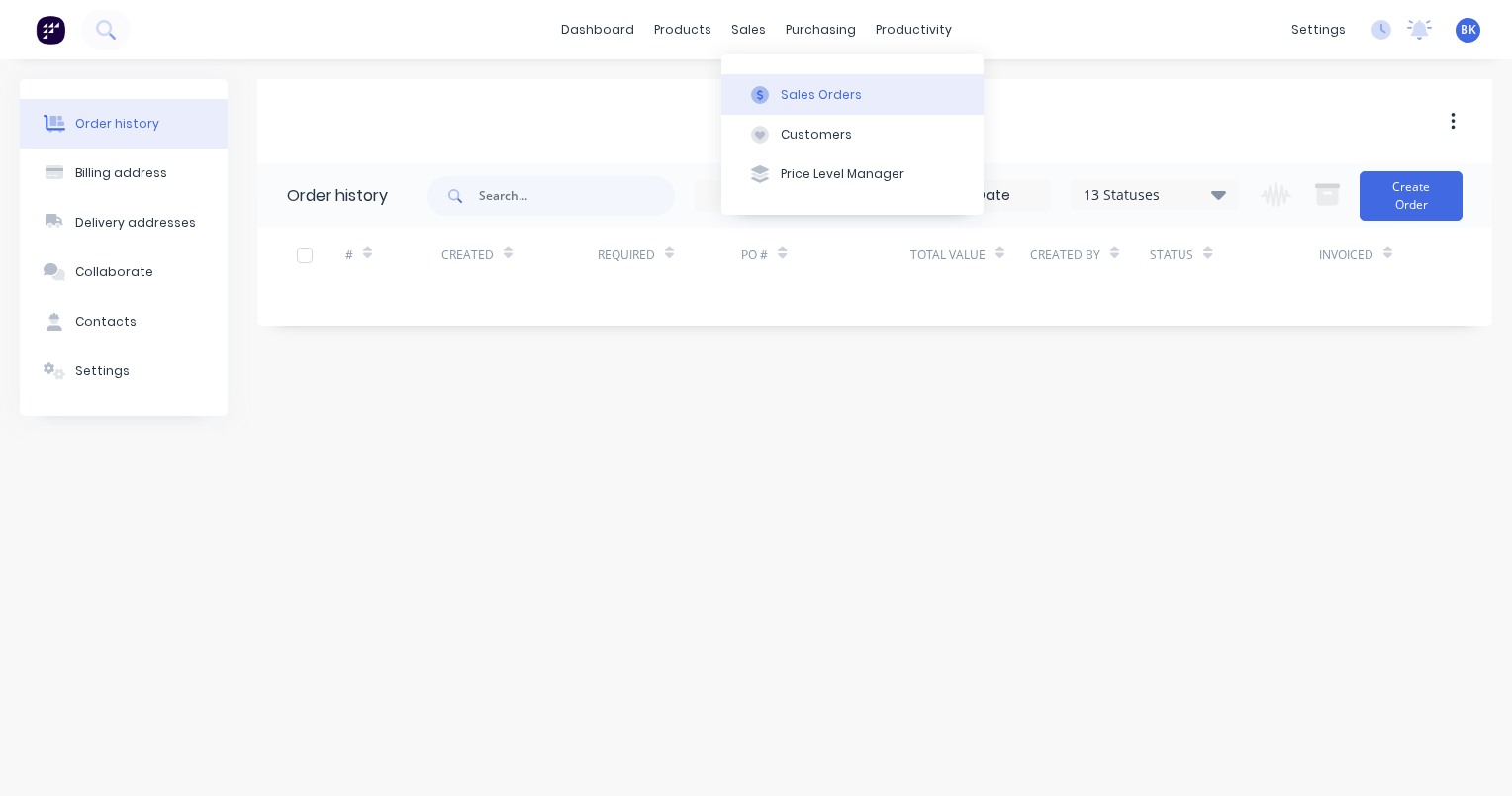 click on "Sales Orders" at bounding box center (821, 95) 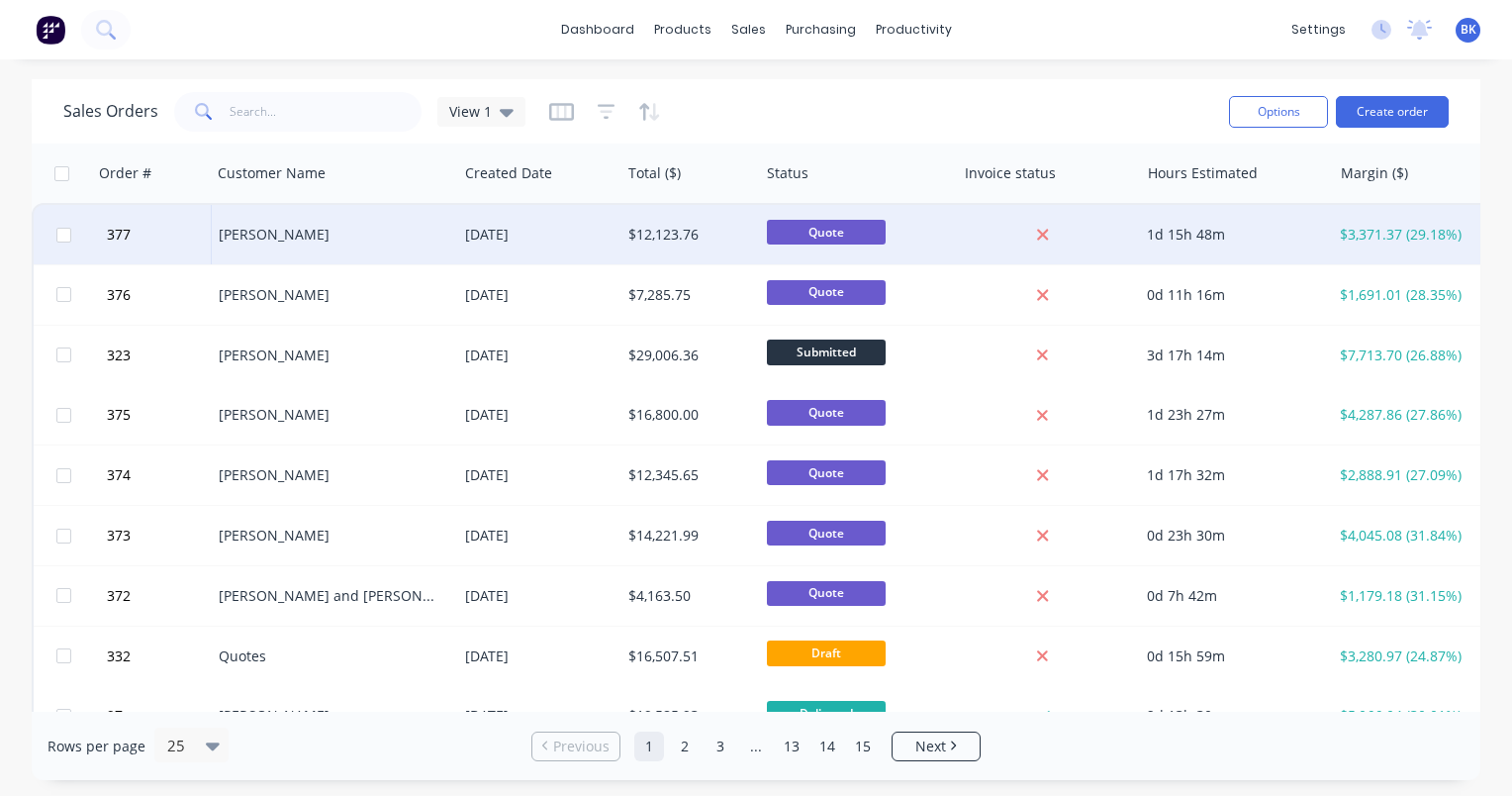 click on "[PERSON_NAME]" at bounding box center [328, 235] 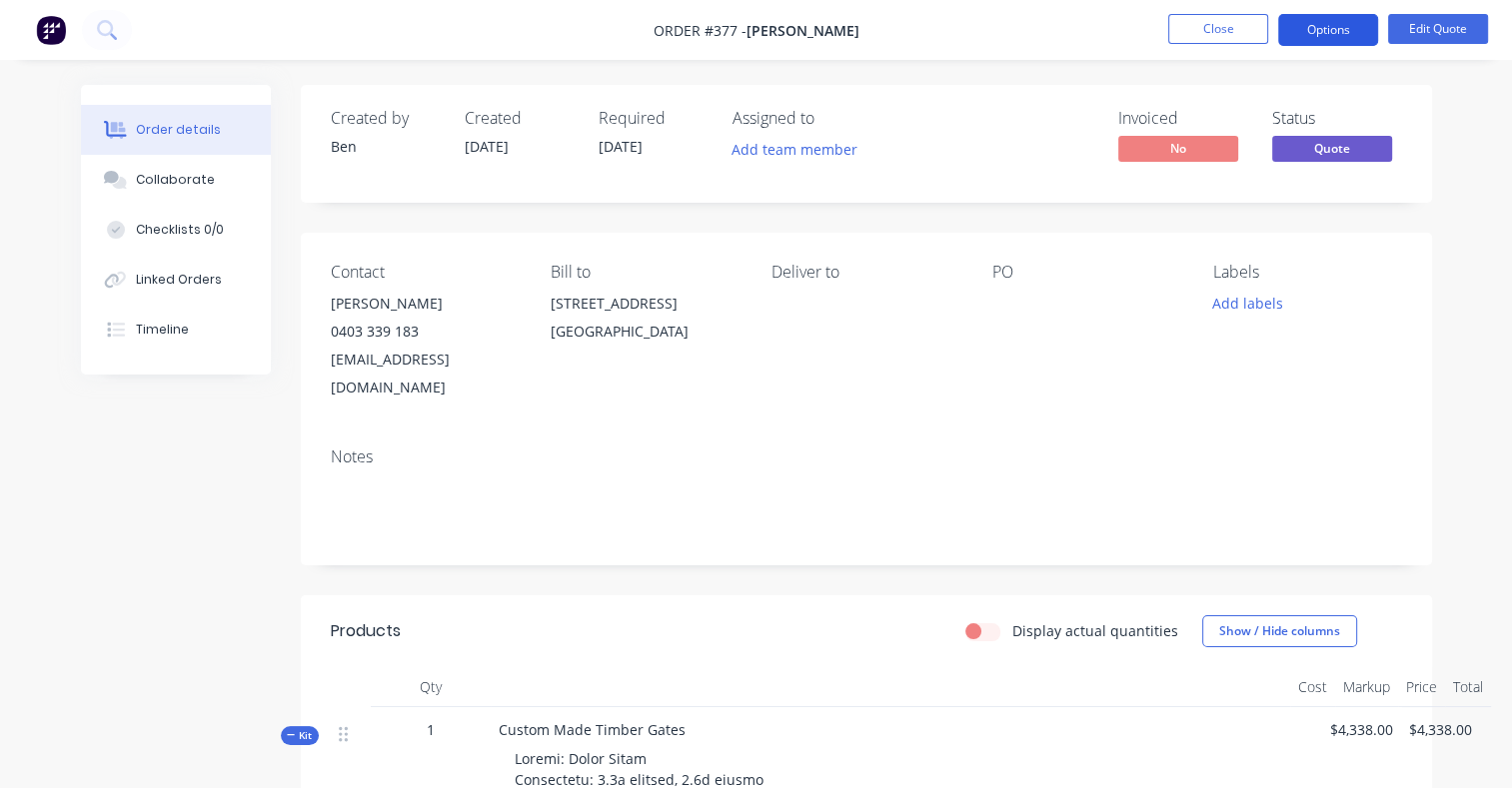 click on "Options" at bounding box center (1328, 30) 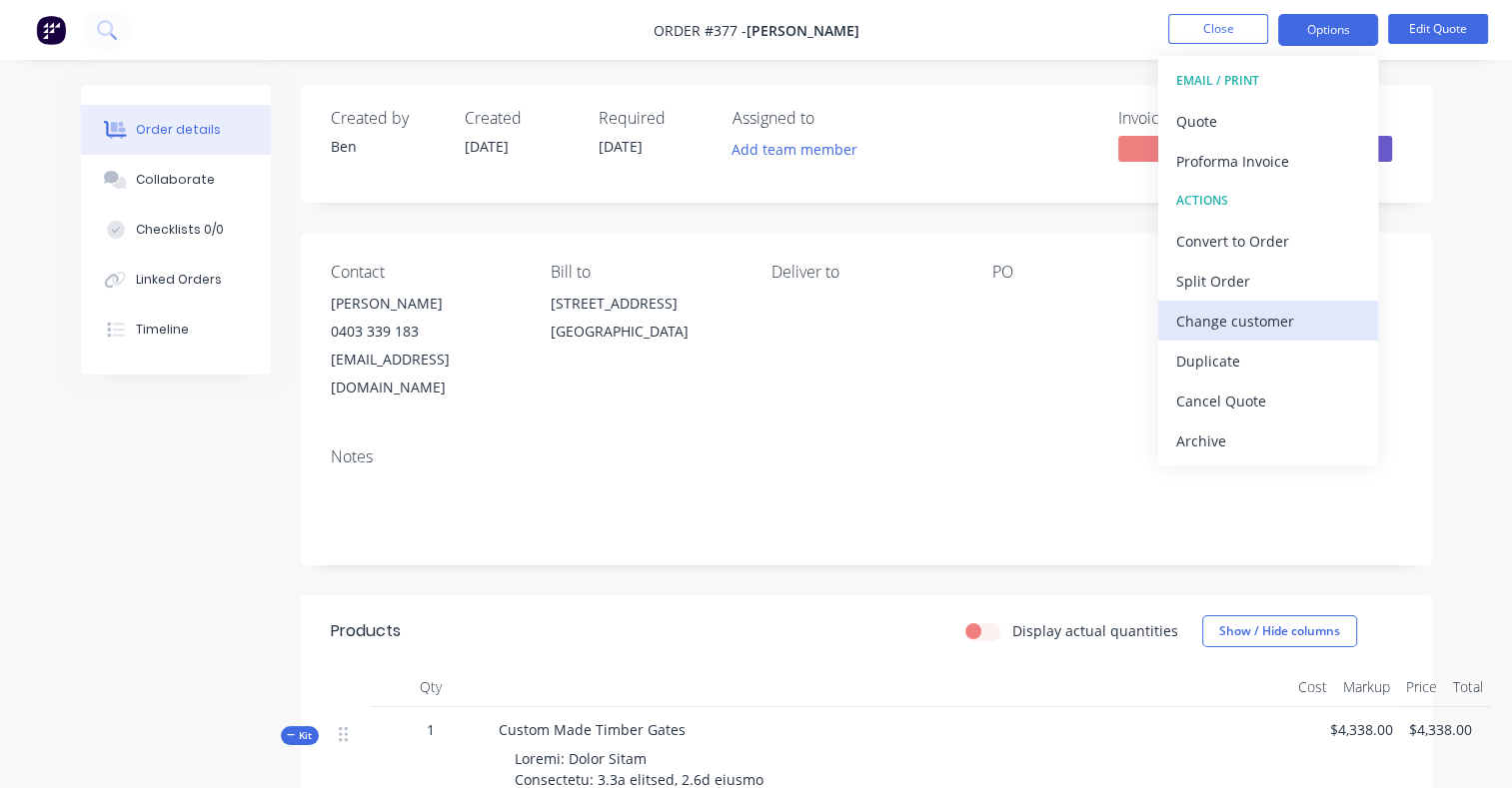 click on "Change customer" at bounding box center (1268, 321) 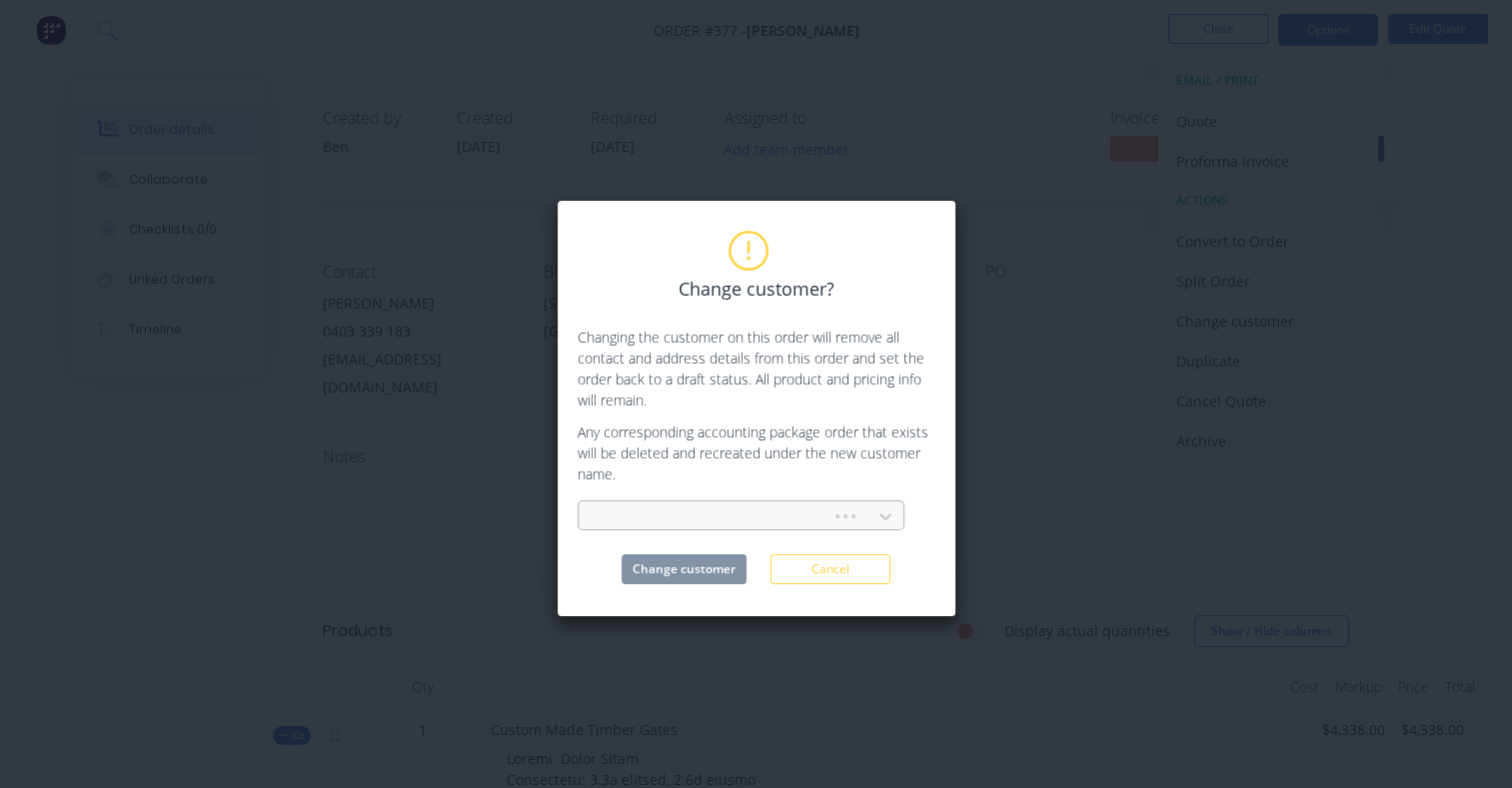 click at bounding box center (708, 516) 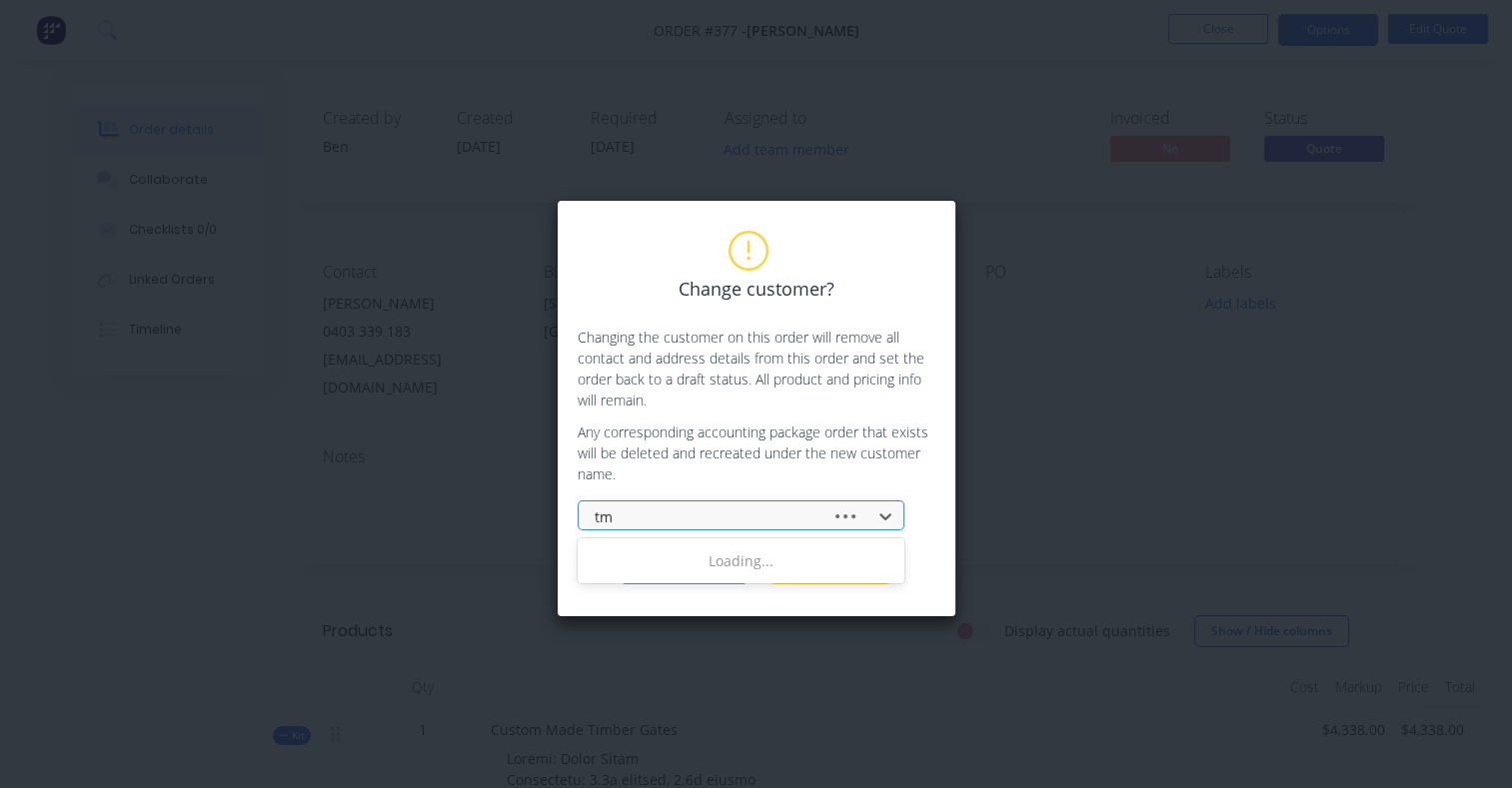 type on "tmg" 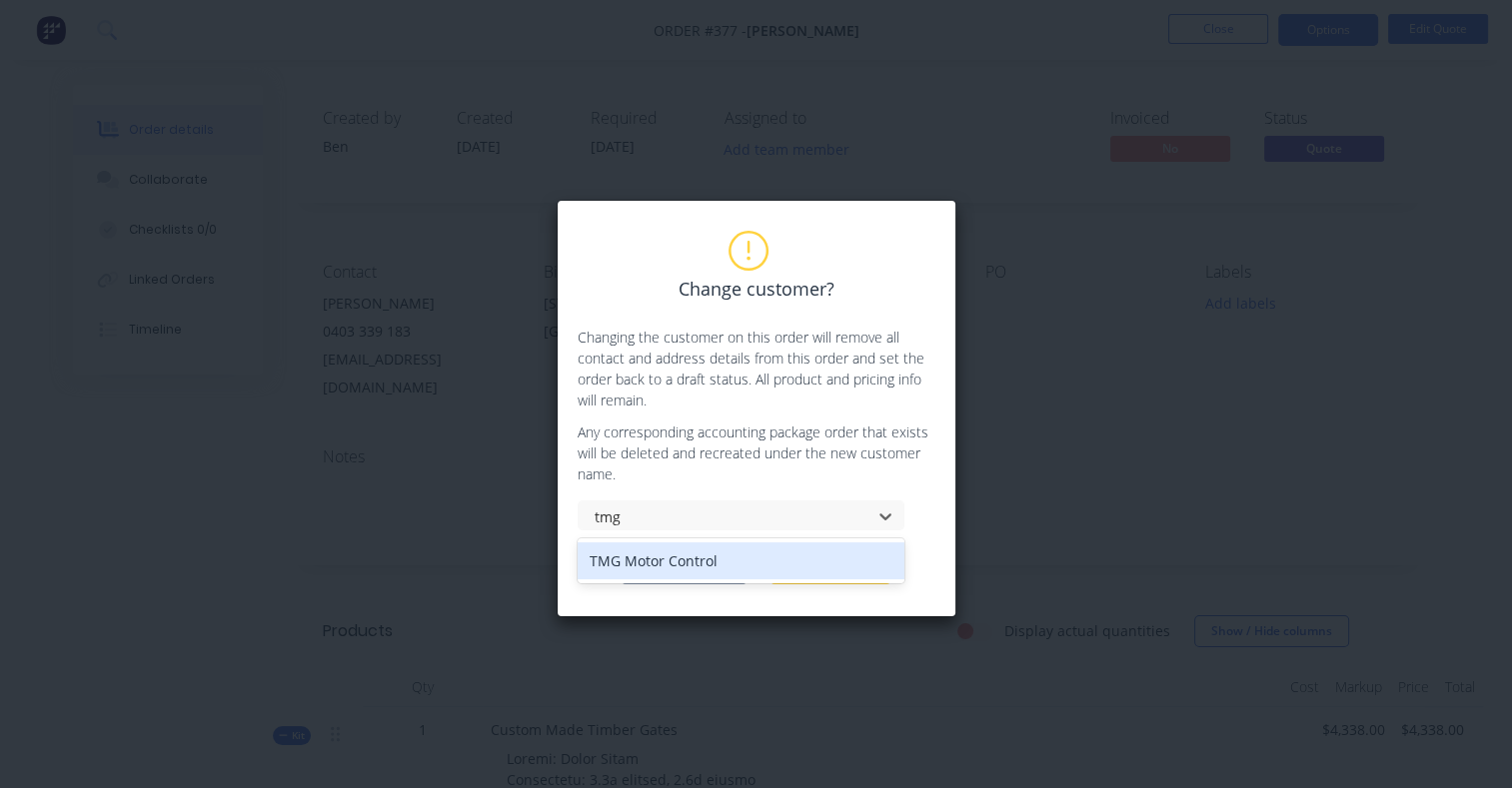 click on "TMG Motor Control" at bounding box center (741, 560) 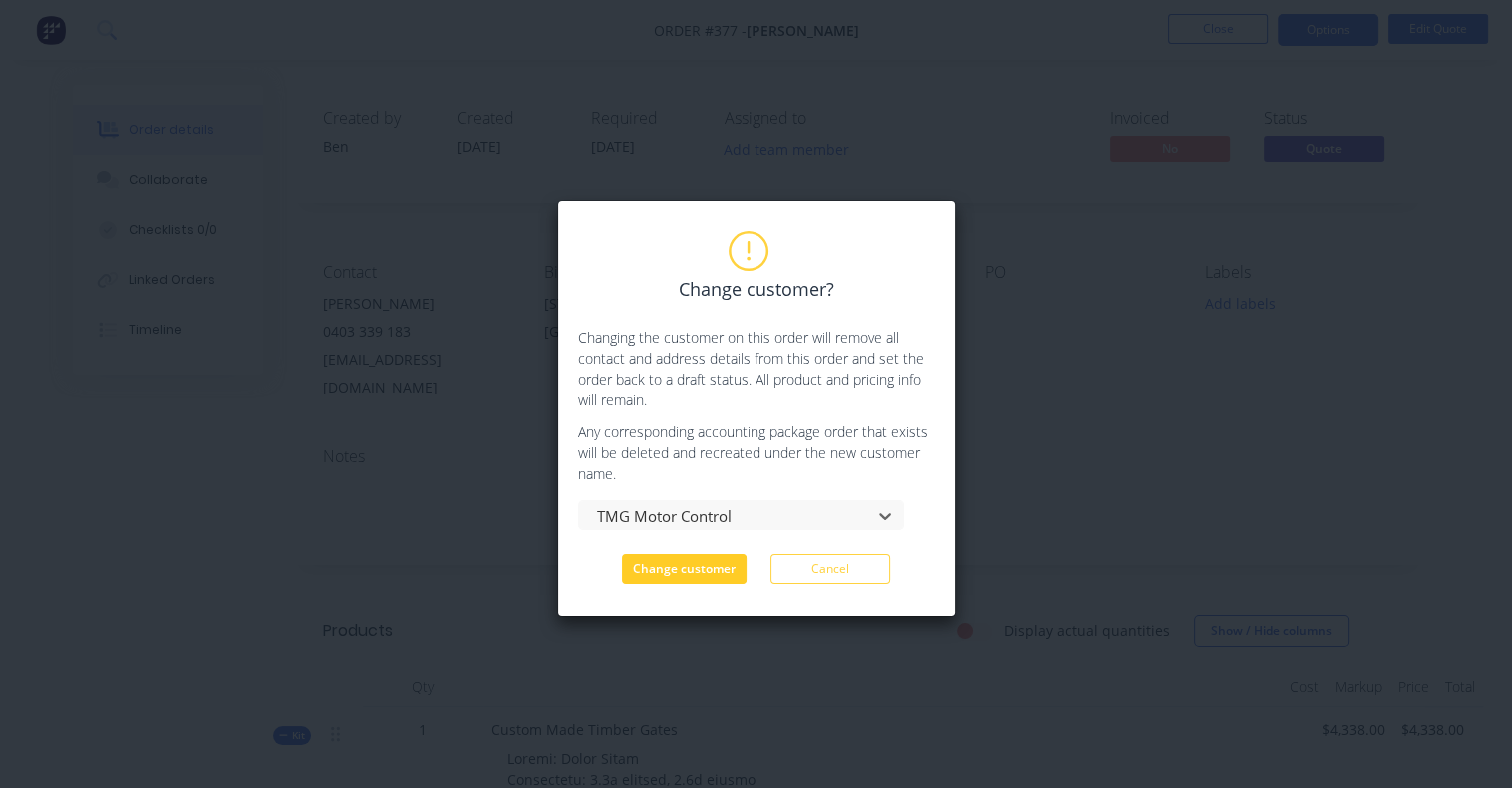 click on "Change customer" at bounding box center (684, 569) 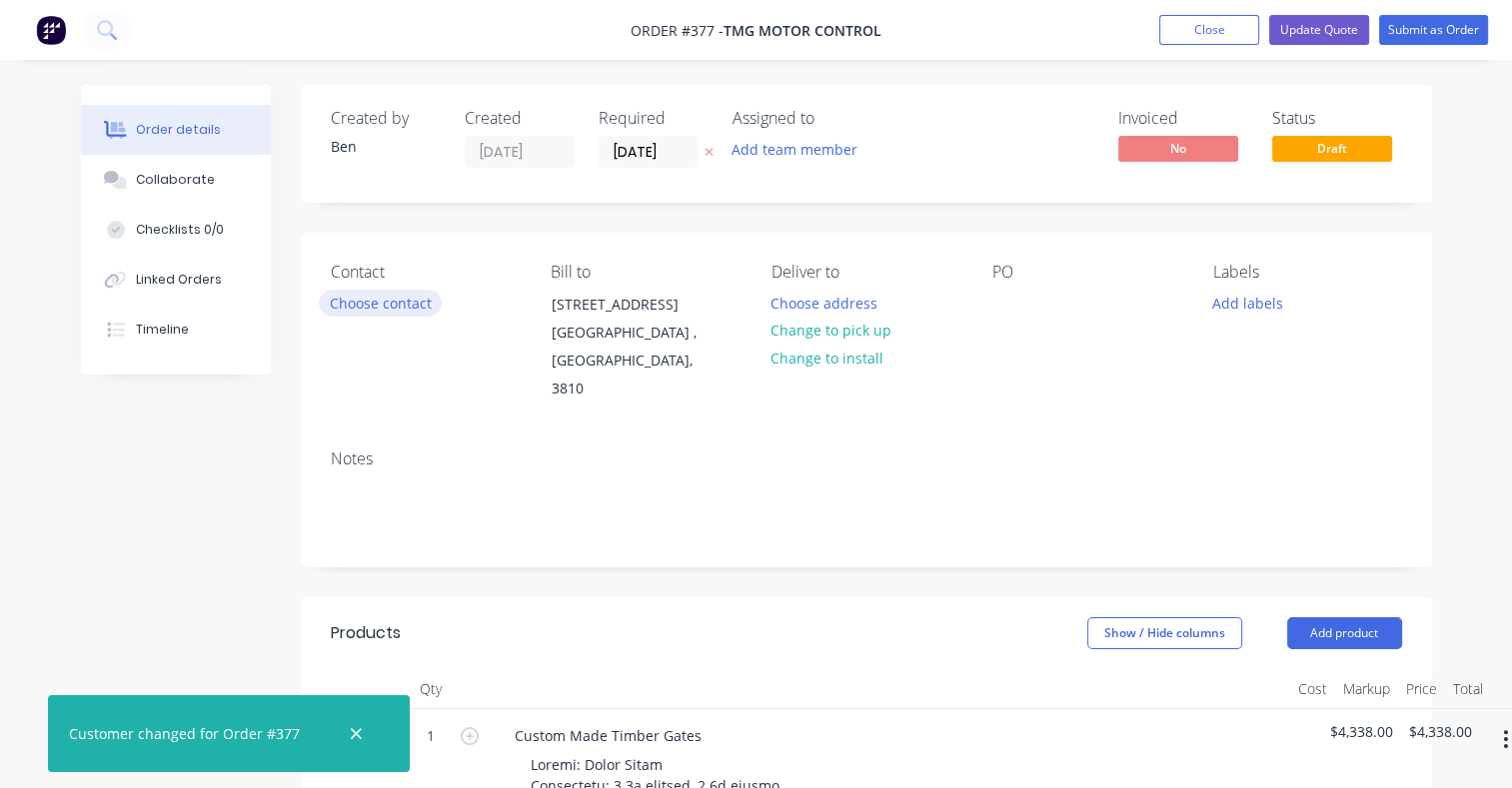 click on "Choose contact" at bounding box center [380, 303] 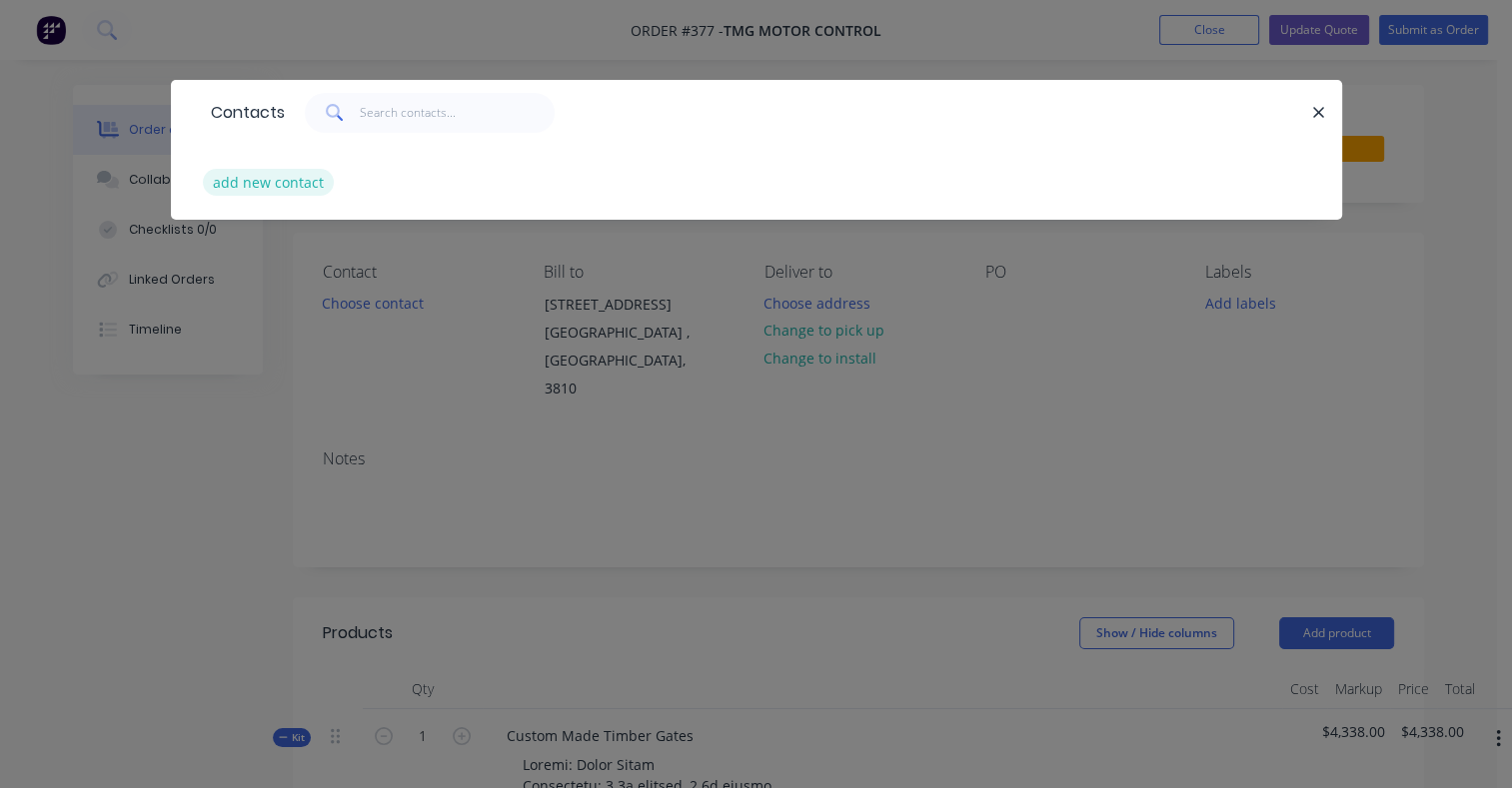 click on "add new contact" at bounding box center [269, 182] 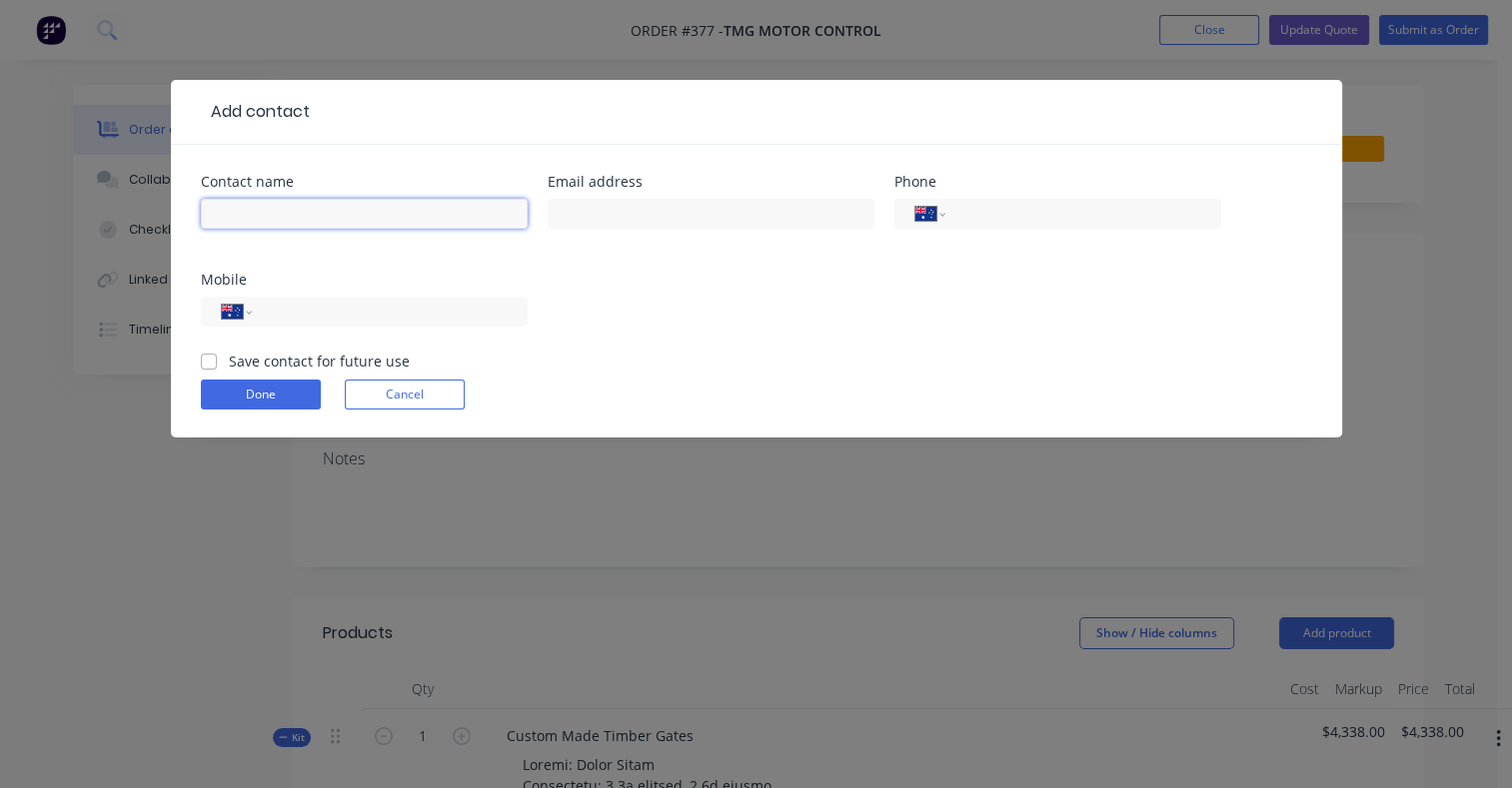 click at bounding box center [364, 214] 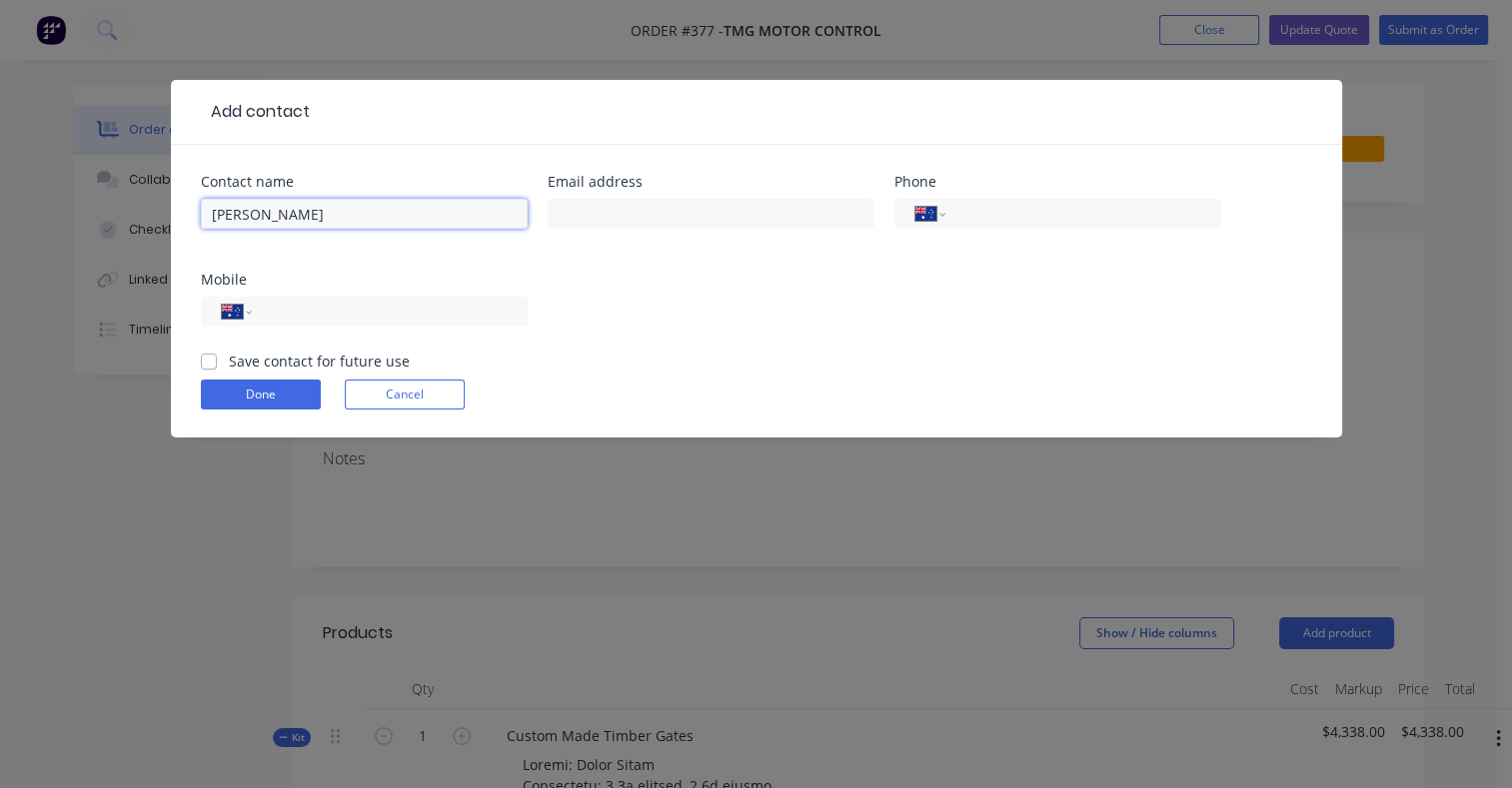 type on "[PERSON_NAME]" 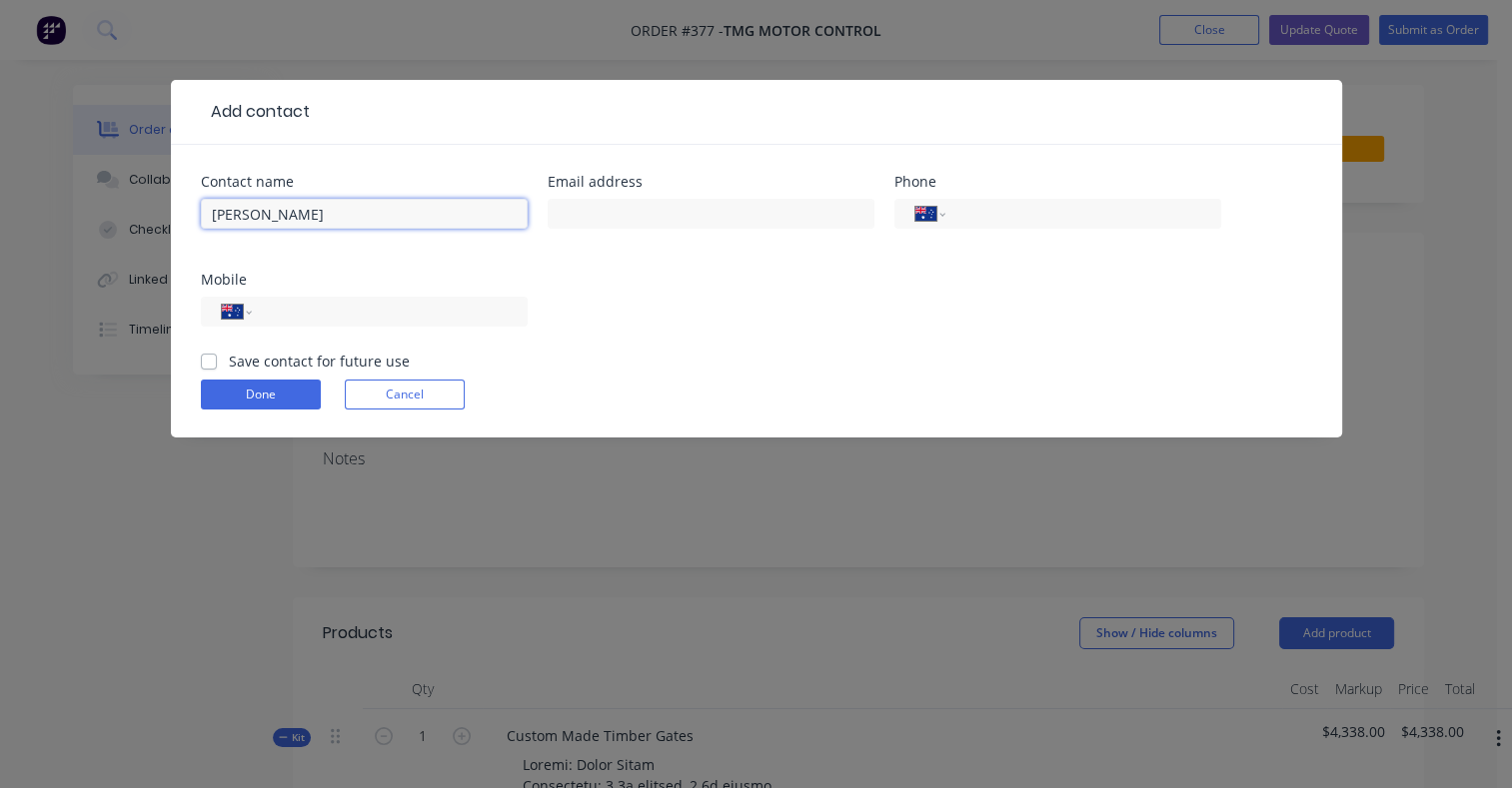 click on "[PERSON_NAME]" at bounding box center (364, 214) 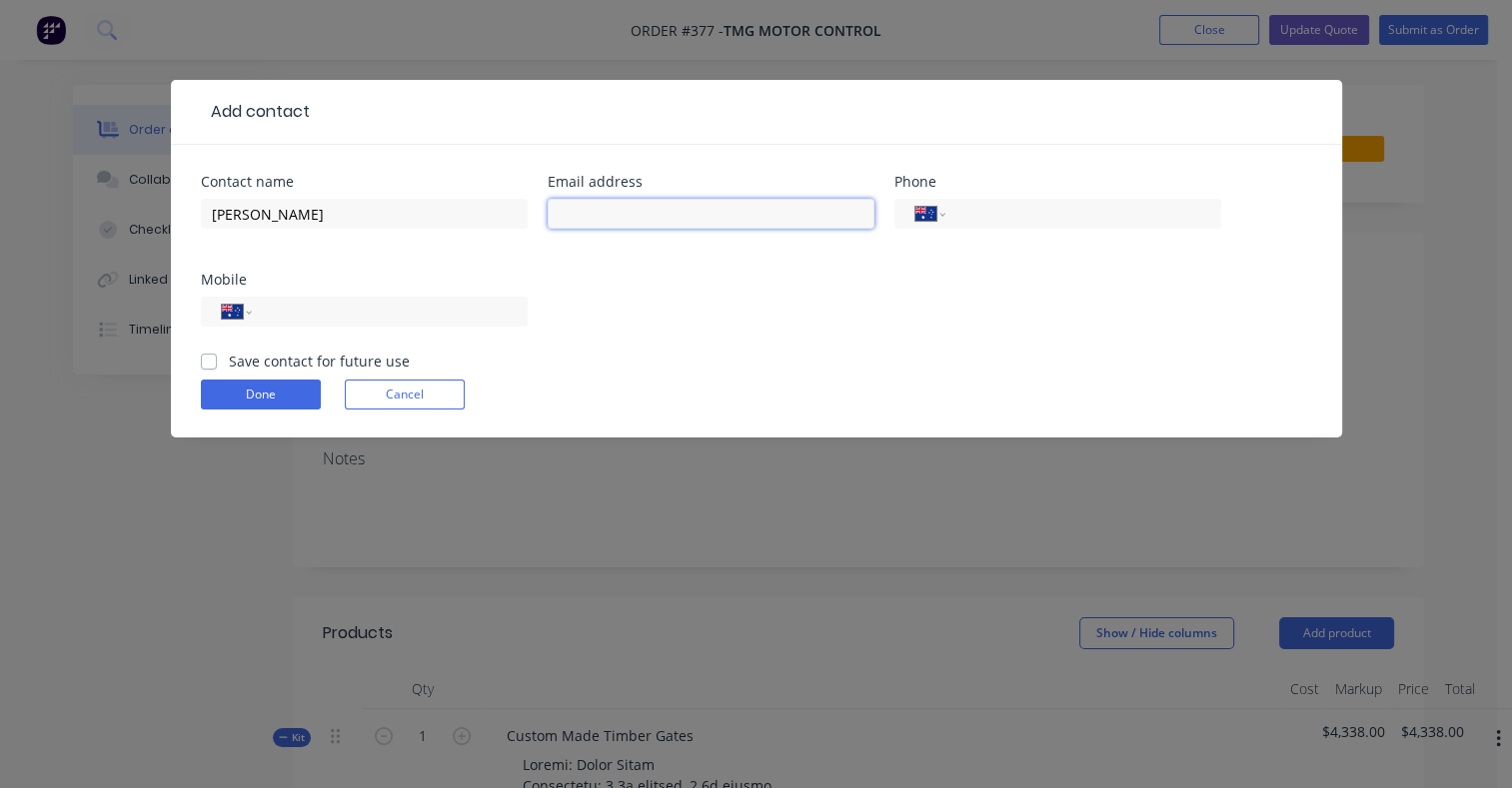 click at bounding box center (711, 214) 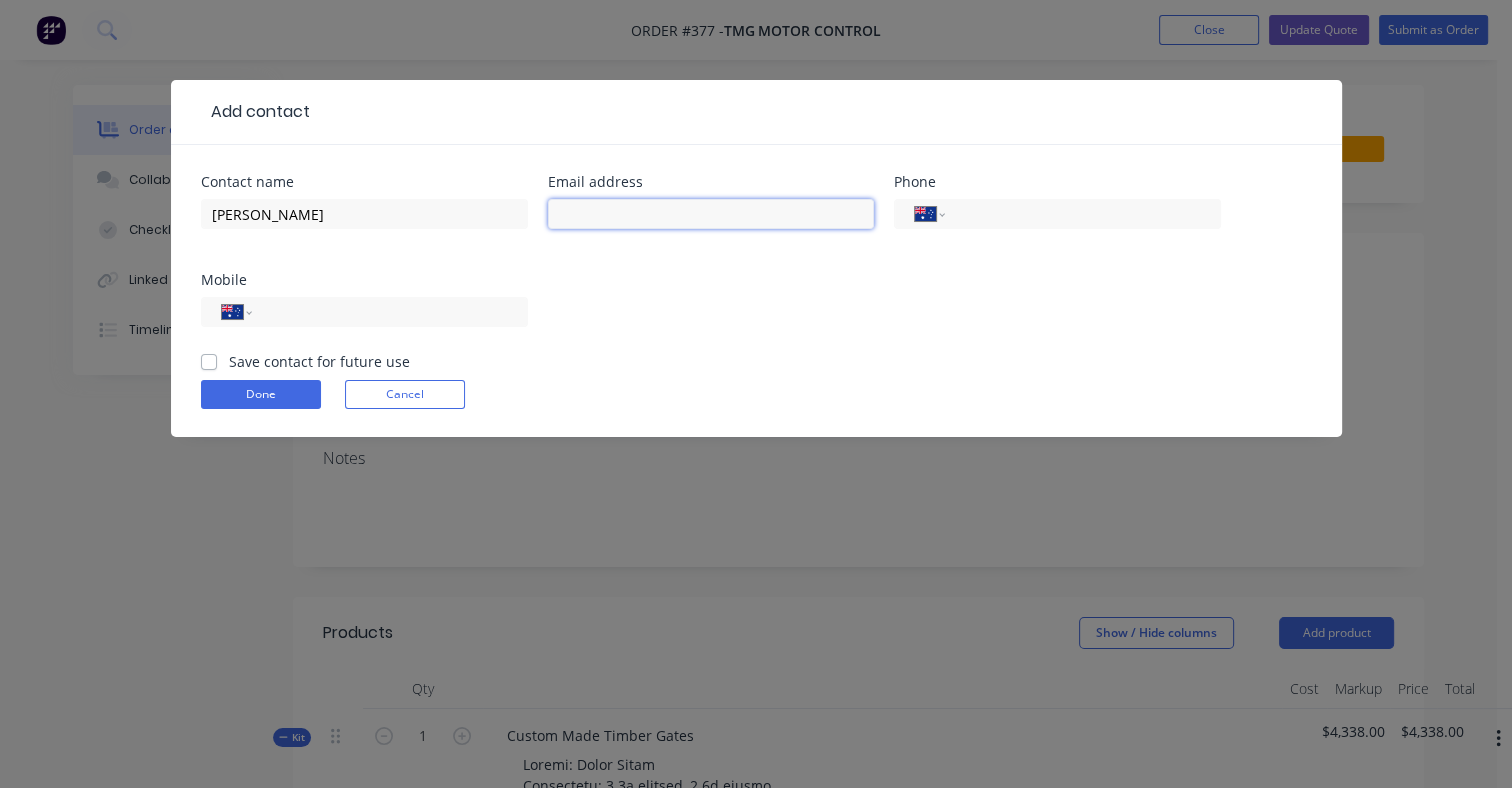 paste on "[EMAIL_ADDRESS][DOMAIN_NAME]" 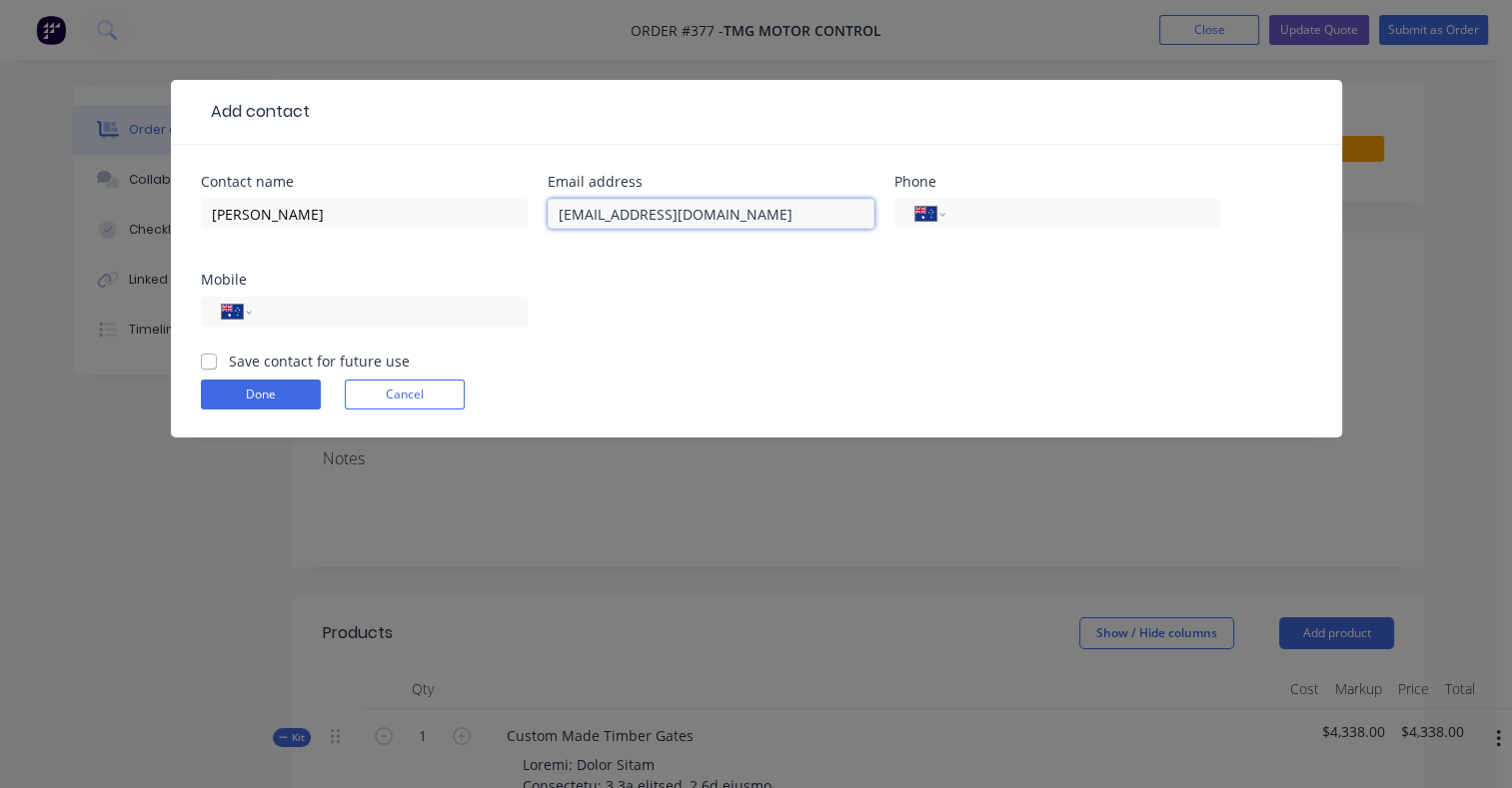 type on "[EMAIL_ADDRESS][DOMAIN_NAME]" 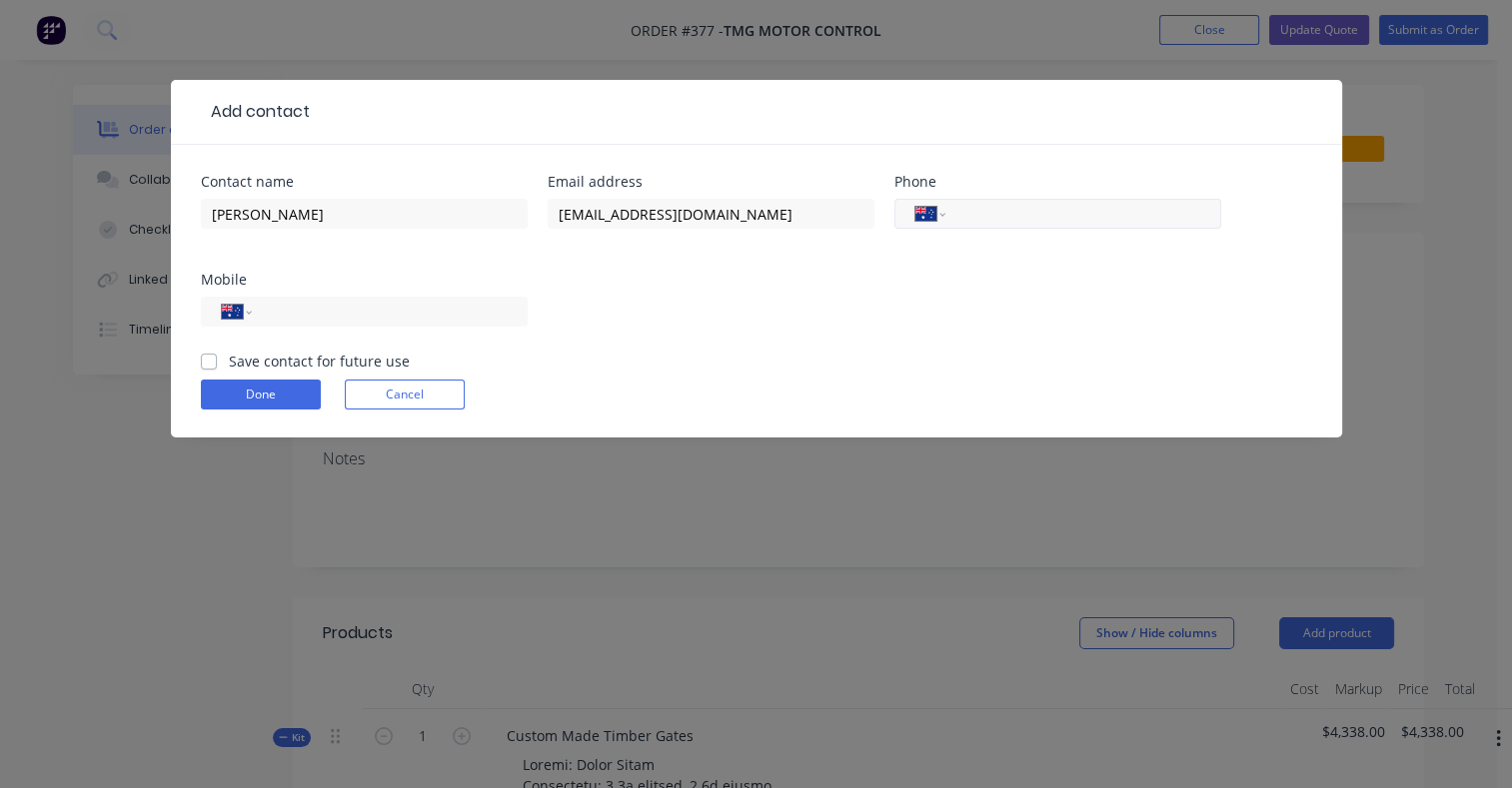 click at bounding box center [1079, 214] 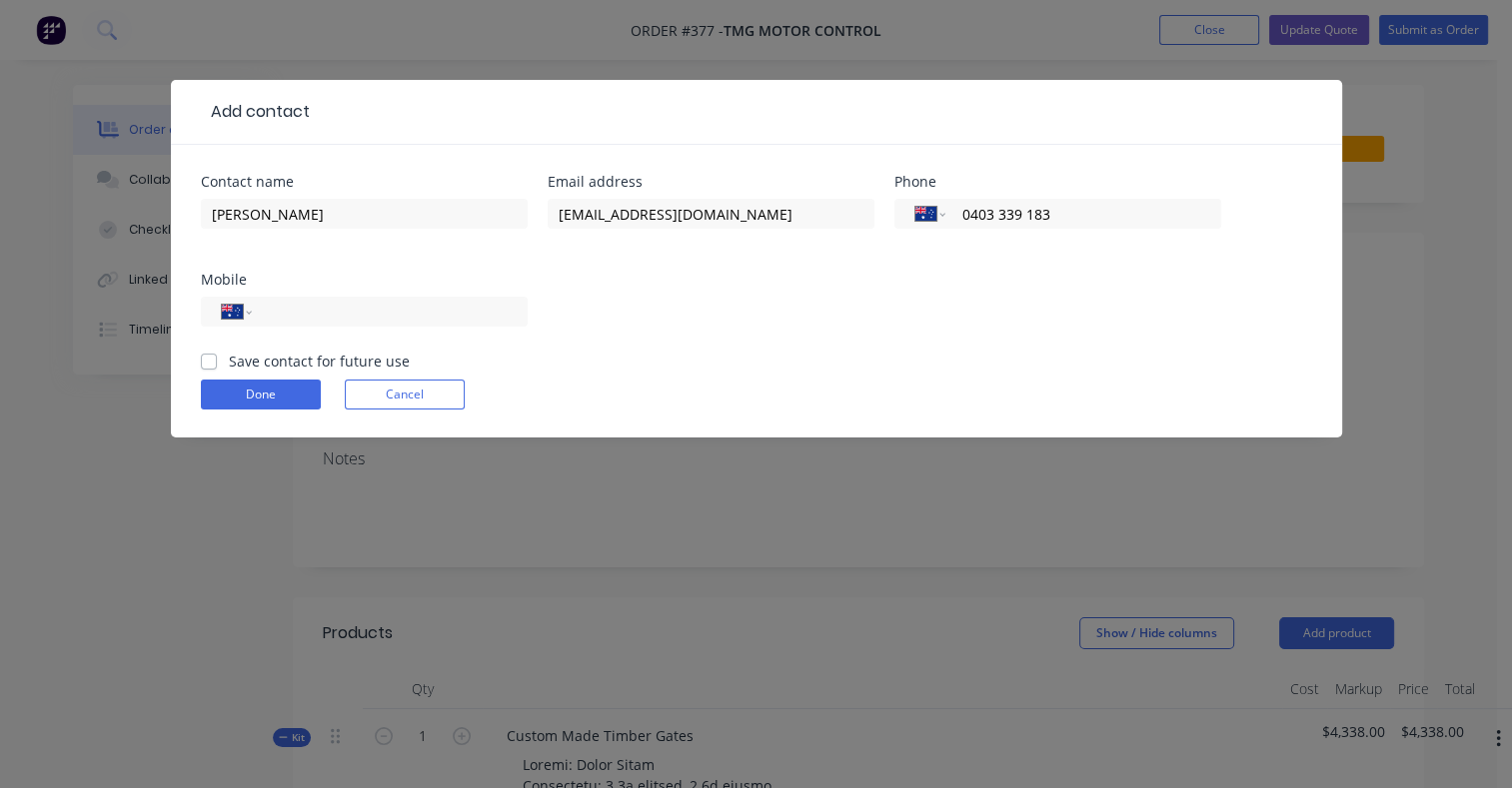 type on "0403 339 183" 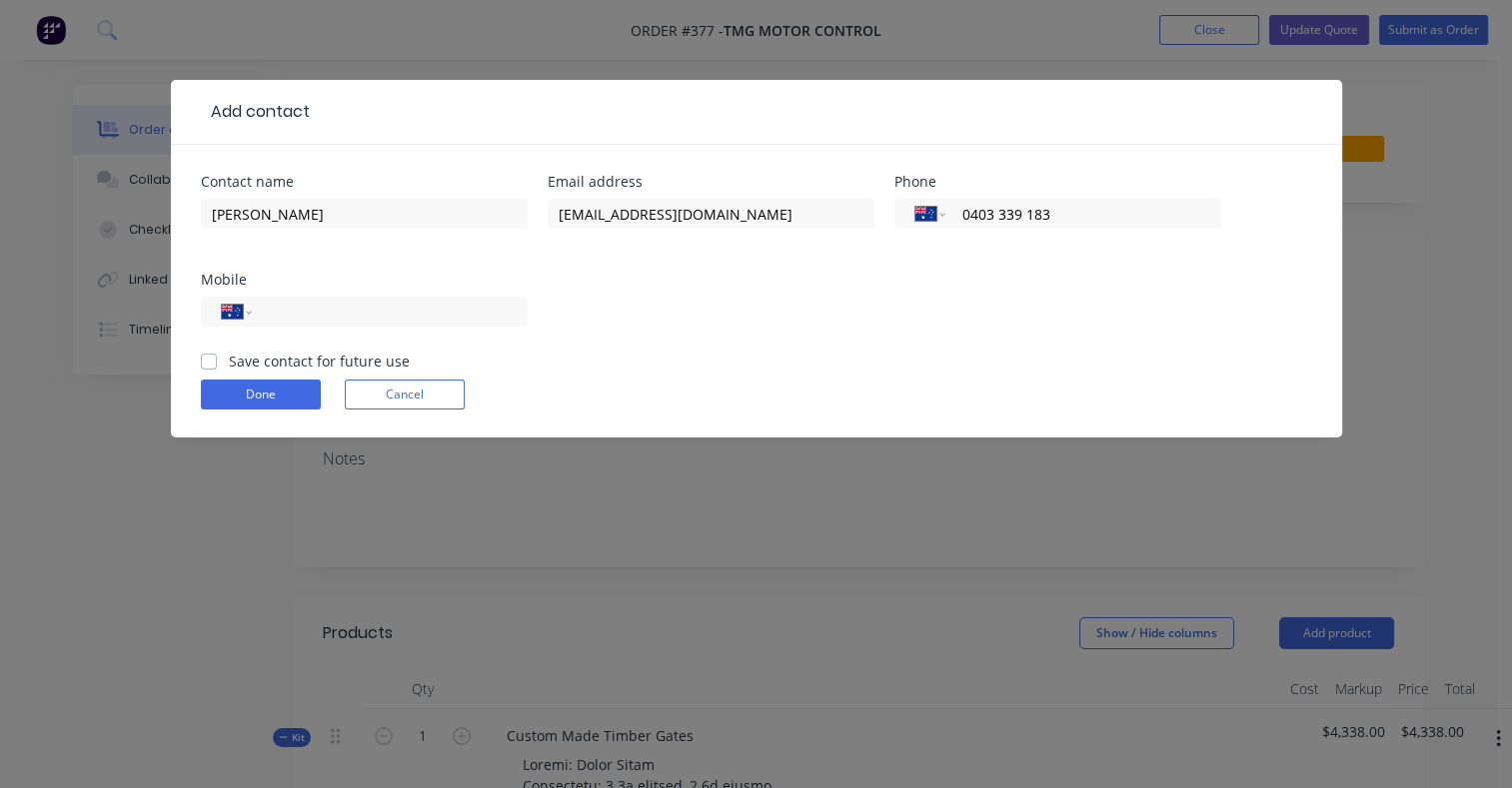 click on "Save contact for future use" at bounding box center (209, 360) 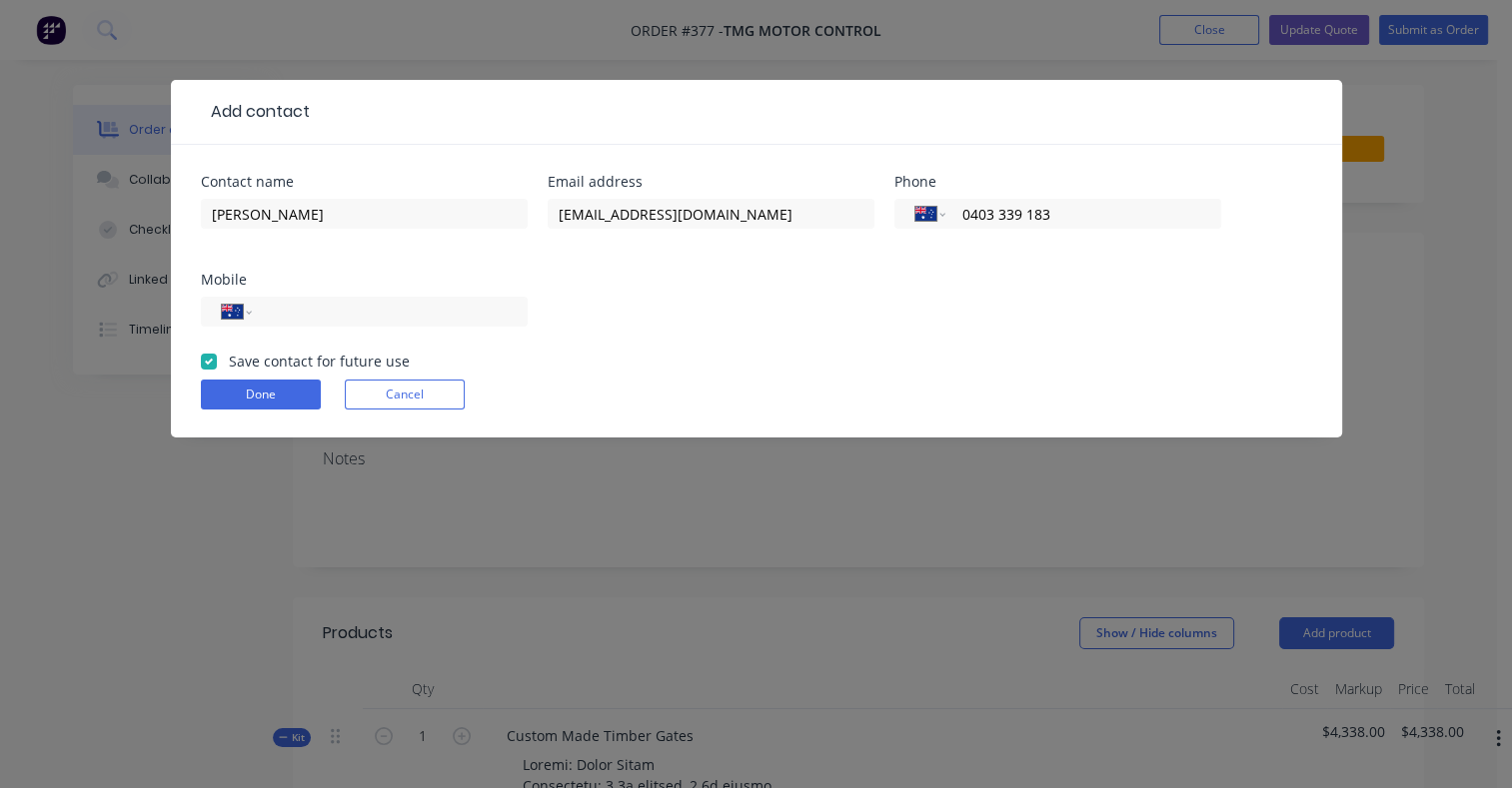checkbox on "true" 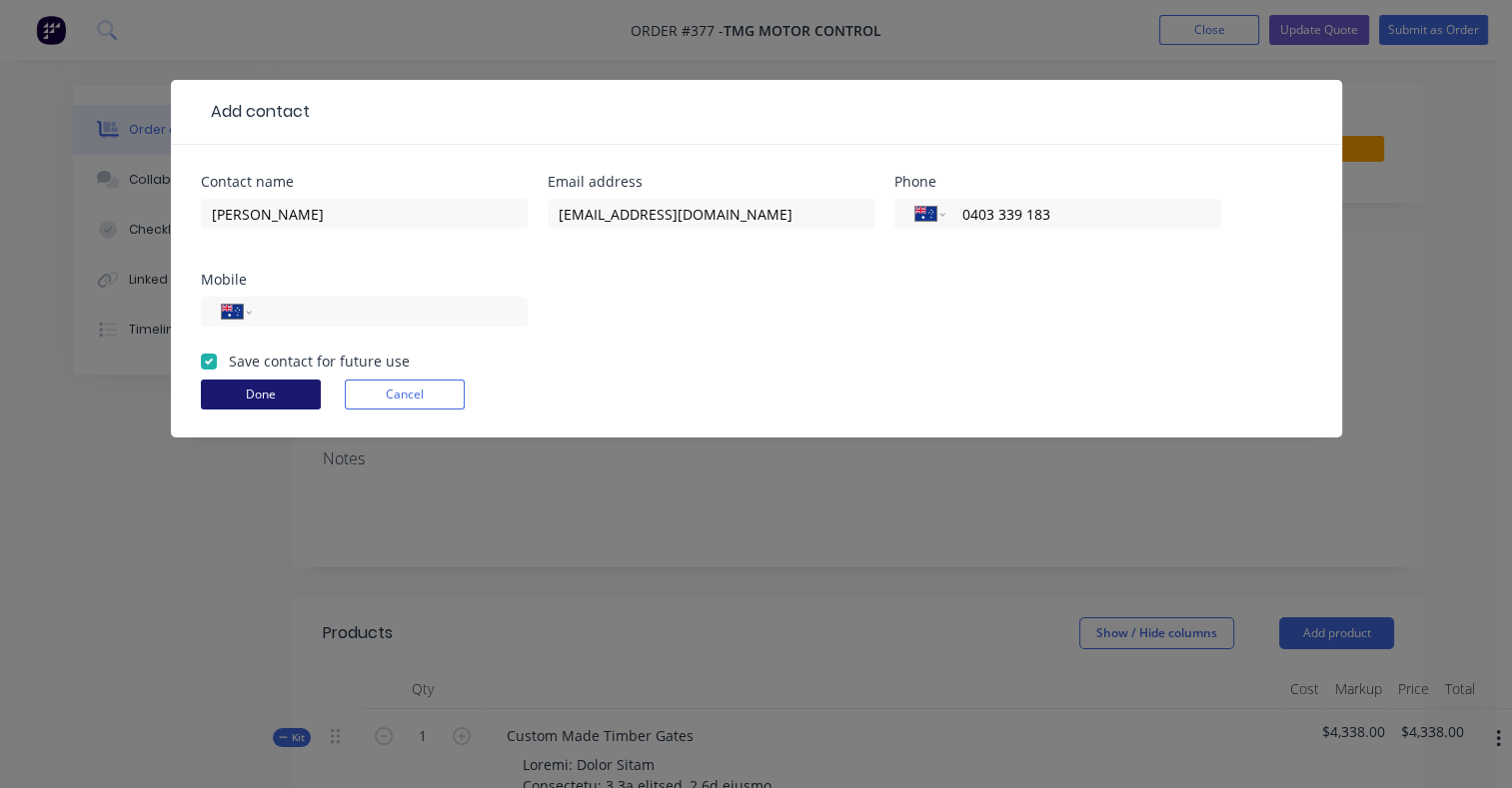 click on "Done" at bounding box center [261, 394] 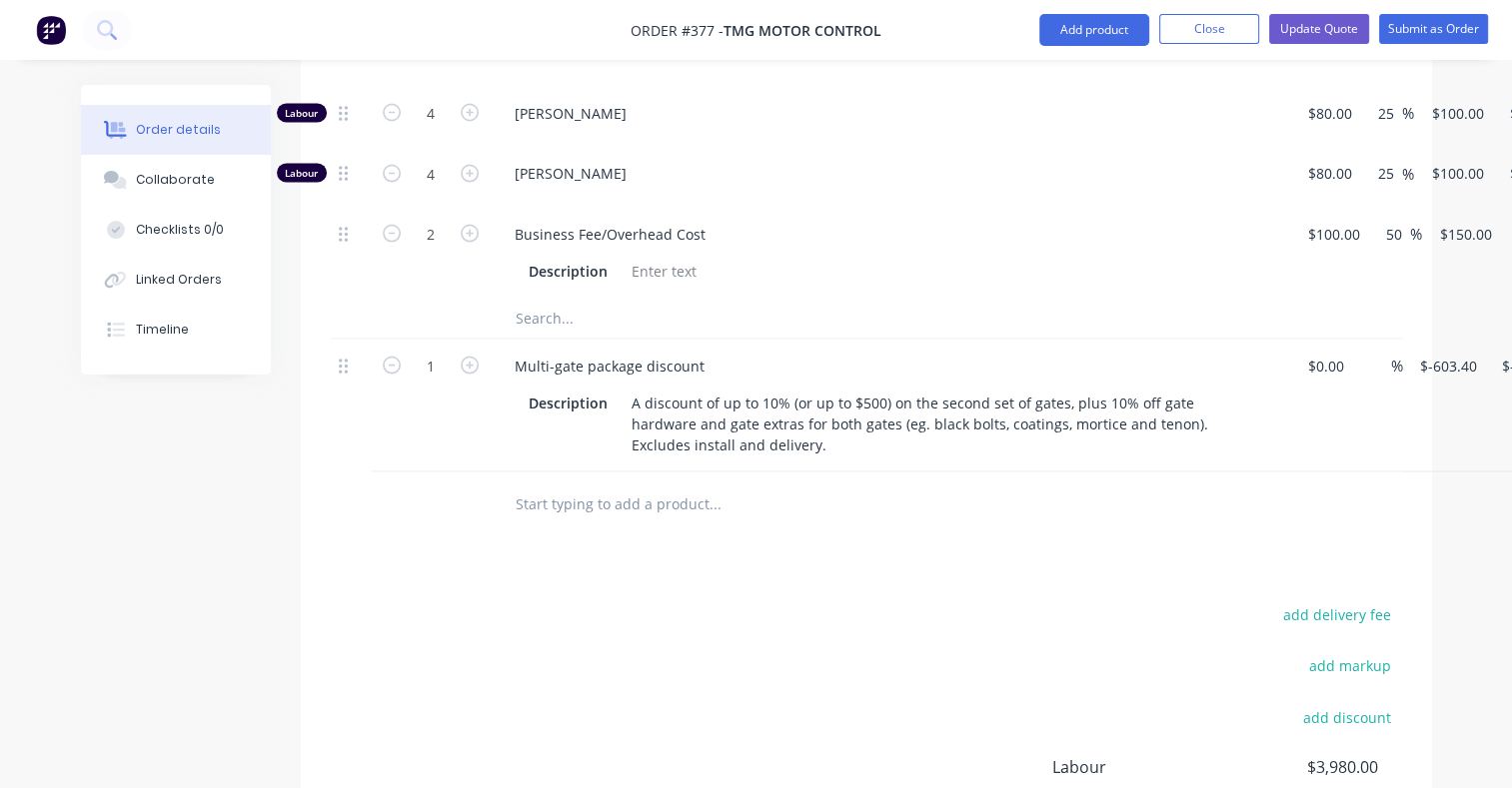 scroll, scrollTop: 3735, scrollLeft: 0, axis: vertical 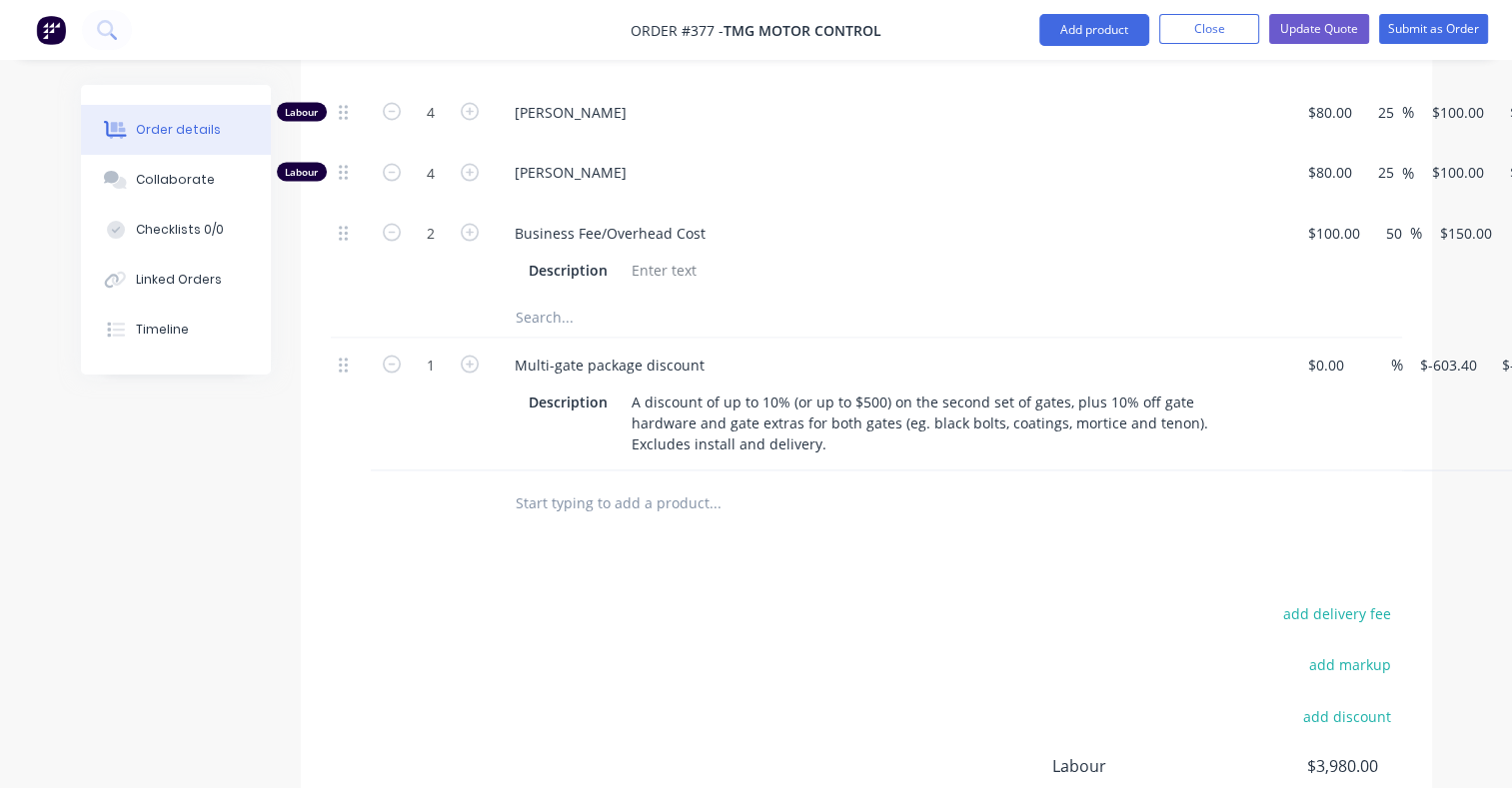 click at bounding box center (715, 502) 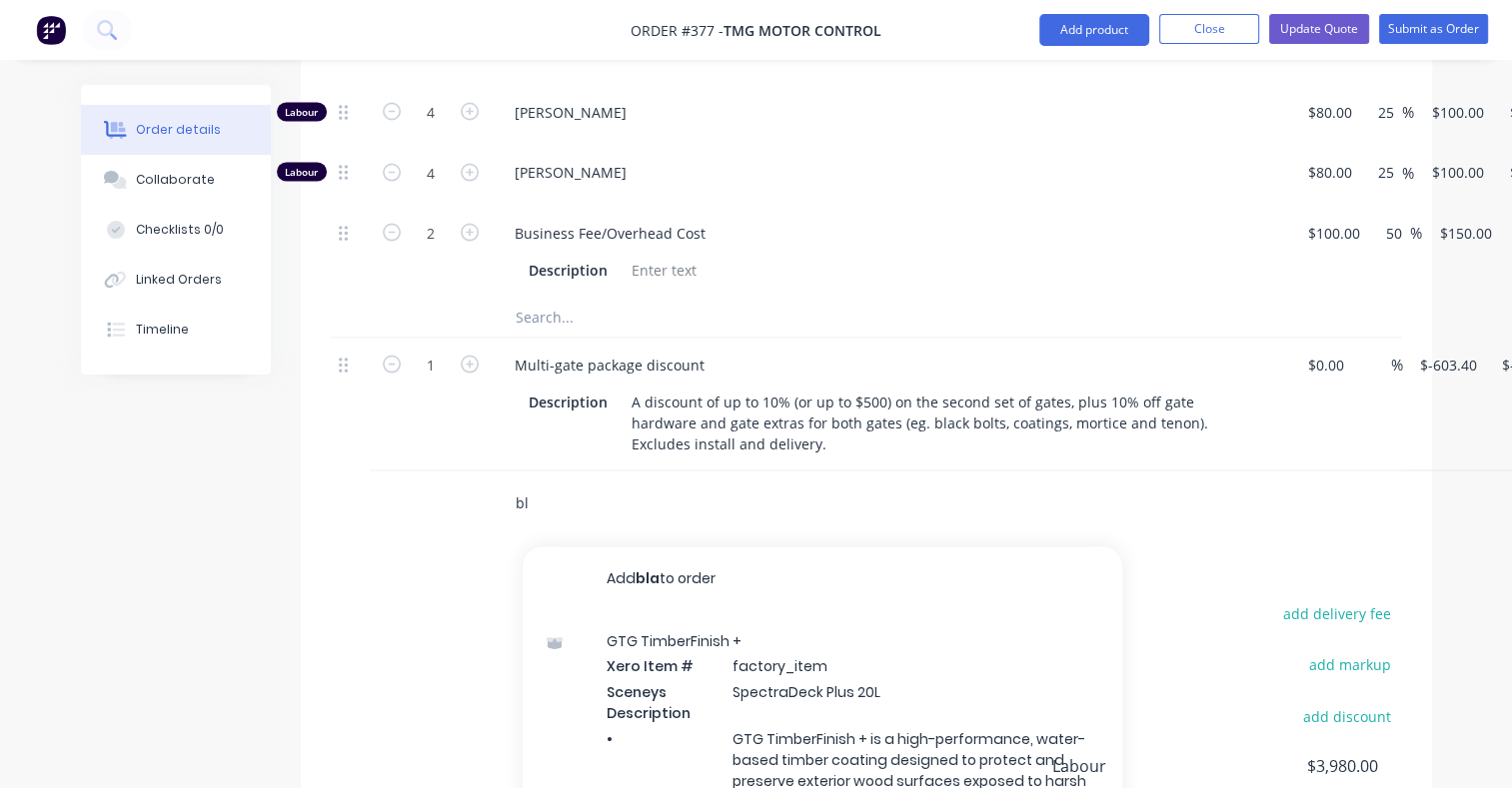 type on "b" 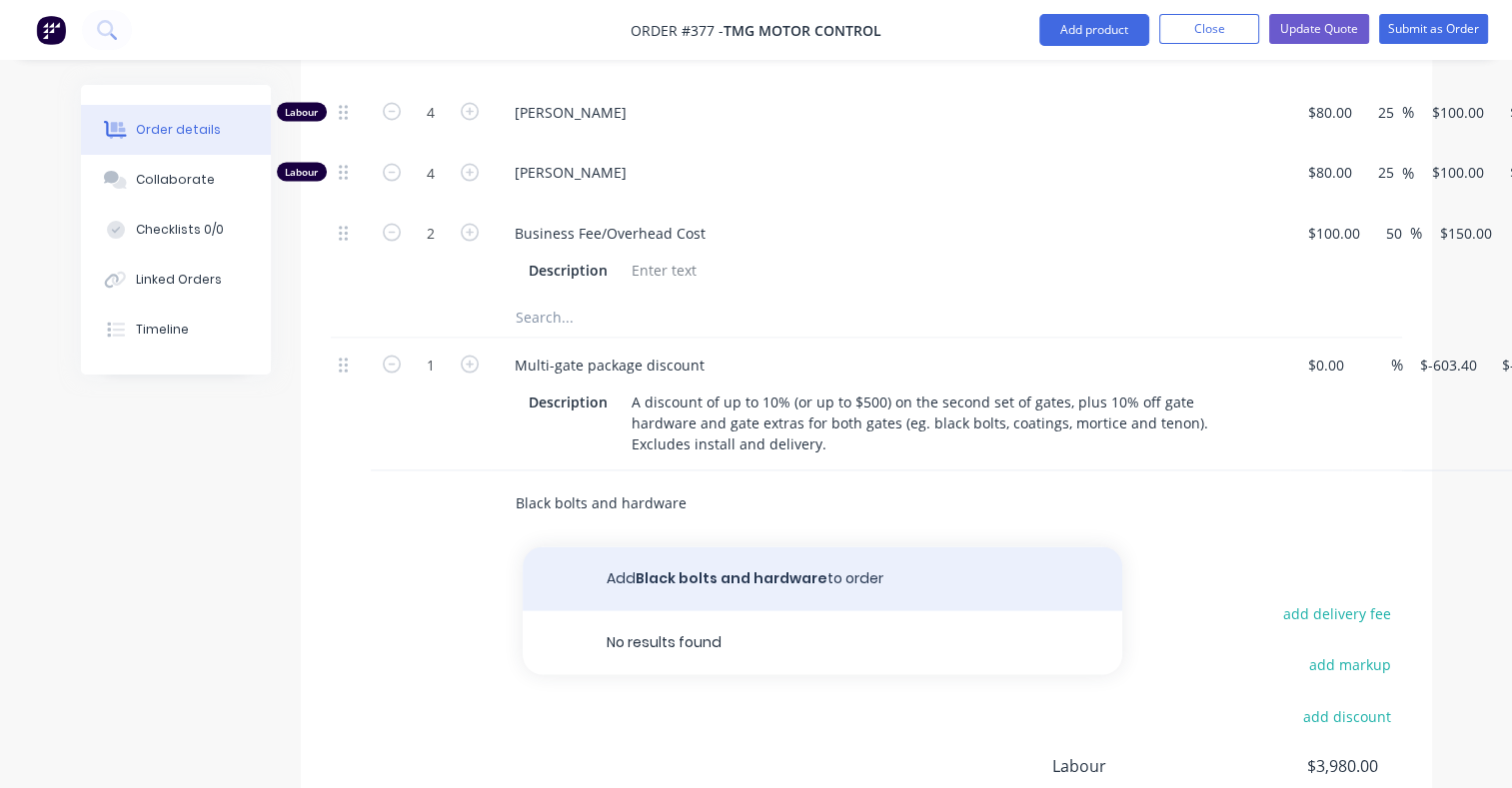 type on "Black bolts and hardware" 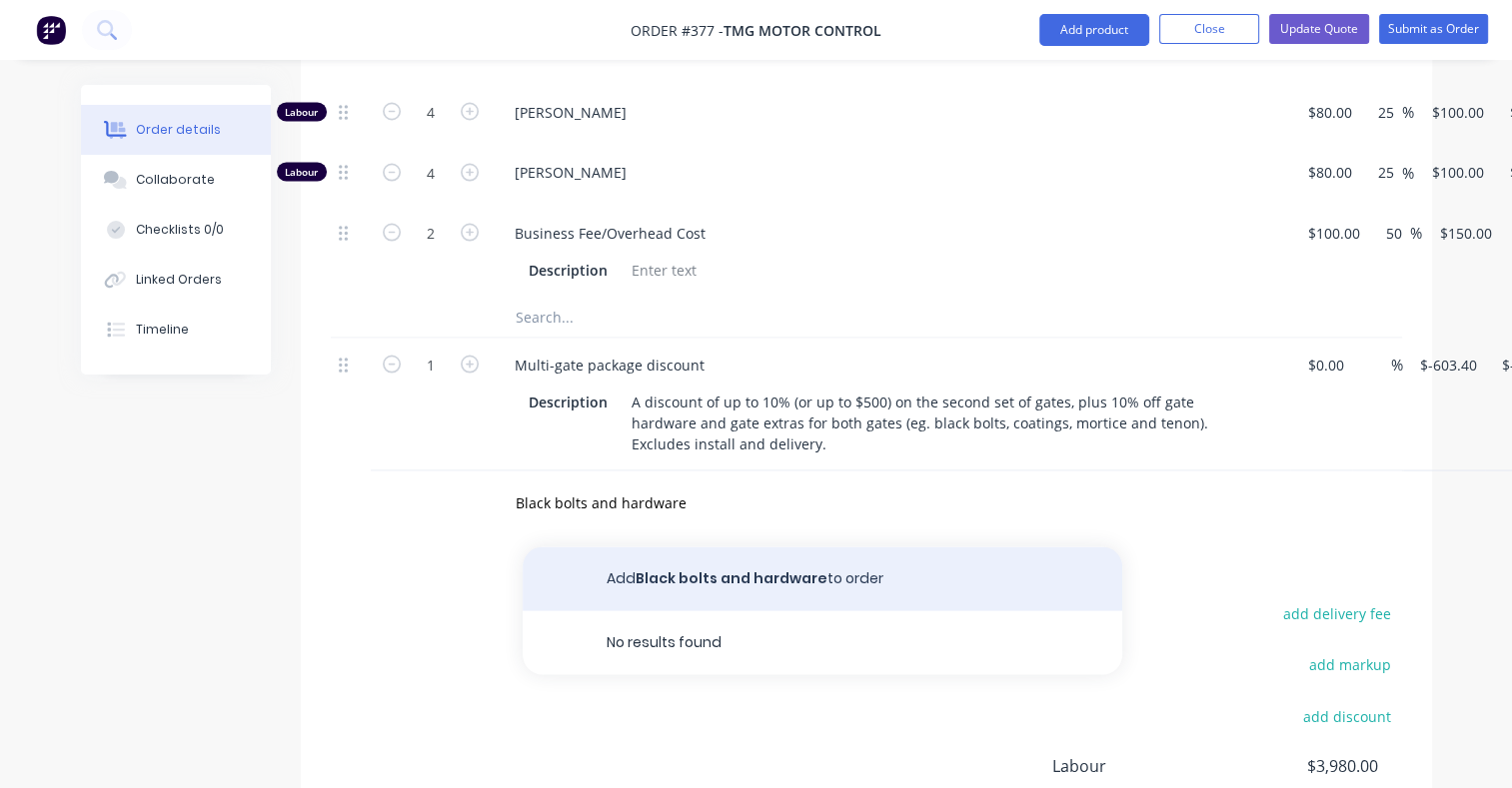 click on "Add  Black bolts and hardware  to order" at bounding box center [822, 578] 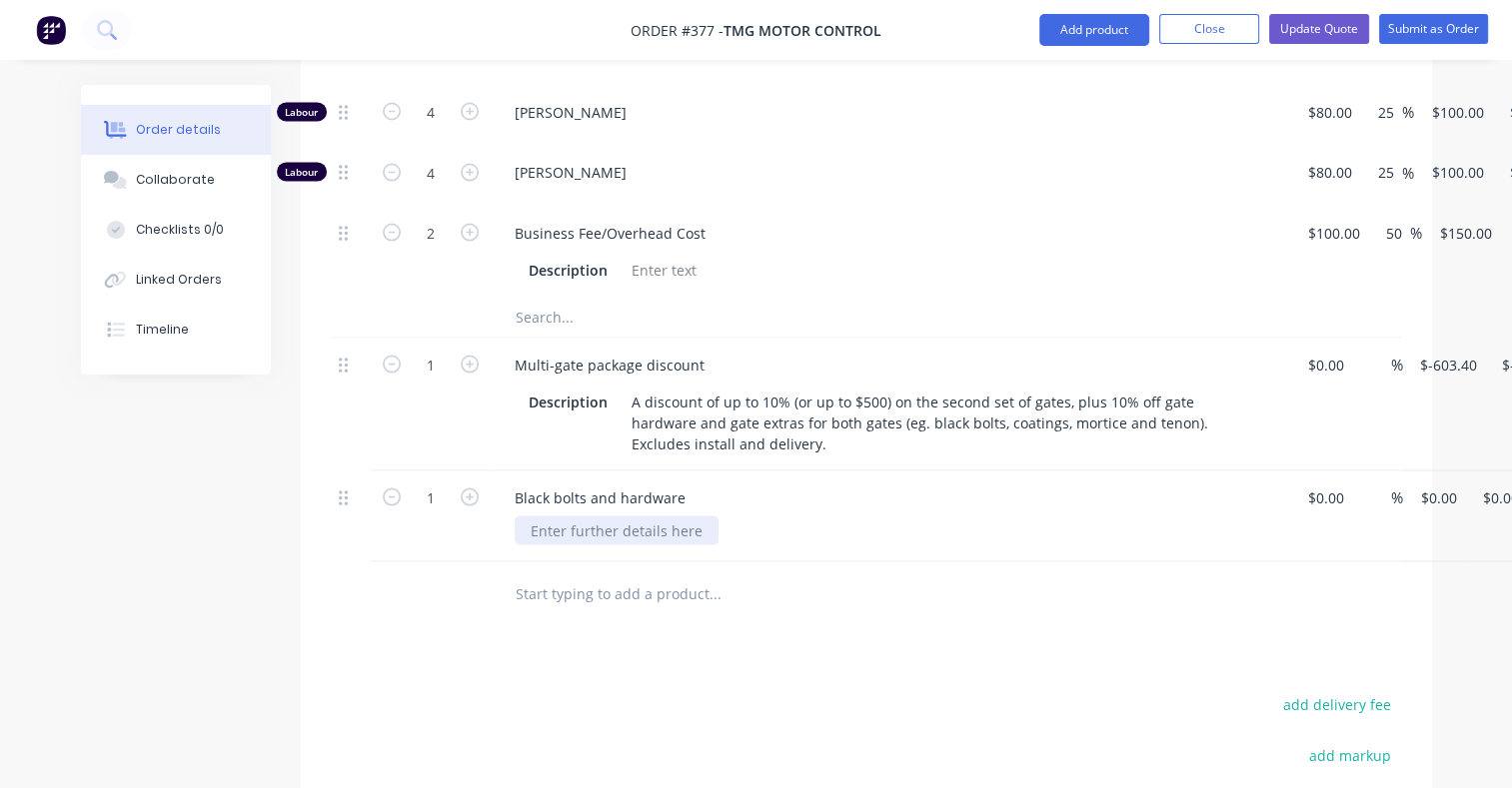 click at bounding box center [617, 529] 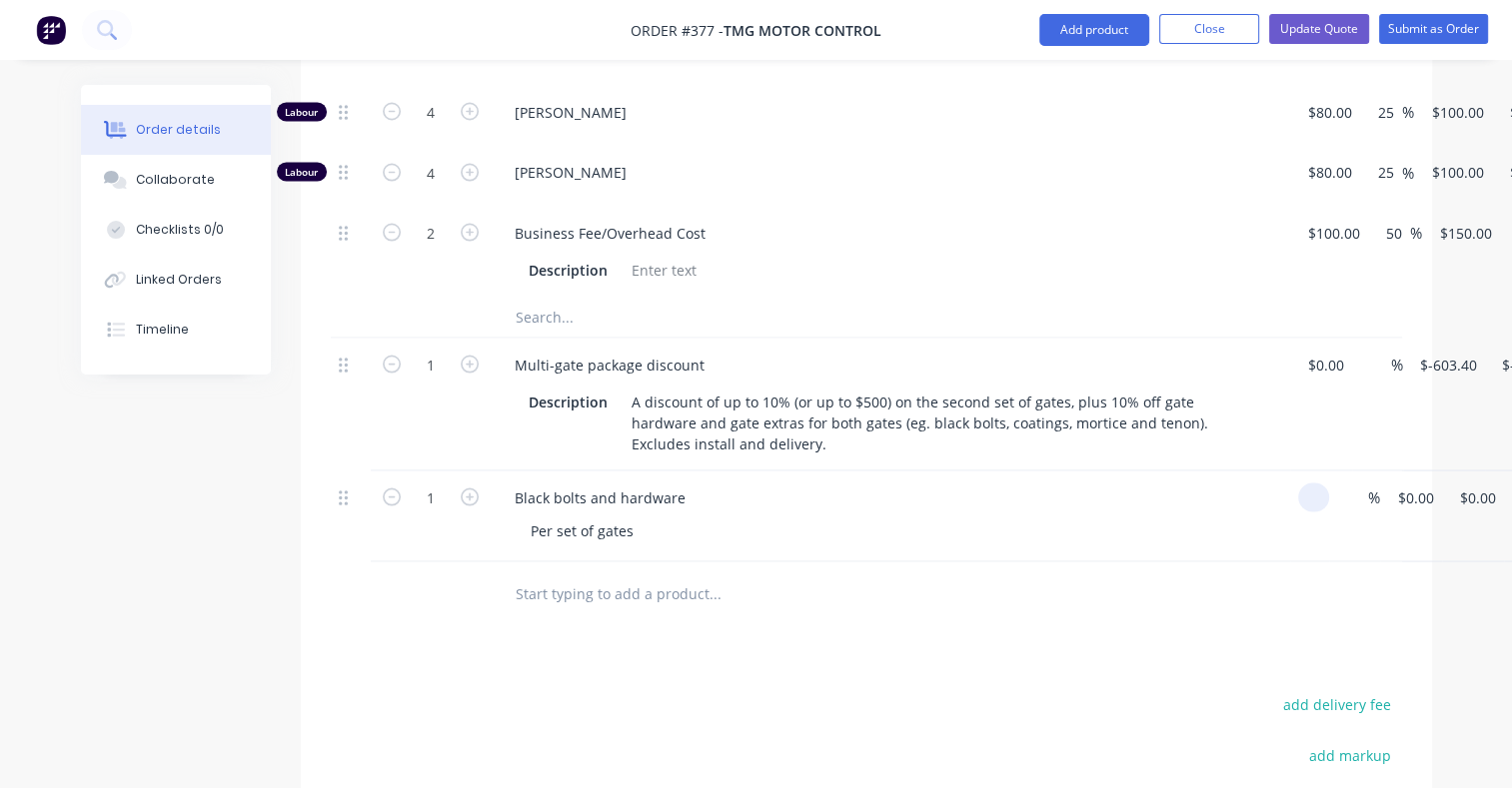 click on "1 Black bolts and hardware Per set of gates % $0.00 $0.00 $0.00 $0.00" at bounding box center [866, 515] 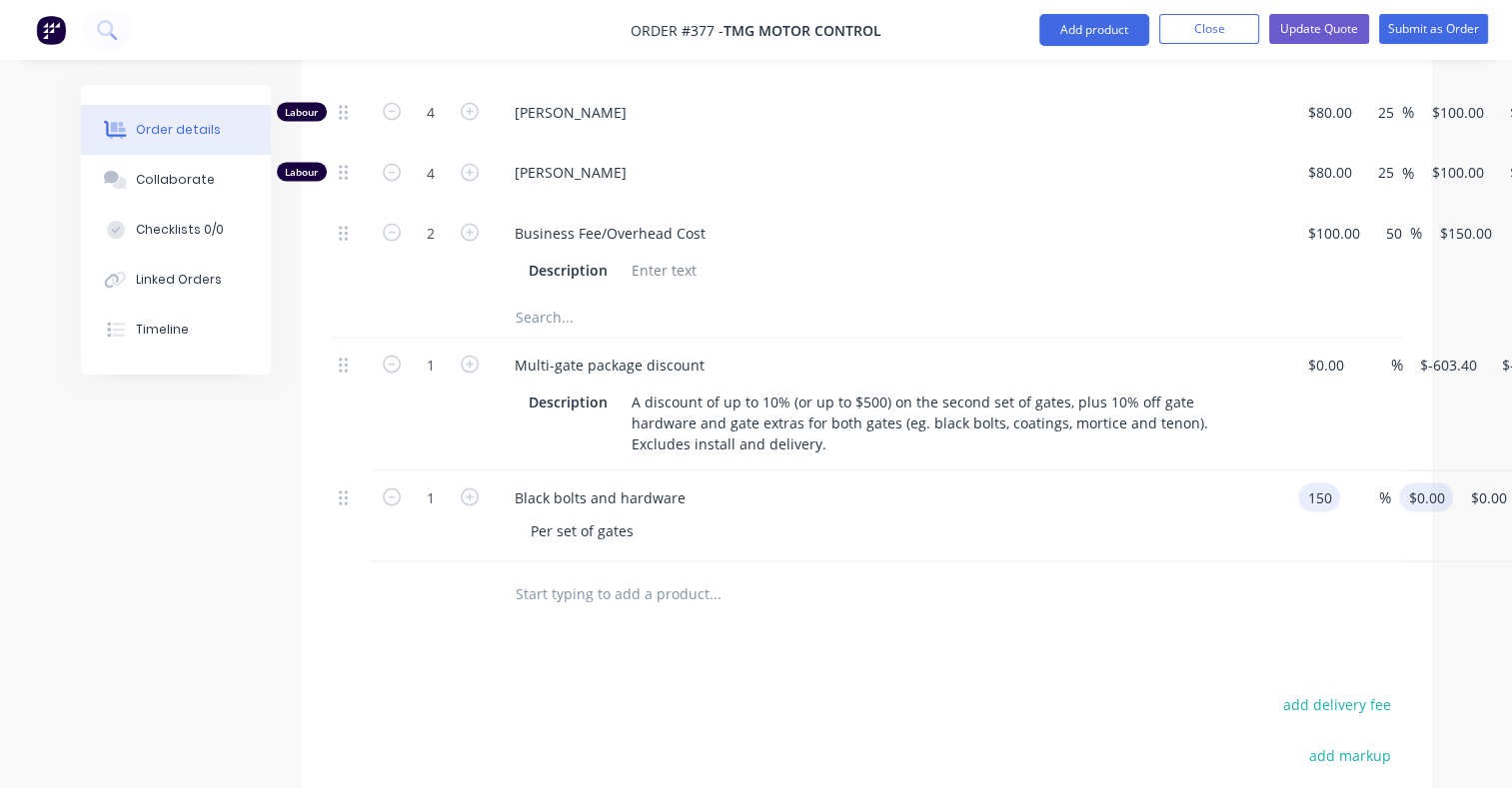 click on "$0.00" at bounding box center (1430, 496) 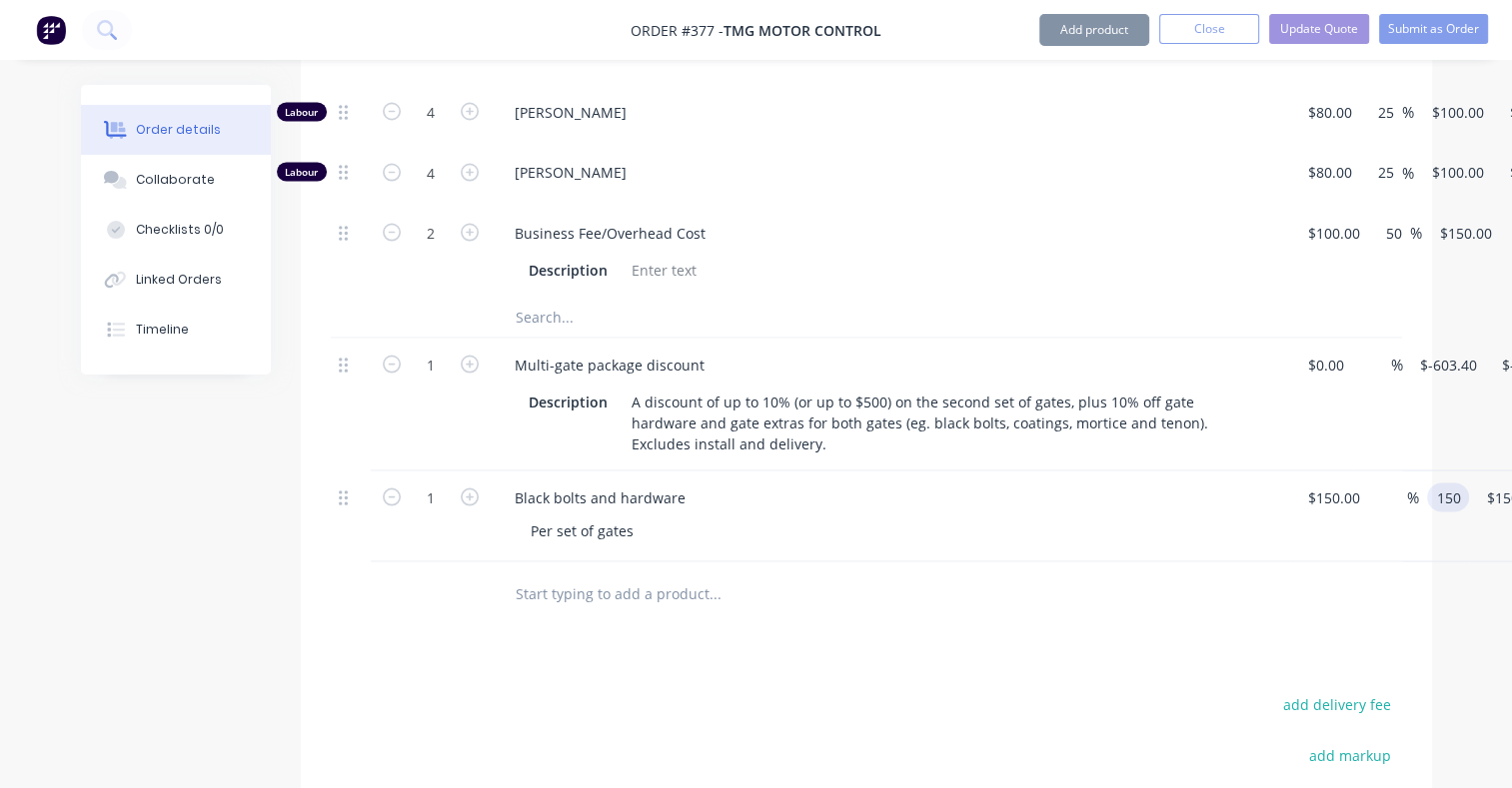 type on "5" 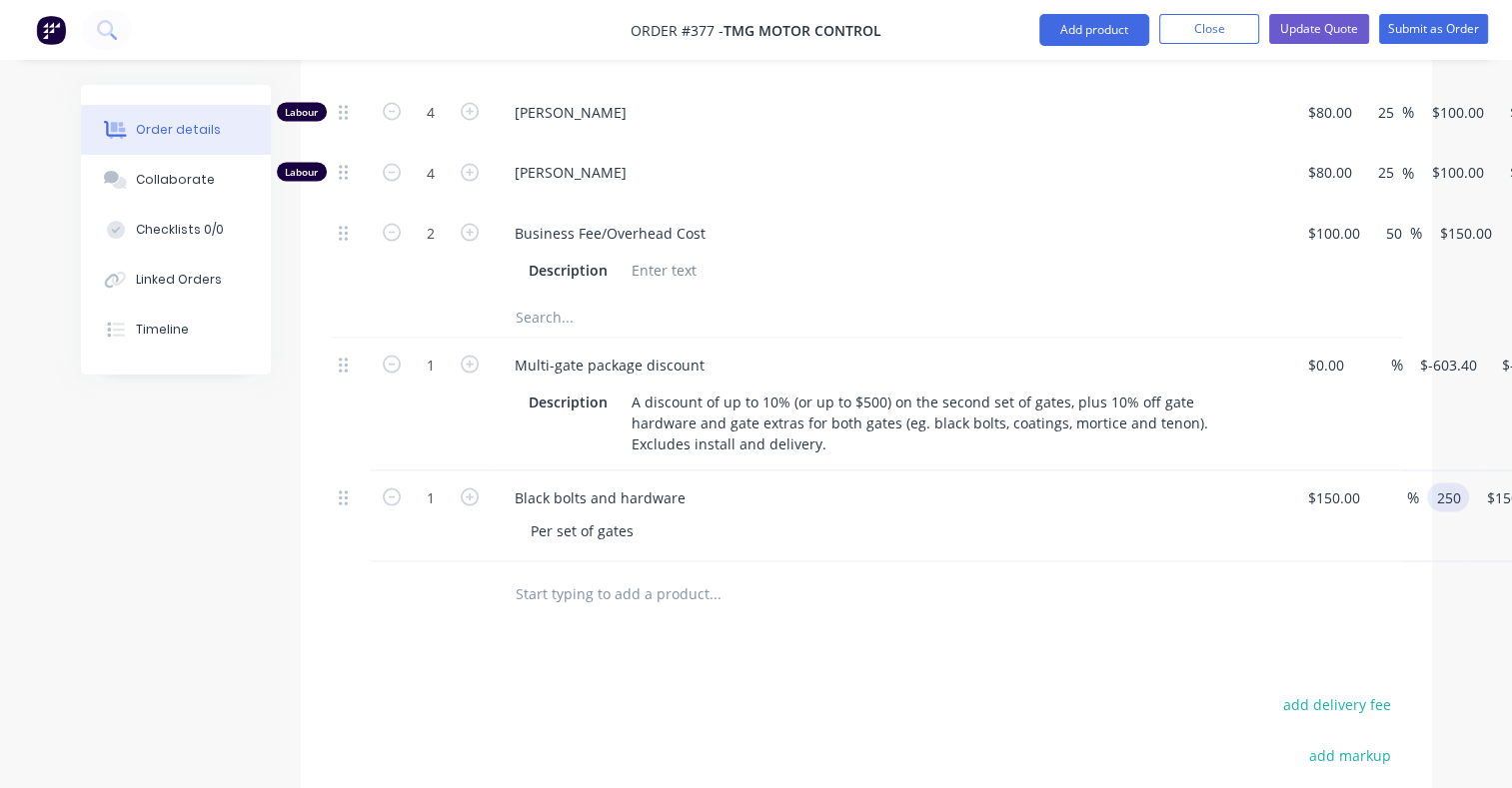 type on "250" 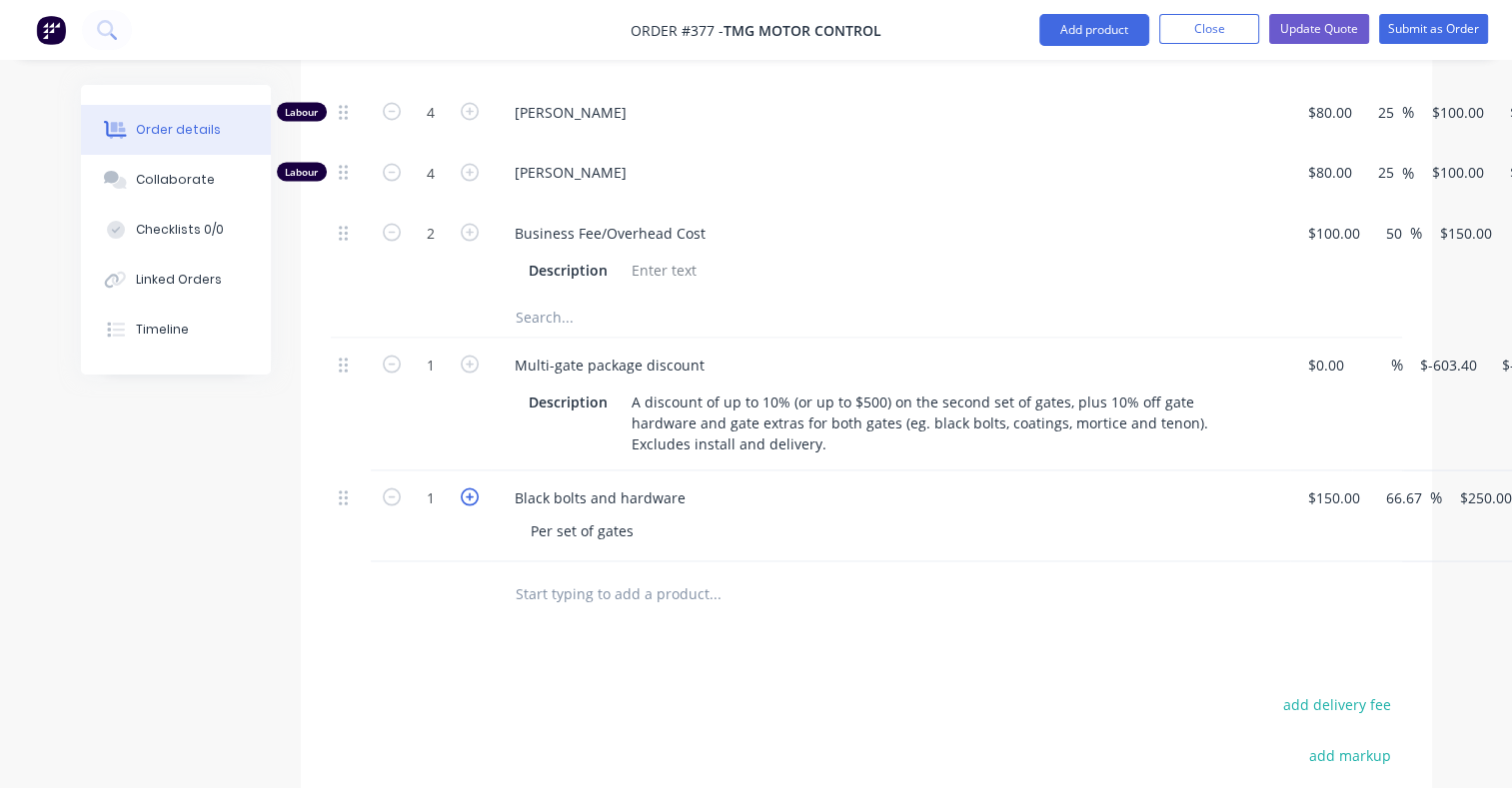 click 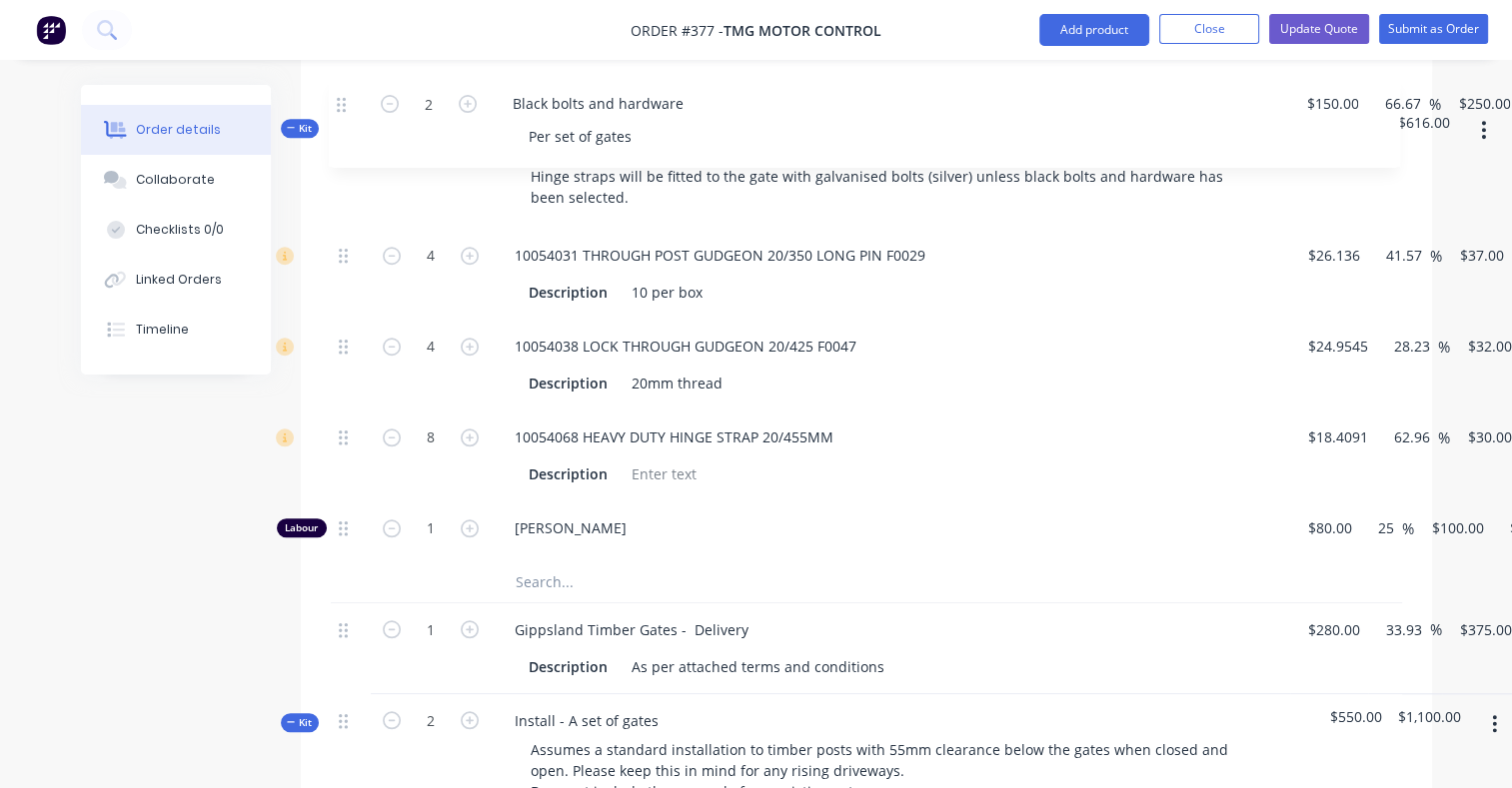scroll, scrollTop: 3073, scrollLeft: 0, axis: vertical 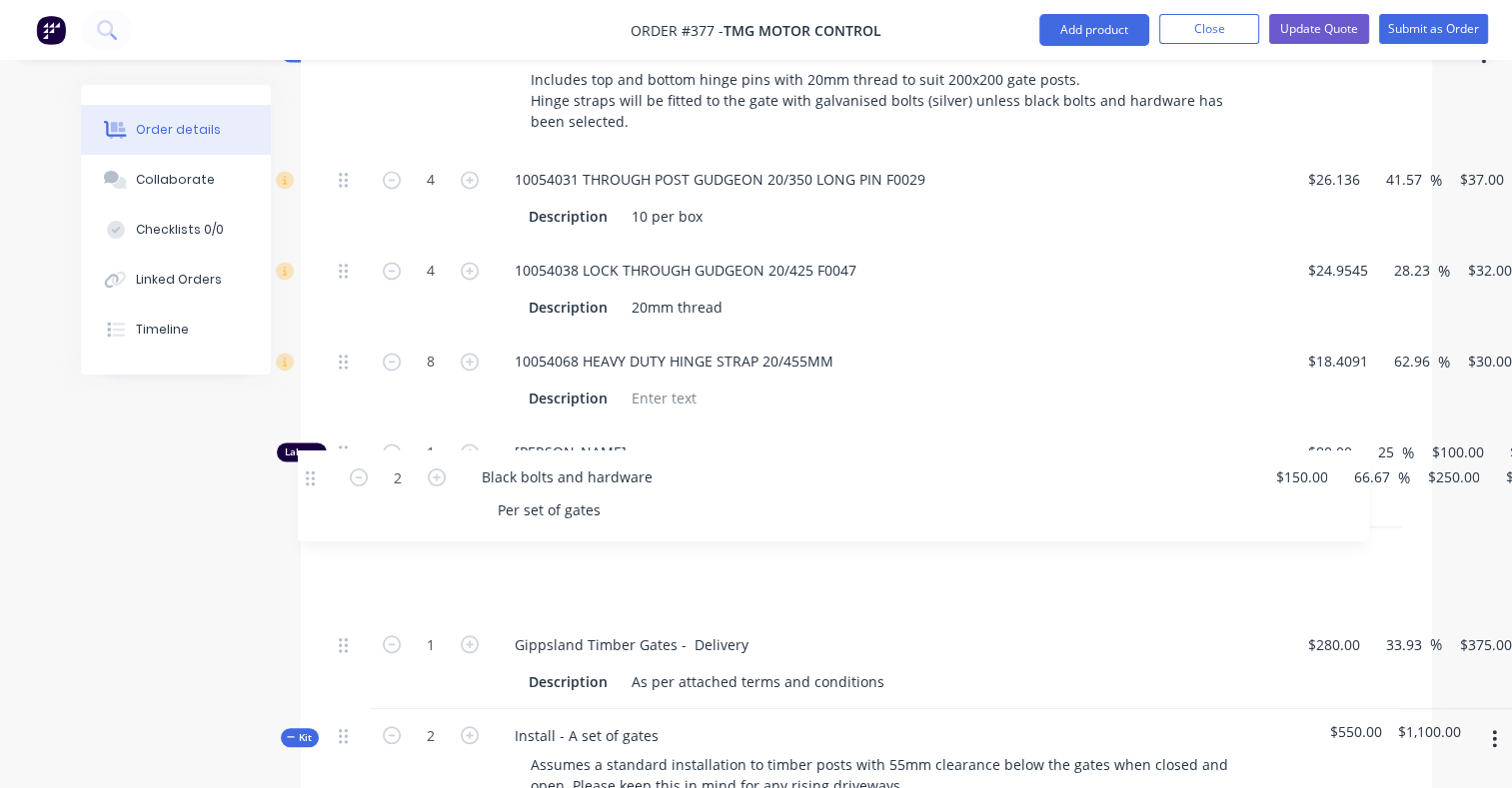 drag, startPoint x: 344, startPoint y: 439, endPoint x: 313, endPoint y: 396, distance: 53.009433 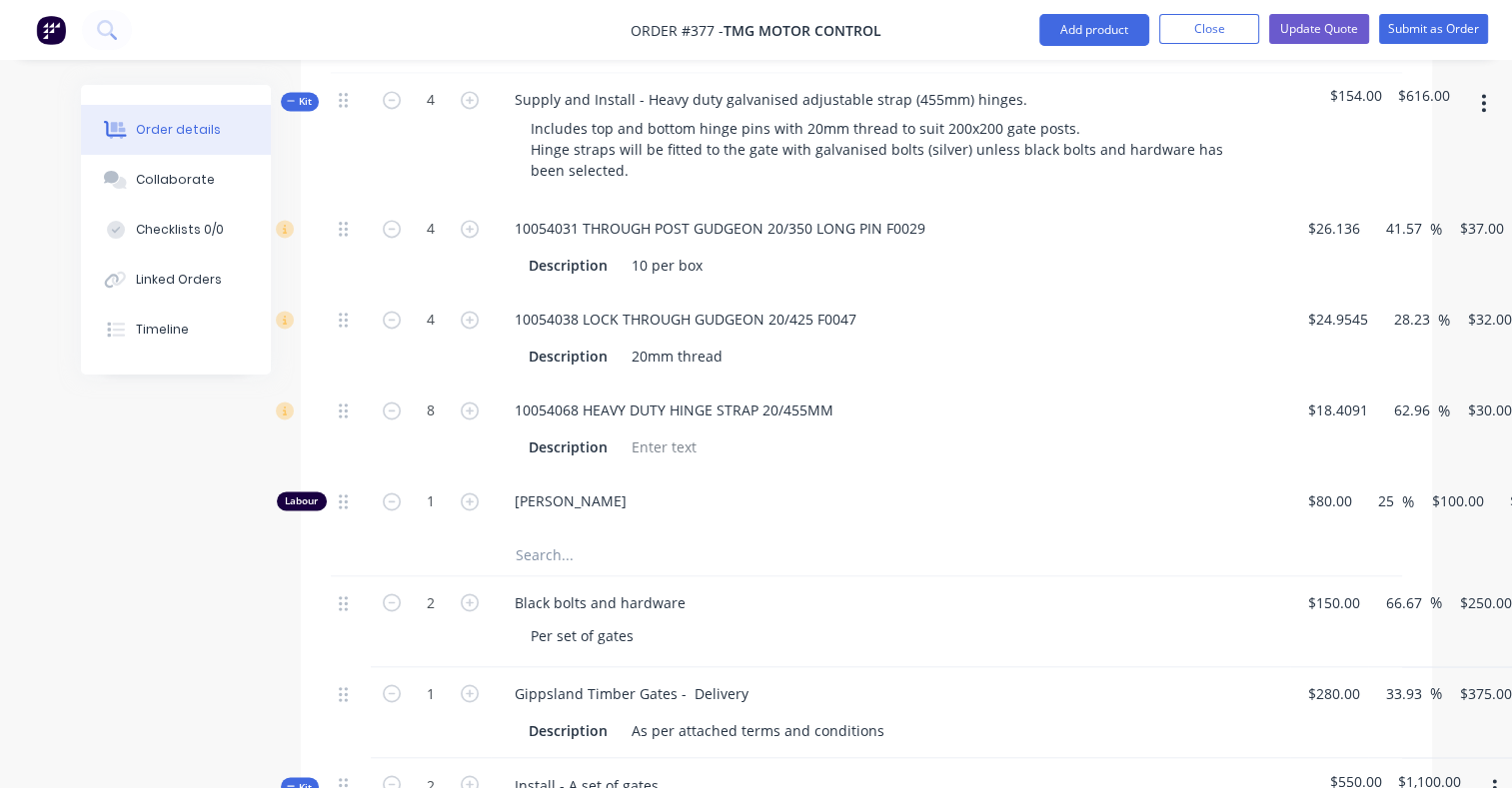 scroll, scrollTop: 3023, scrollLeft: 0, axis: vertical 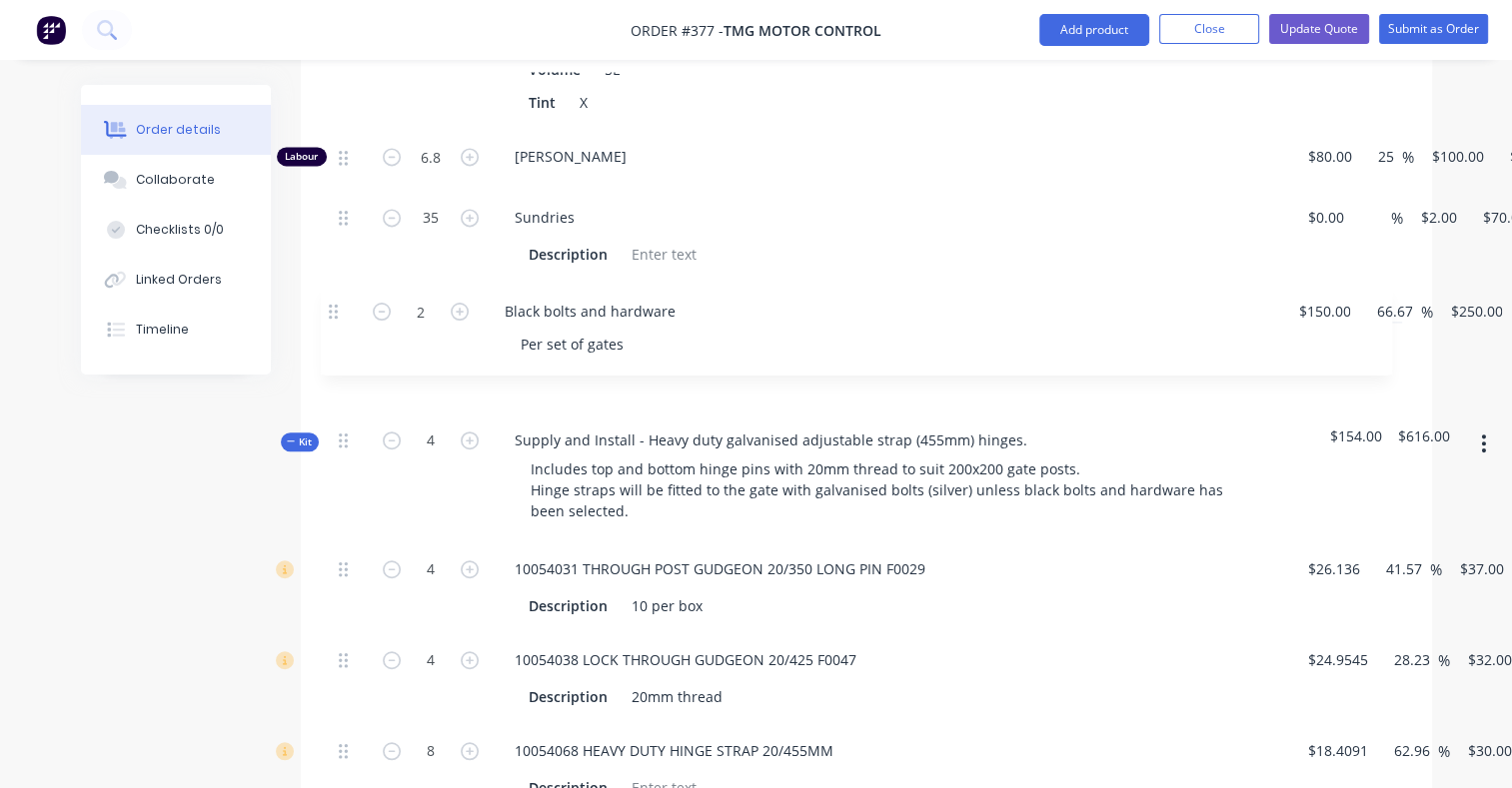 drag, startPoint x: 342, startPoint y: 549, endPoint x: 331, endPoint y: 276, distance: 273.2215 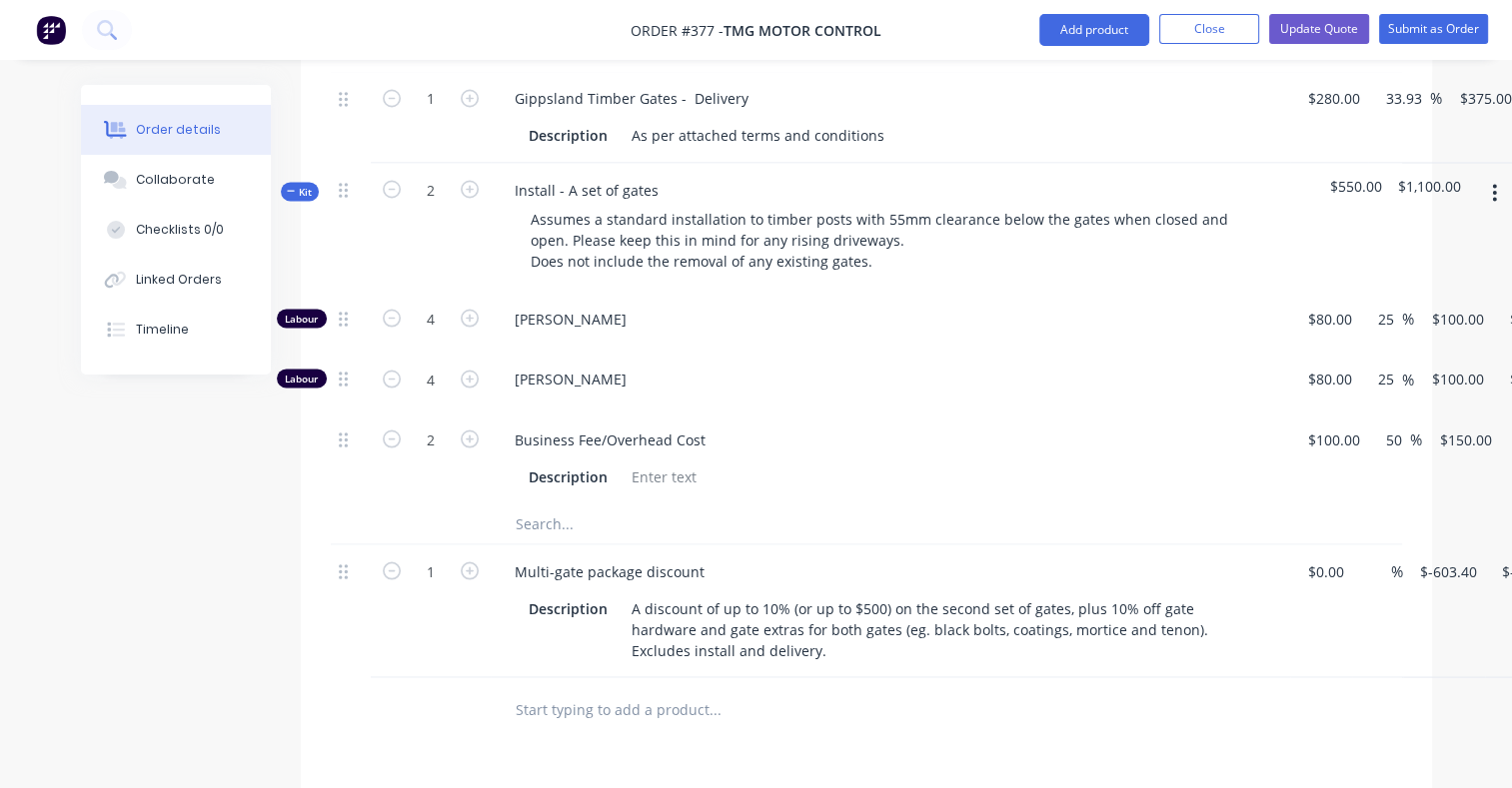 scroll, scrollTop: 3678, scrollLeft: 0, axis: vertical 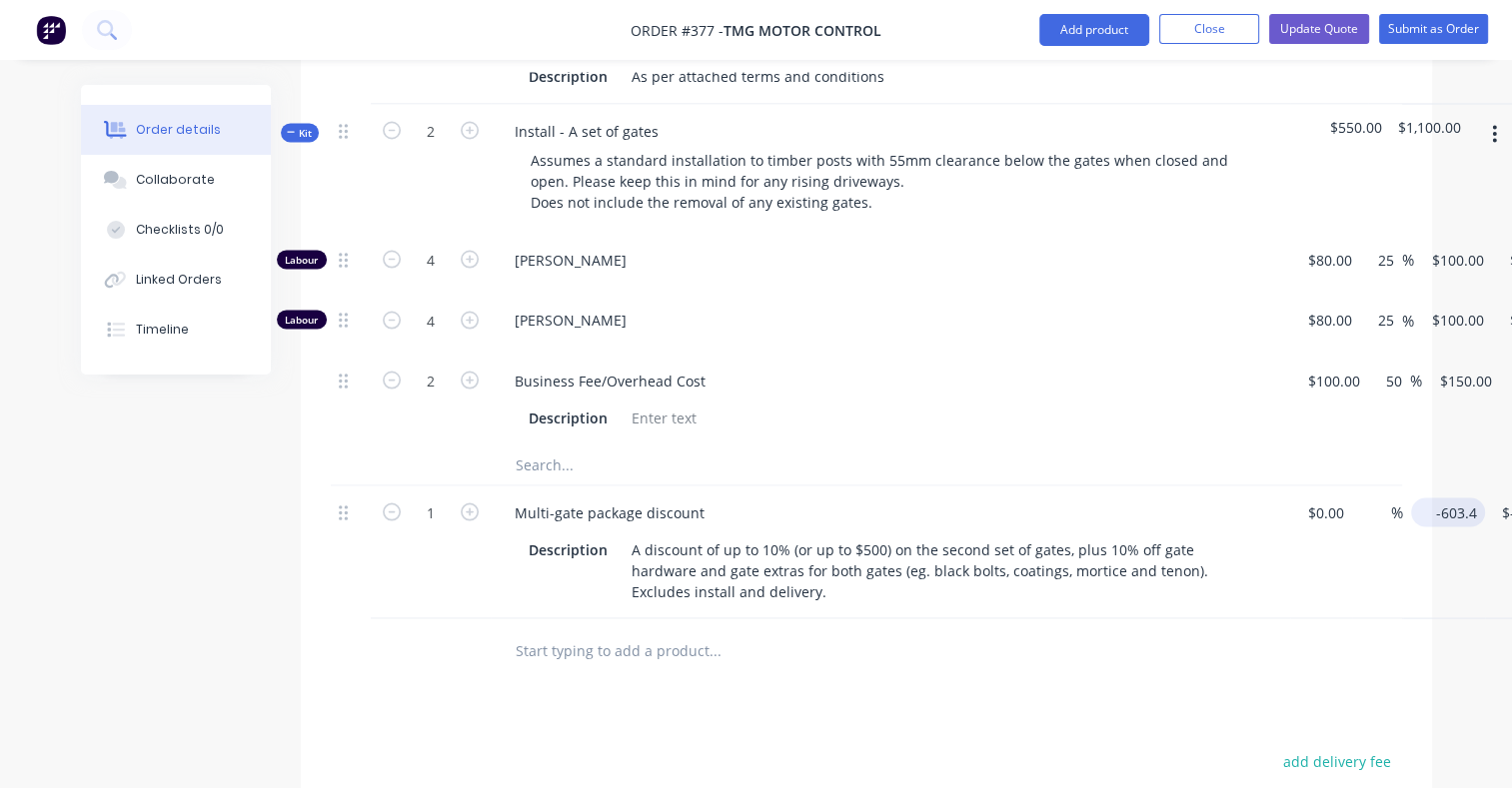 click on "-603.4" at bounding box center [1452, 511] 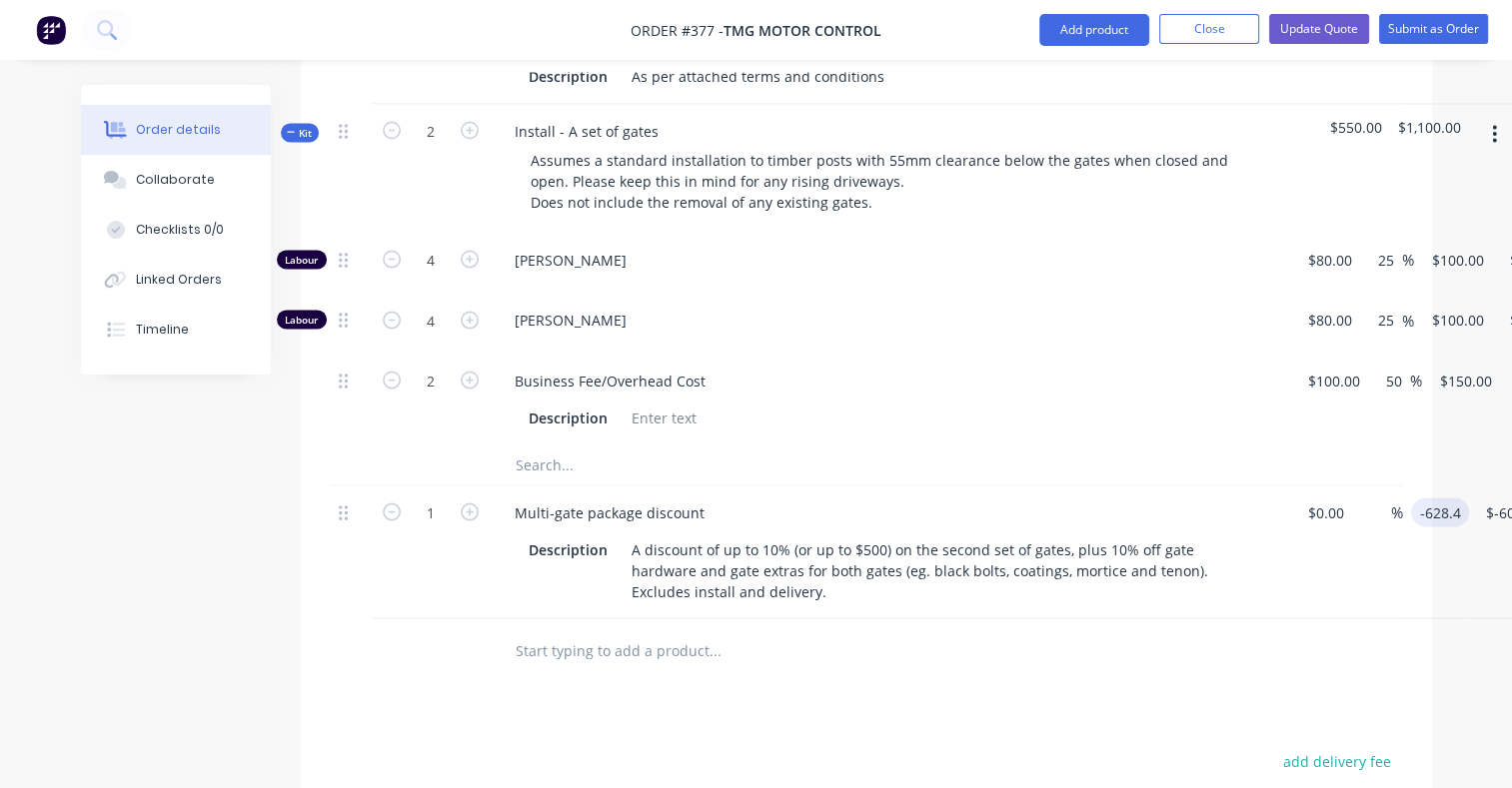 type on "$-628.40" 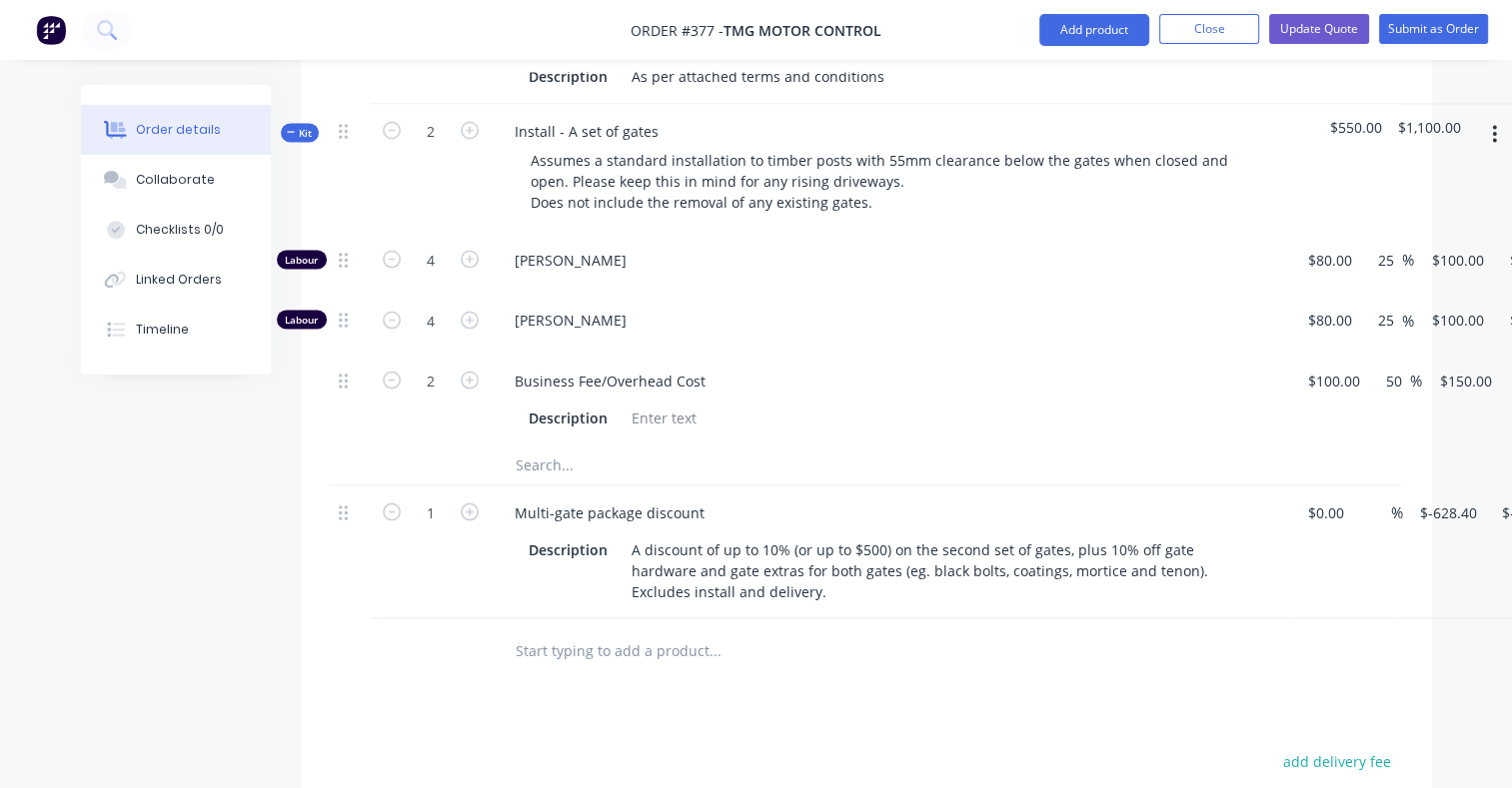 click at bounding box center (866, 464) 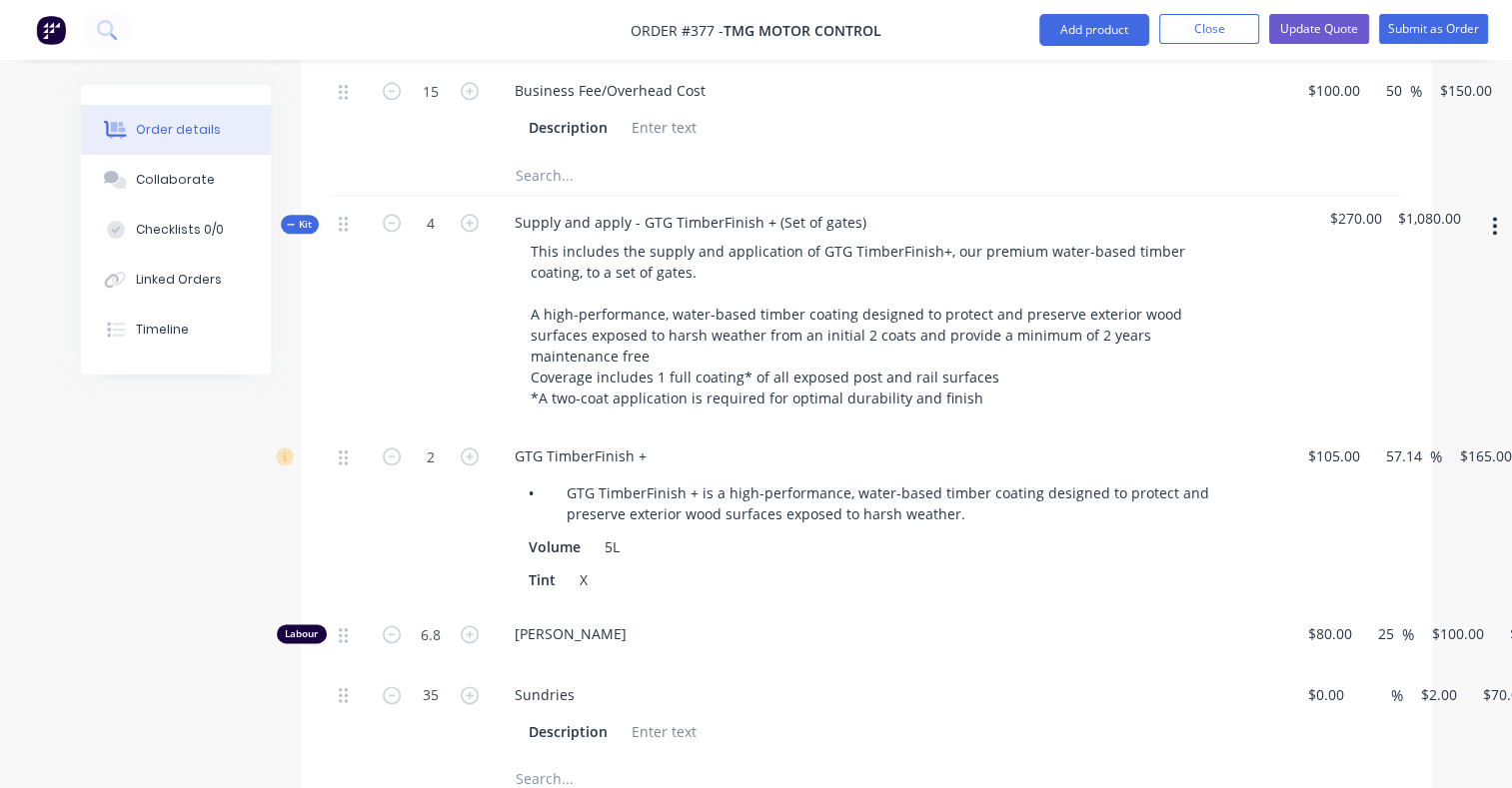 scroll, scrollTop: 2299, scrollLeft: 0, axis: vertical 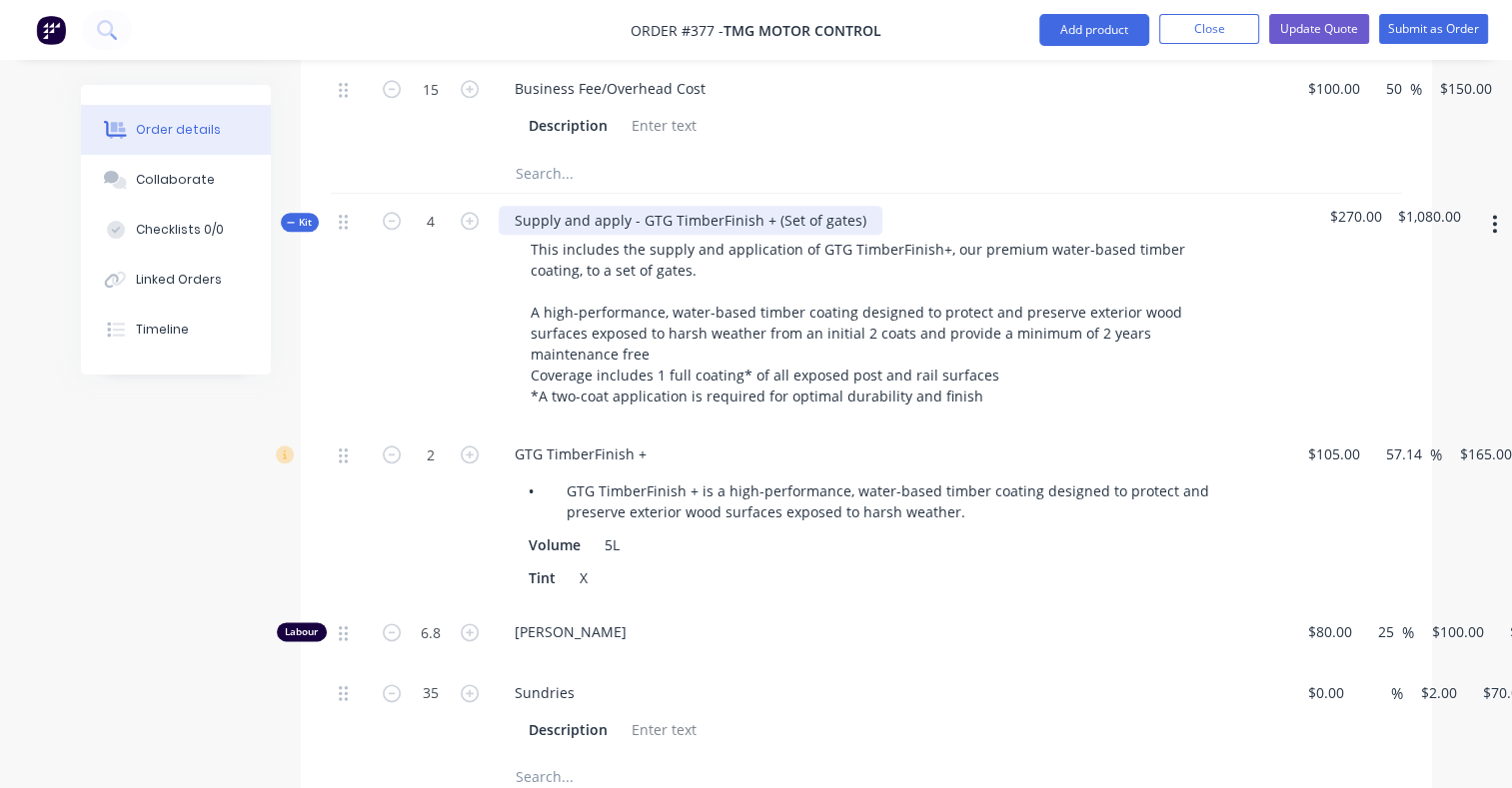 click on "Supply and apply - GTG TimberFinish + (Set of gates)" at bounding box center (691, 220) 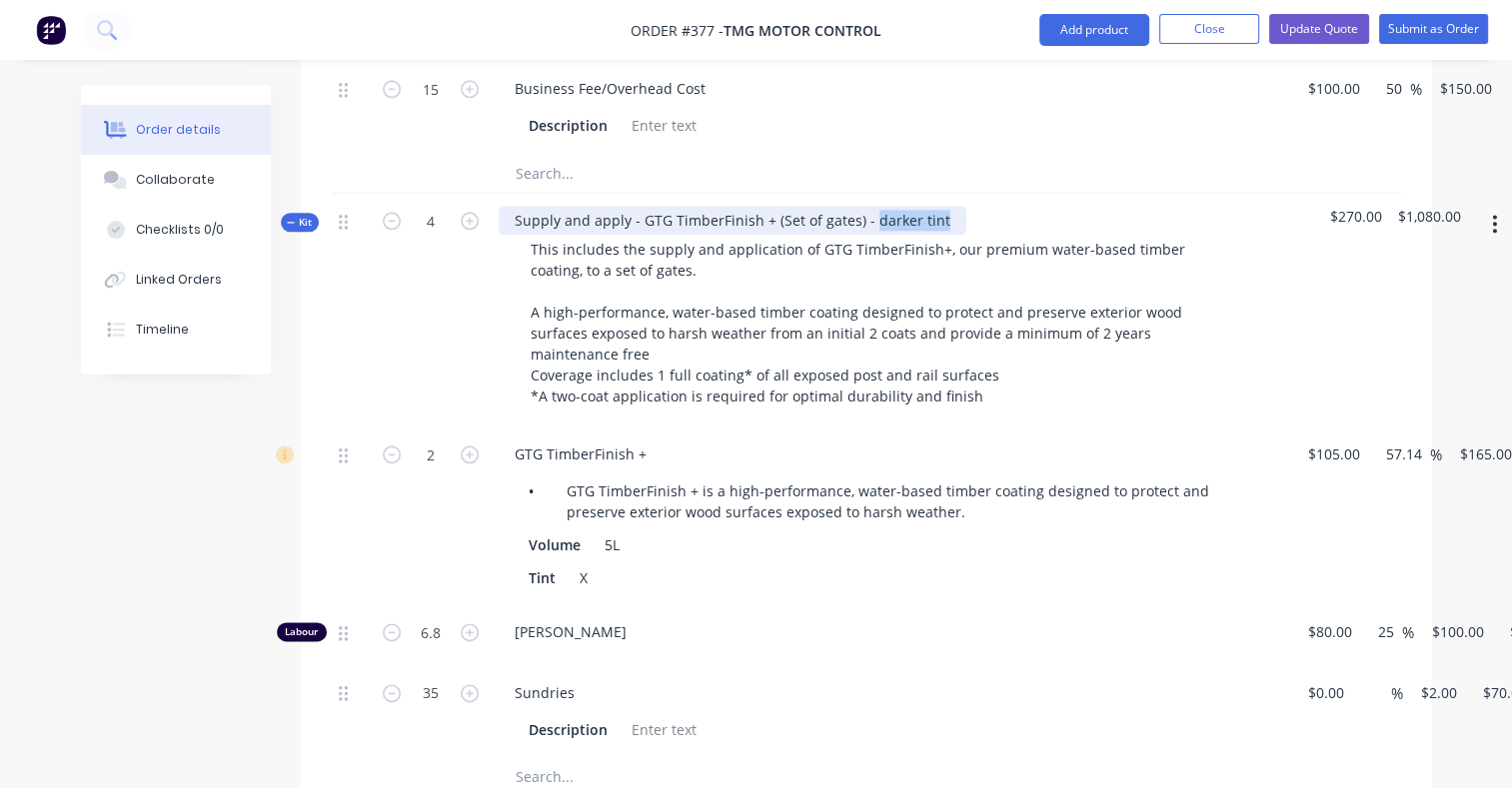 drag, startPoint x: 933, startPoint y: 190, endPoint x: 868, endPoint y: 195, distance: 65.192024 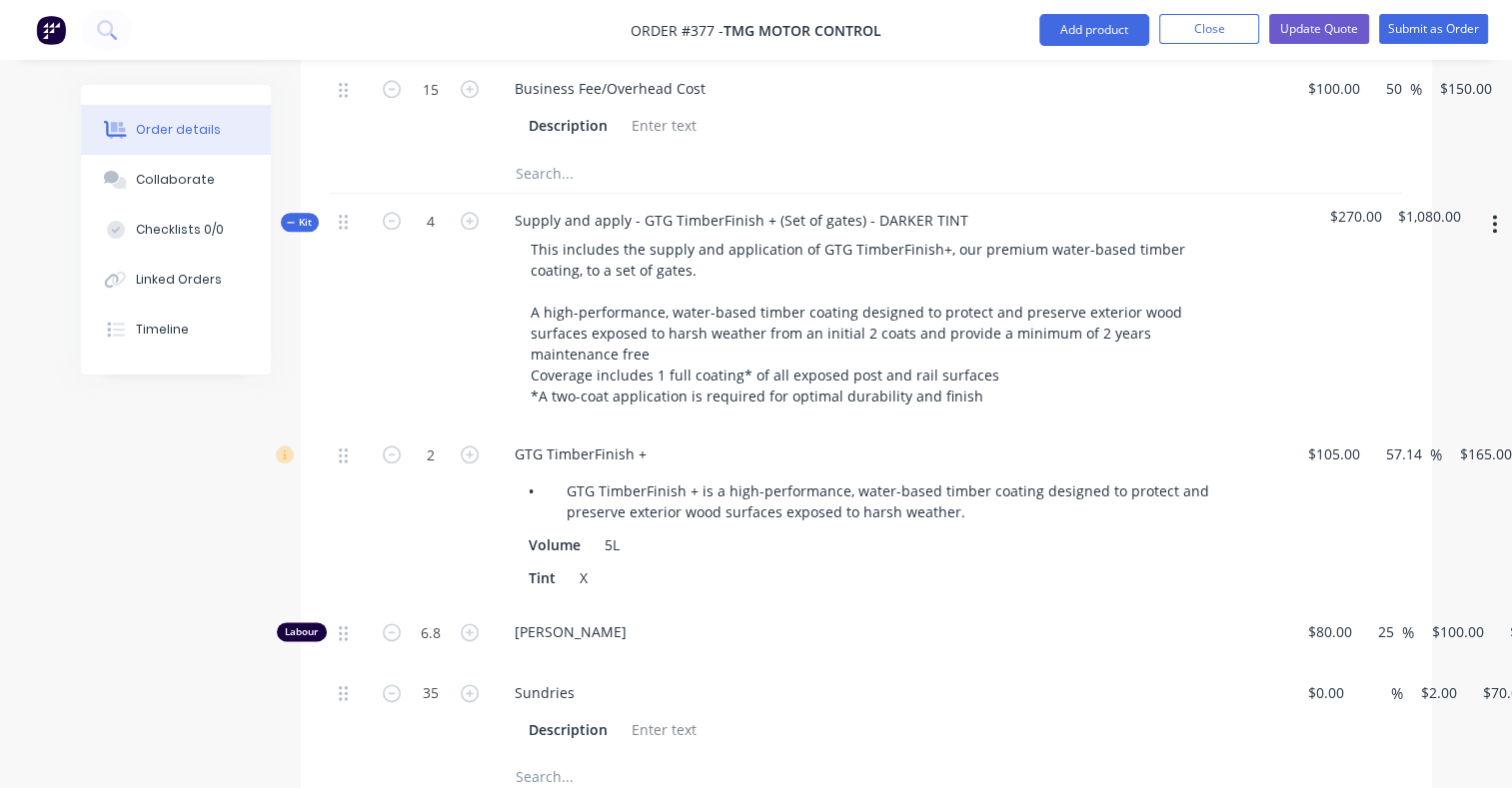 click on "4" at bounding box center [431, 311] 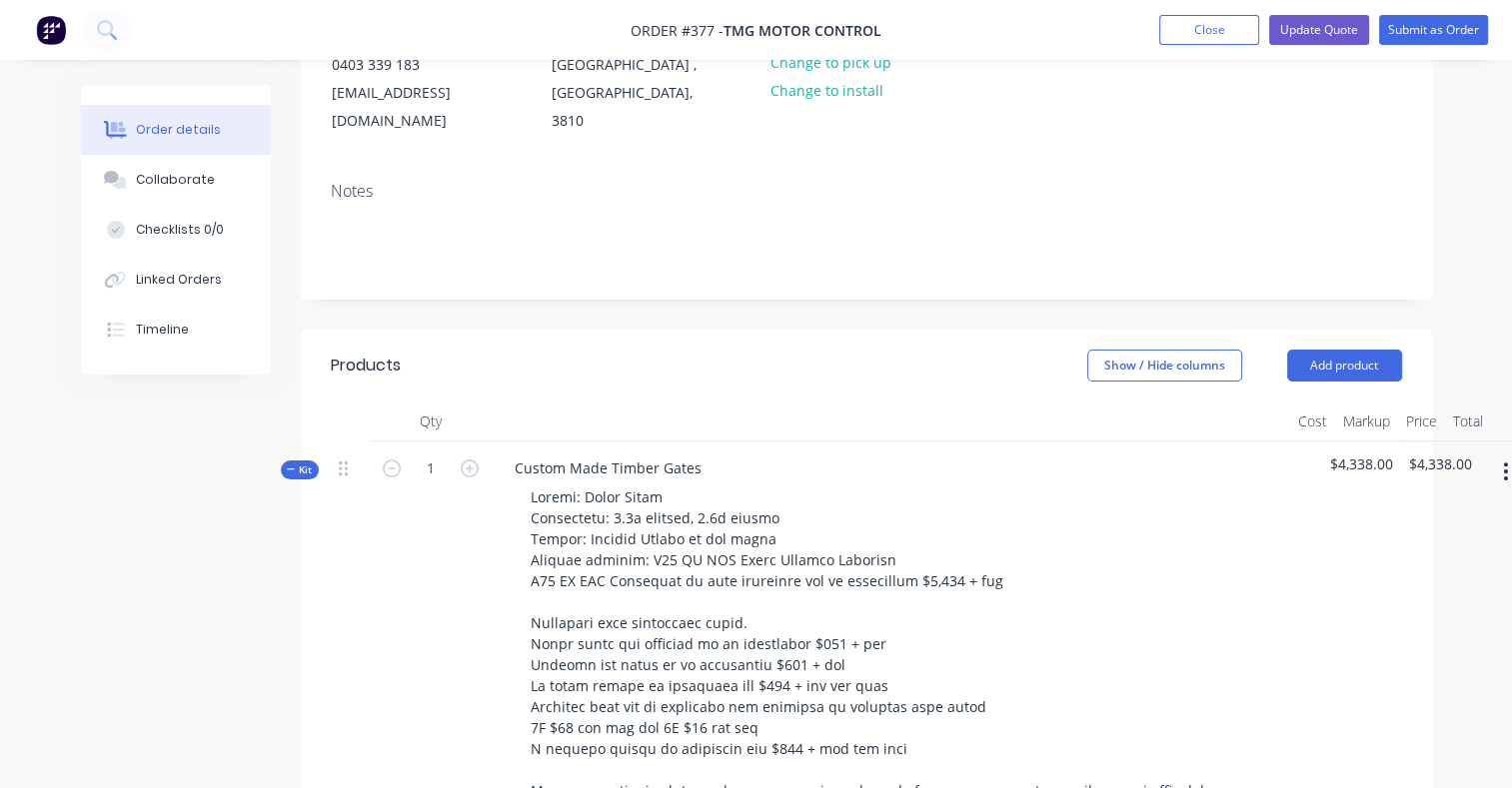 scroll, scrollTop: 0, scrollLeft: 0, axis: both 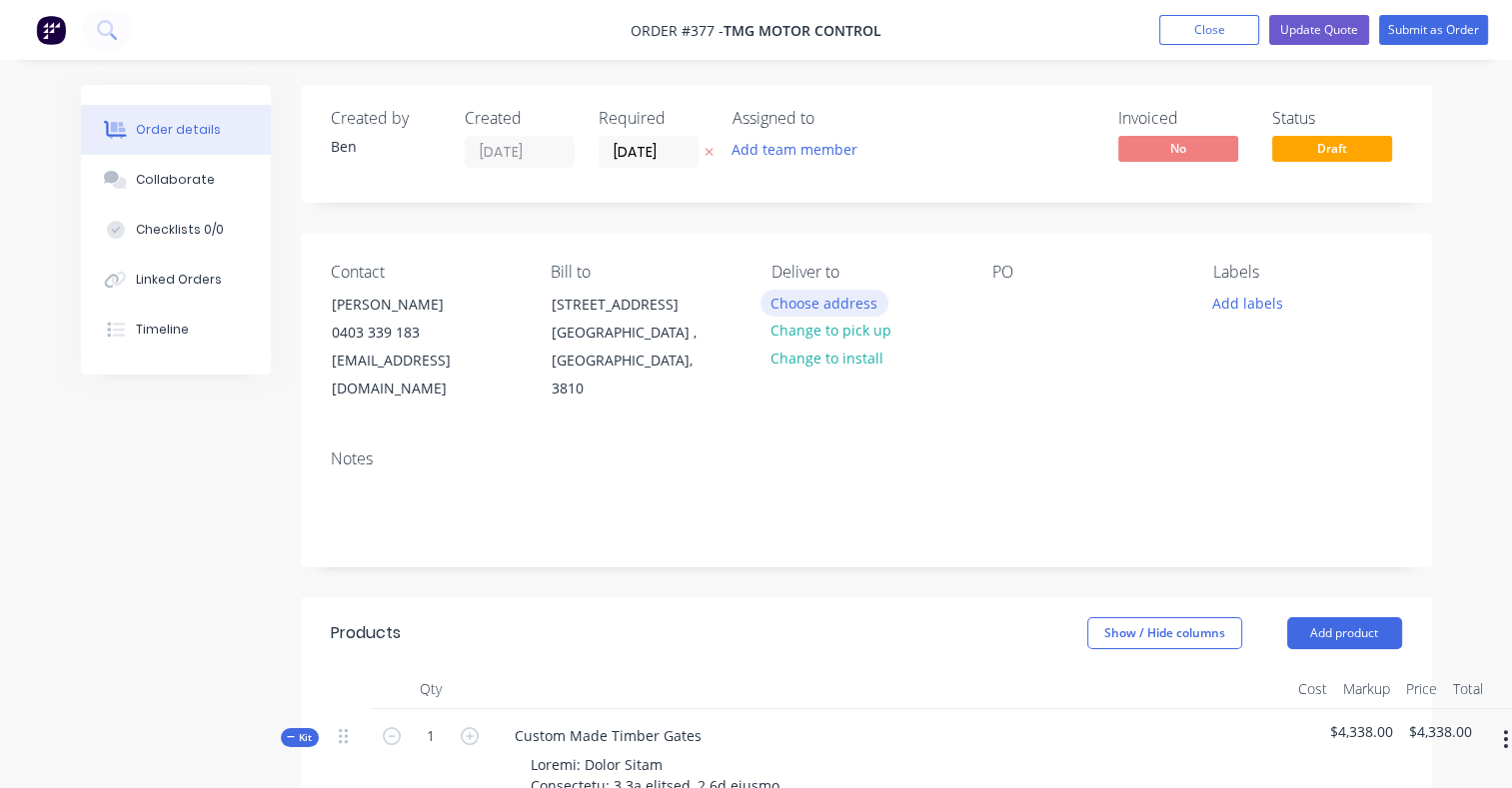 click on "Choose address" at bounding box center (824, 303) 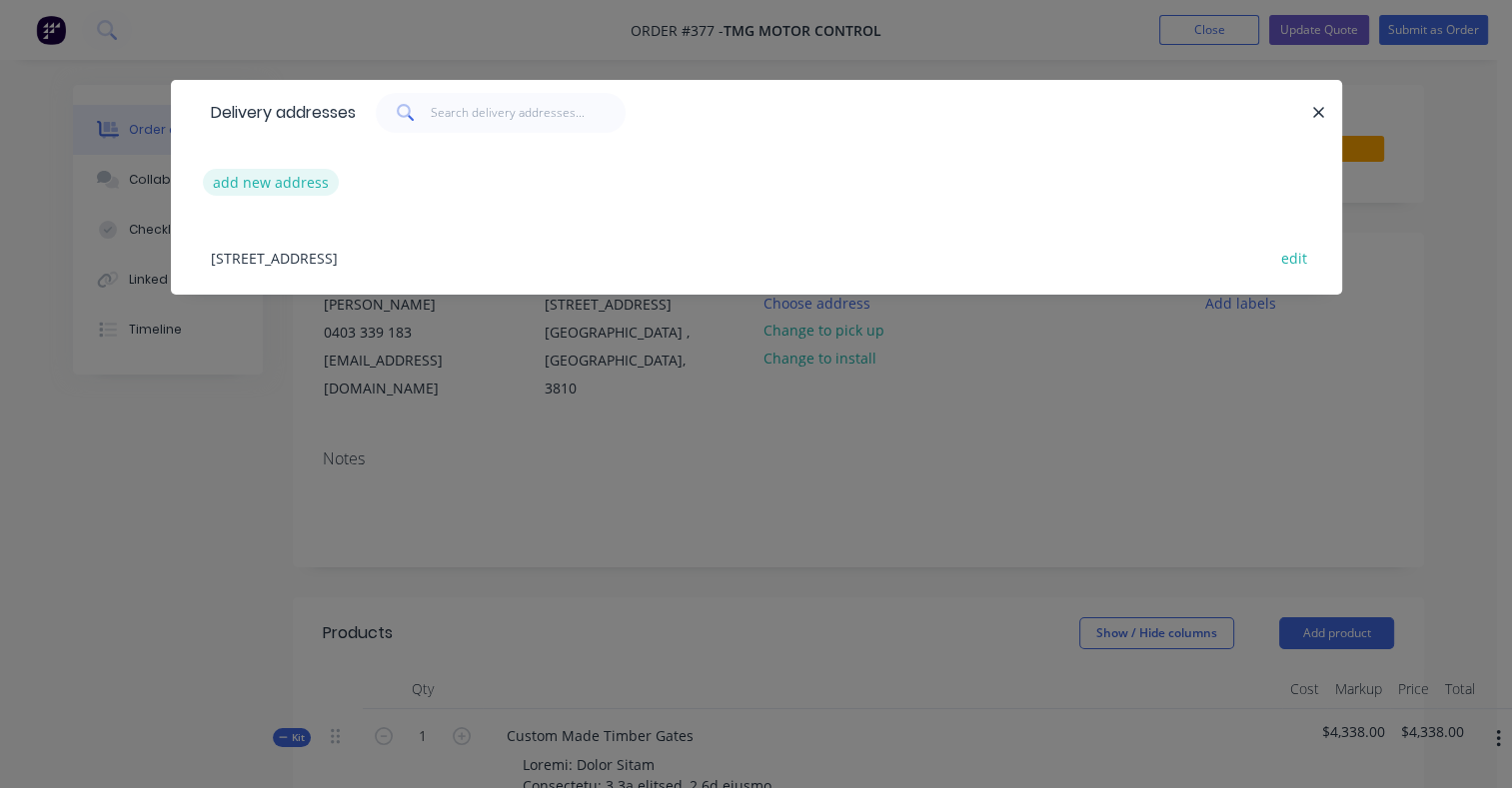 click on "add new address" at bounding box center (271, 182) 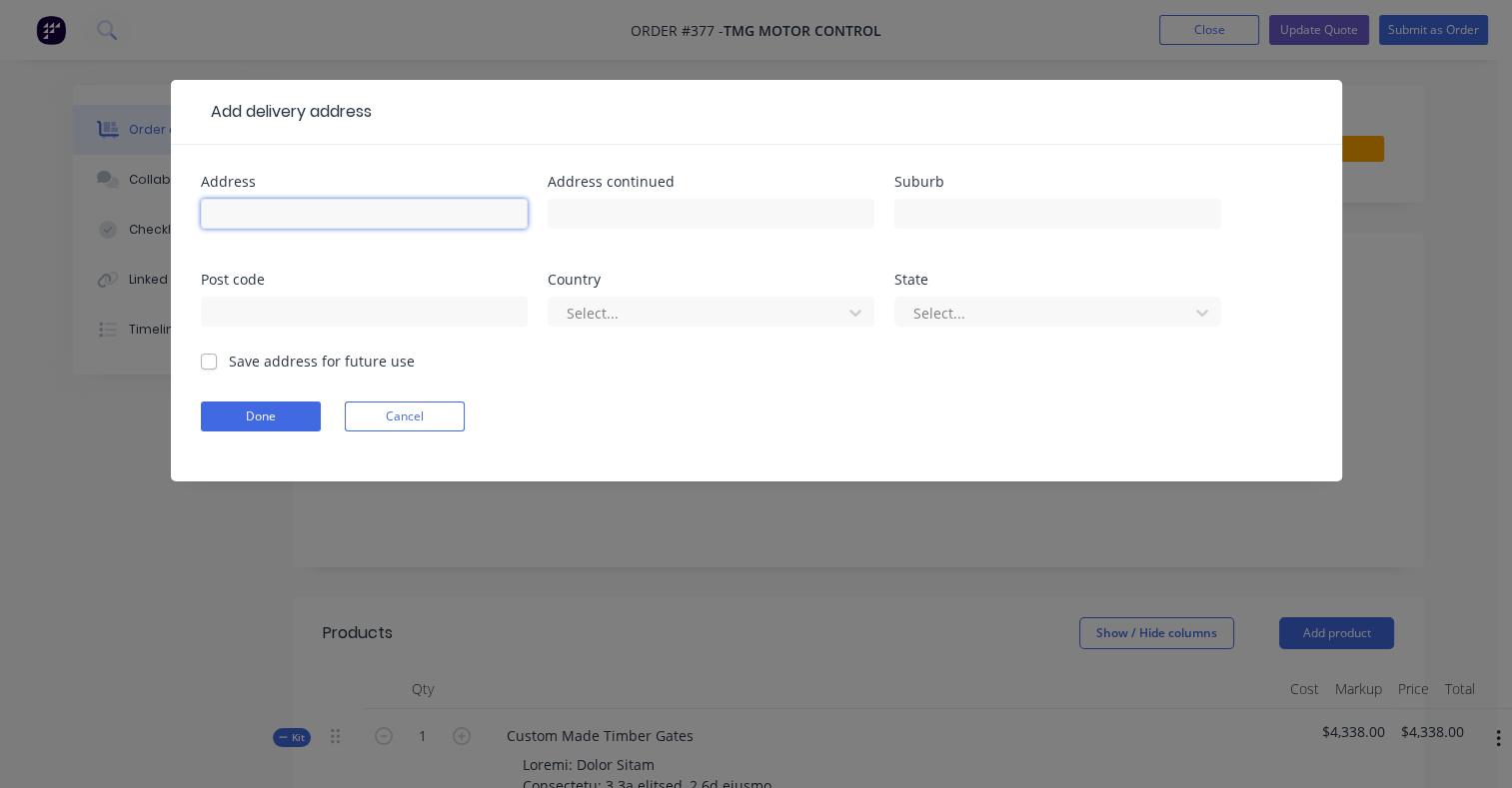 click at bounding box center [364, 214] 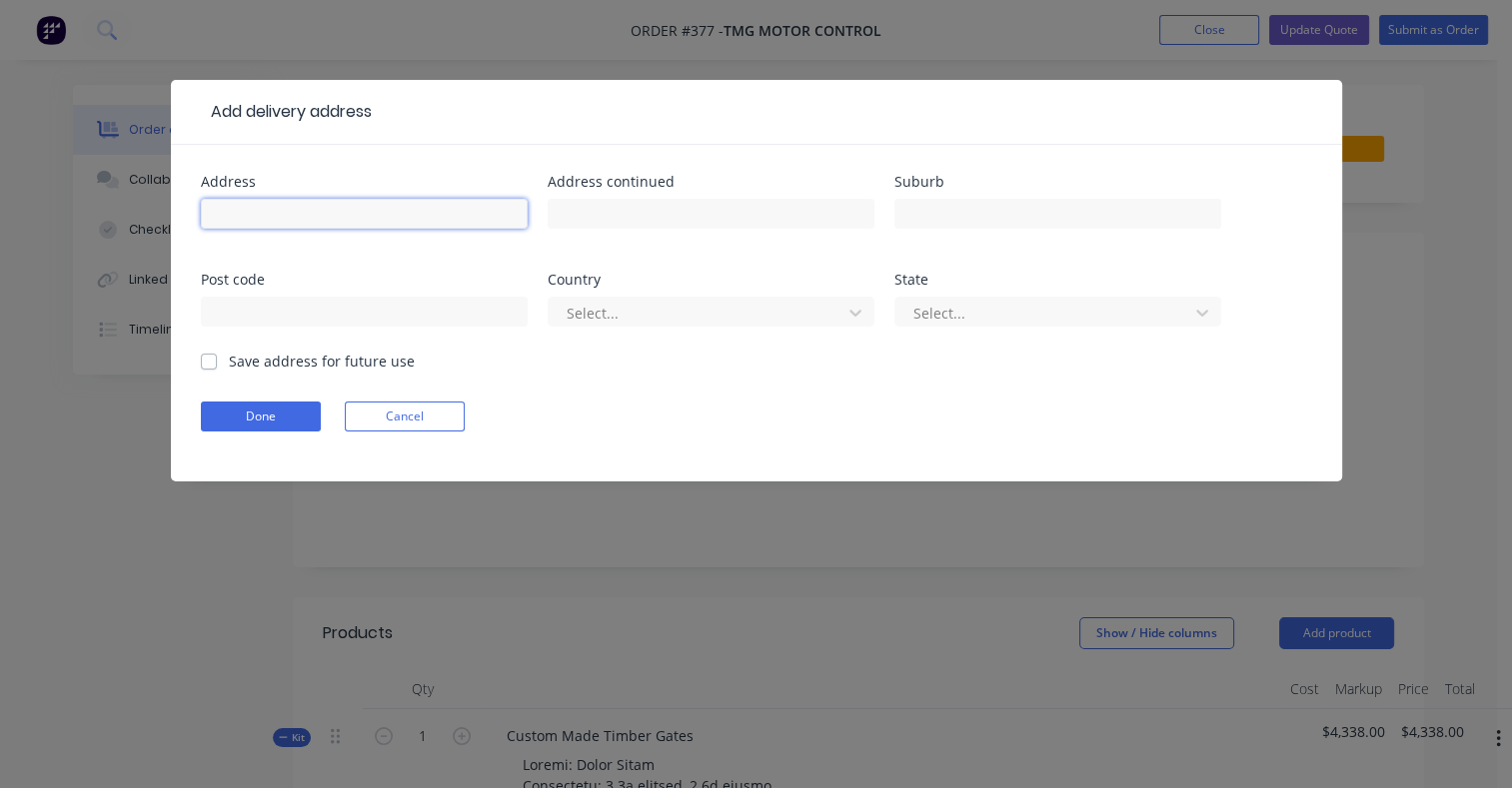 paste on "[STREET_ADDRESS]" 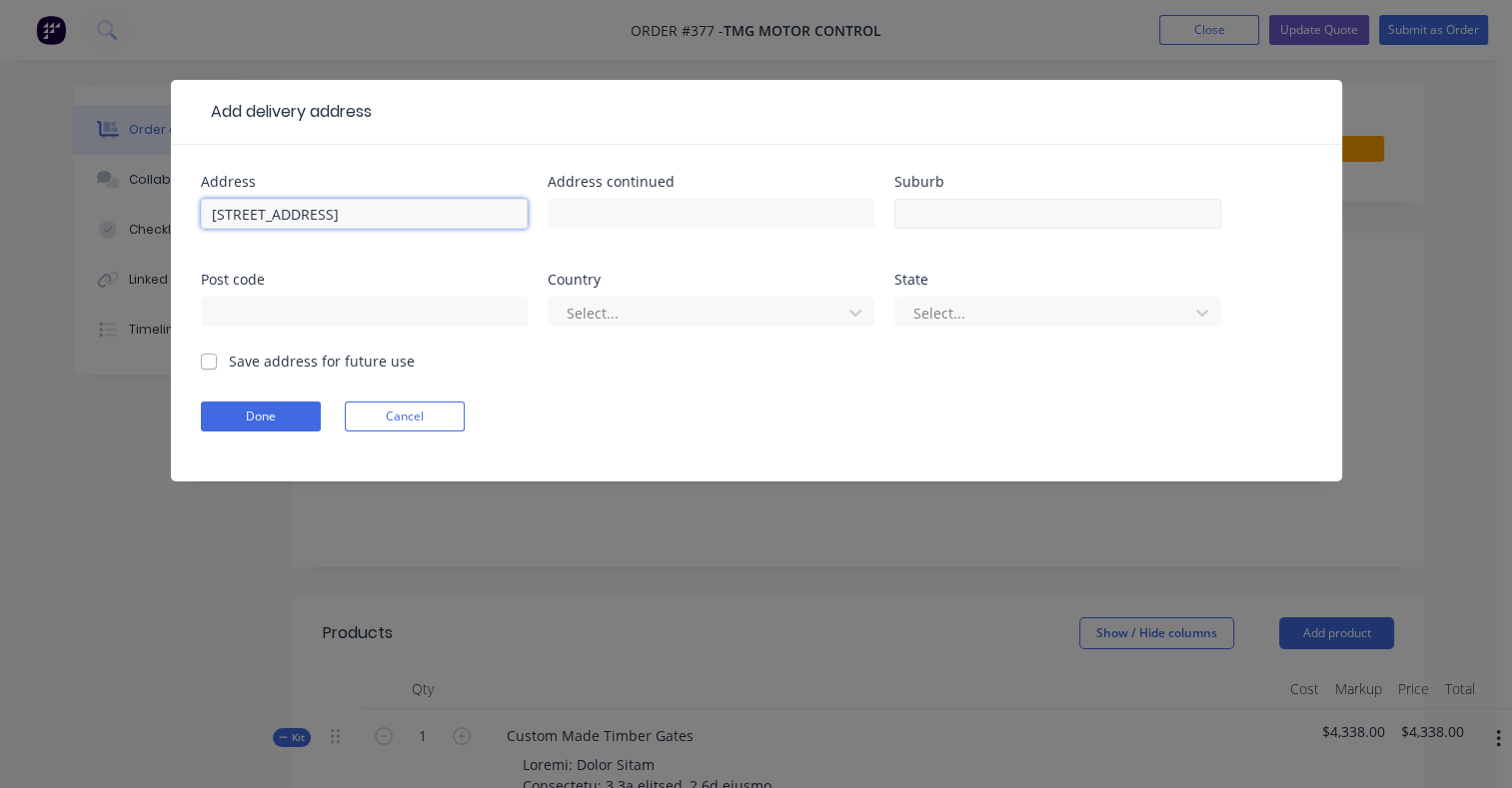 type on "[STREET_ADDRESS]" 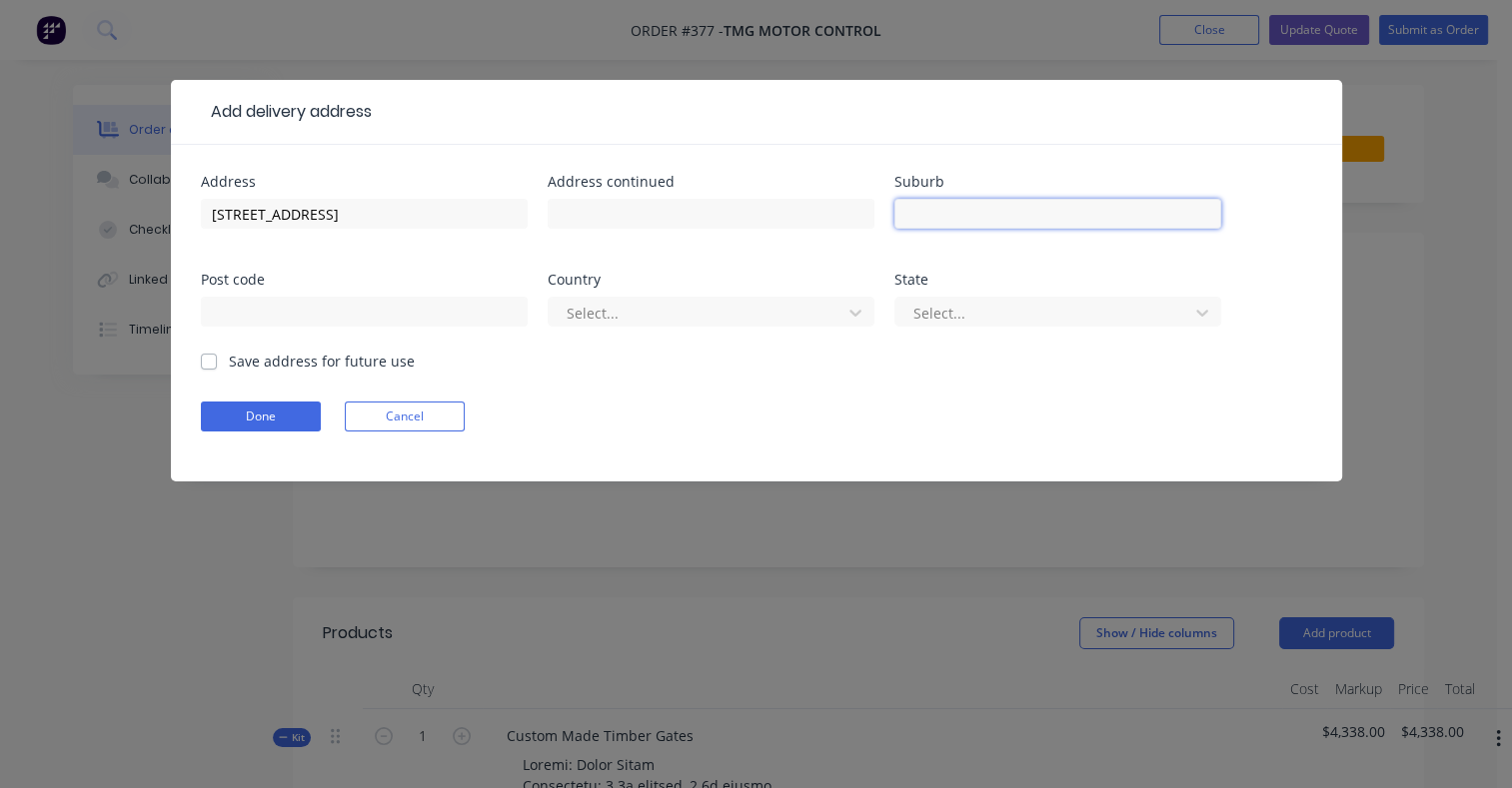 click at bounding box center [1057, 214] 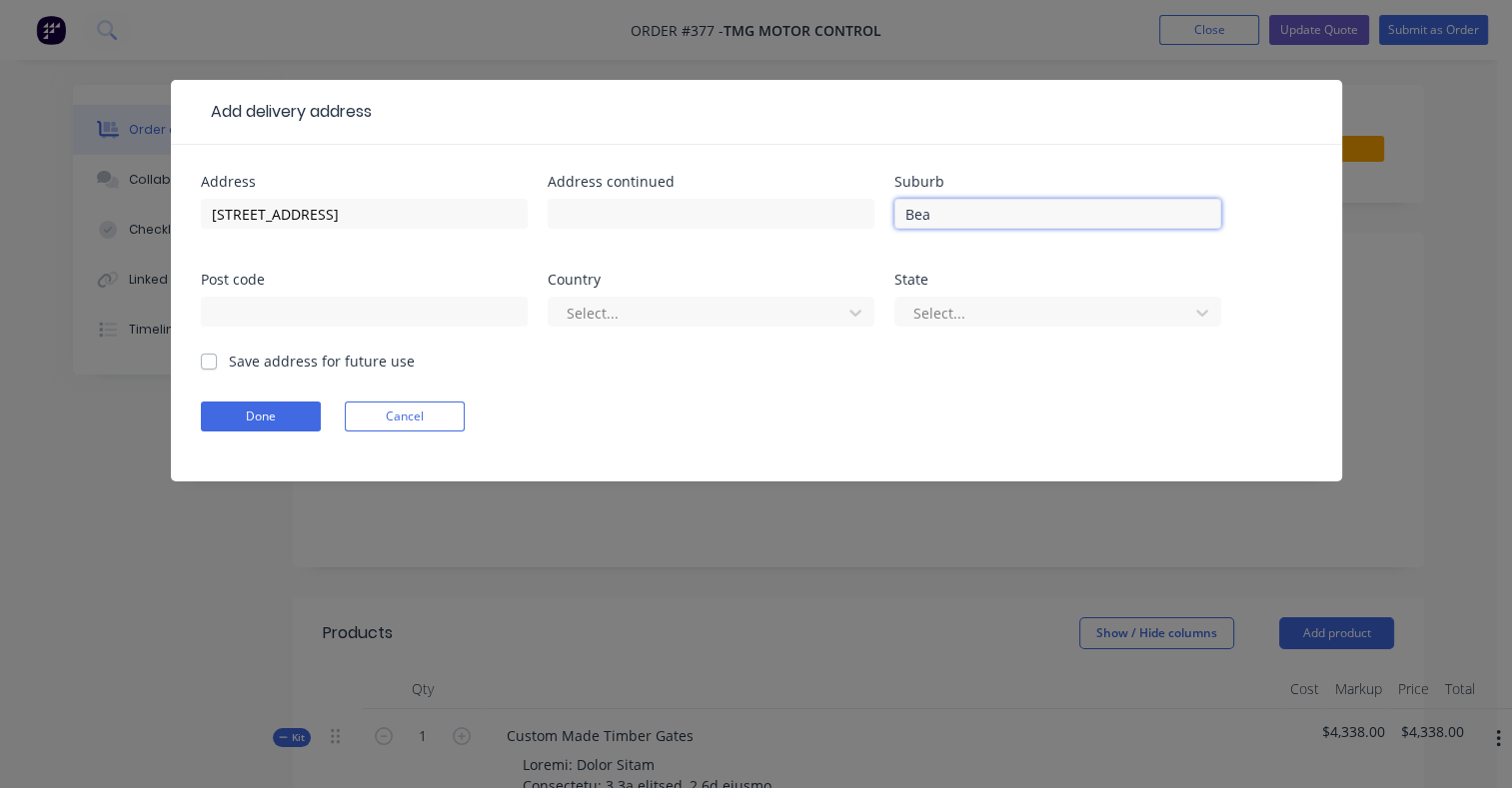 type on "Beaconsfield Upper" 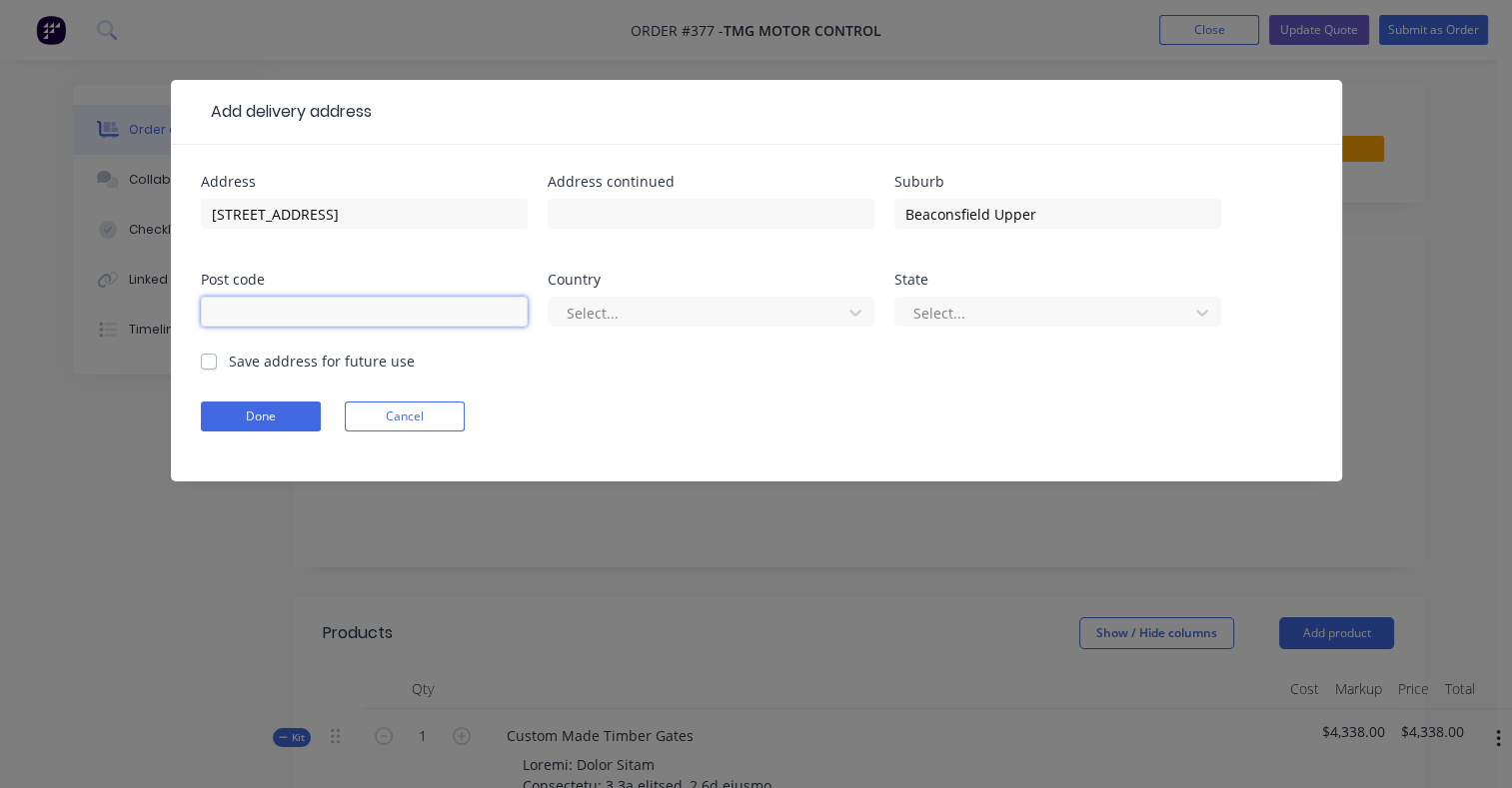 click at bounding box center [364, 312] 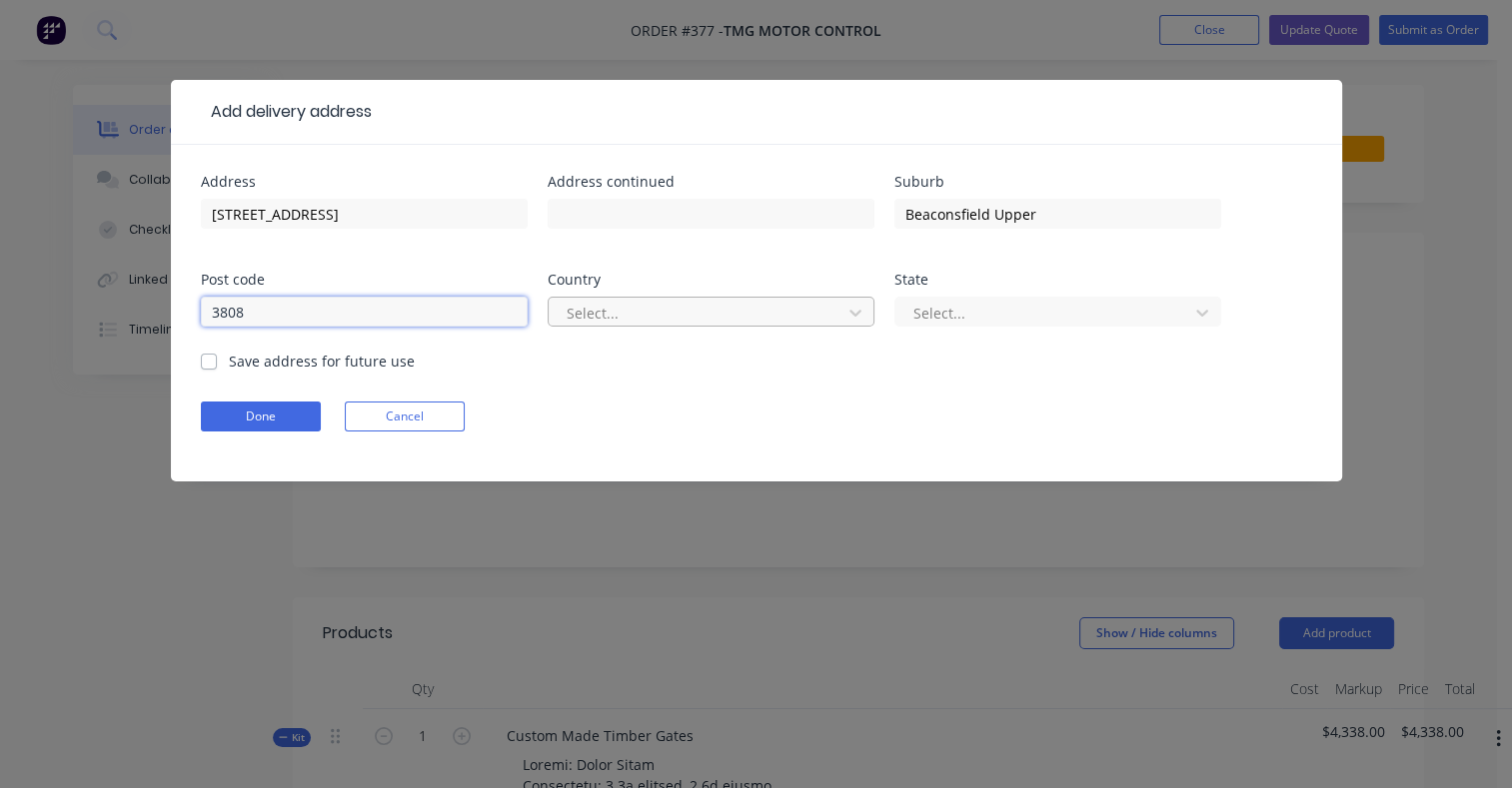type on "3808" 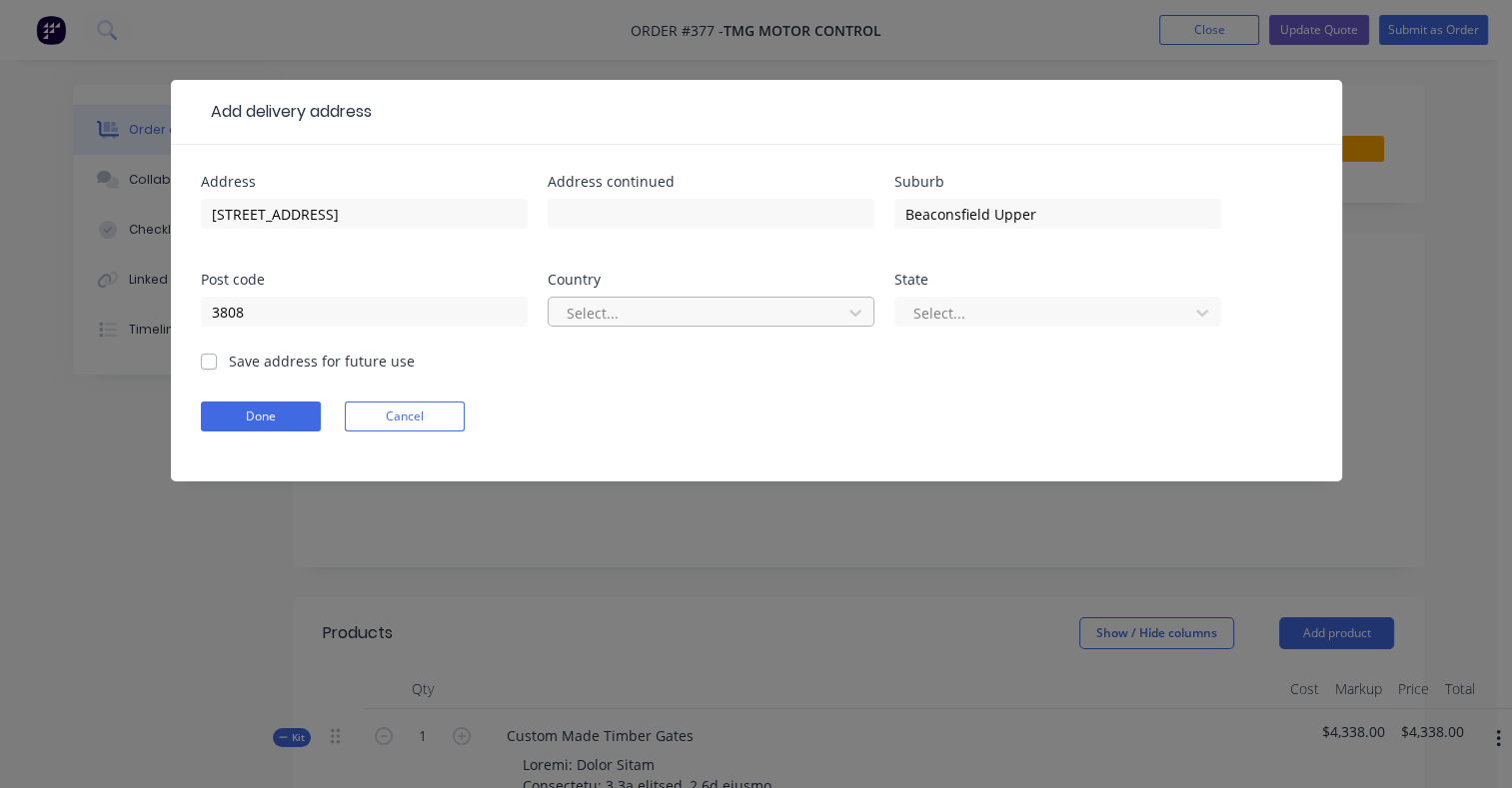 click at bounding box center [698, 313] 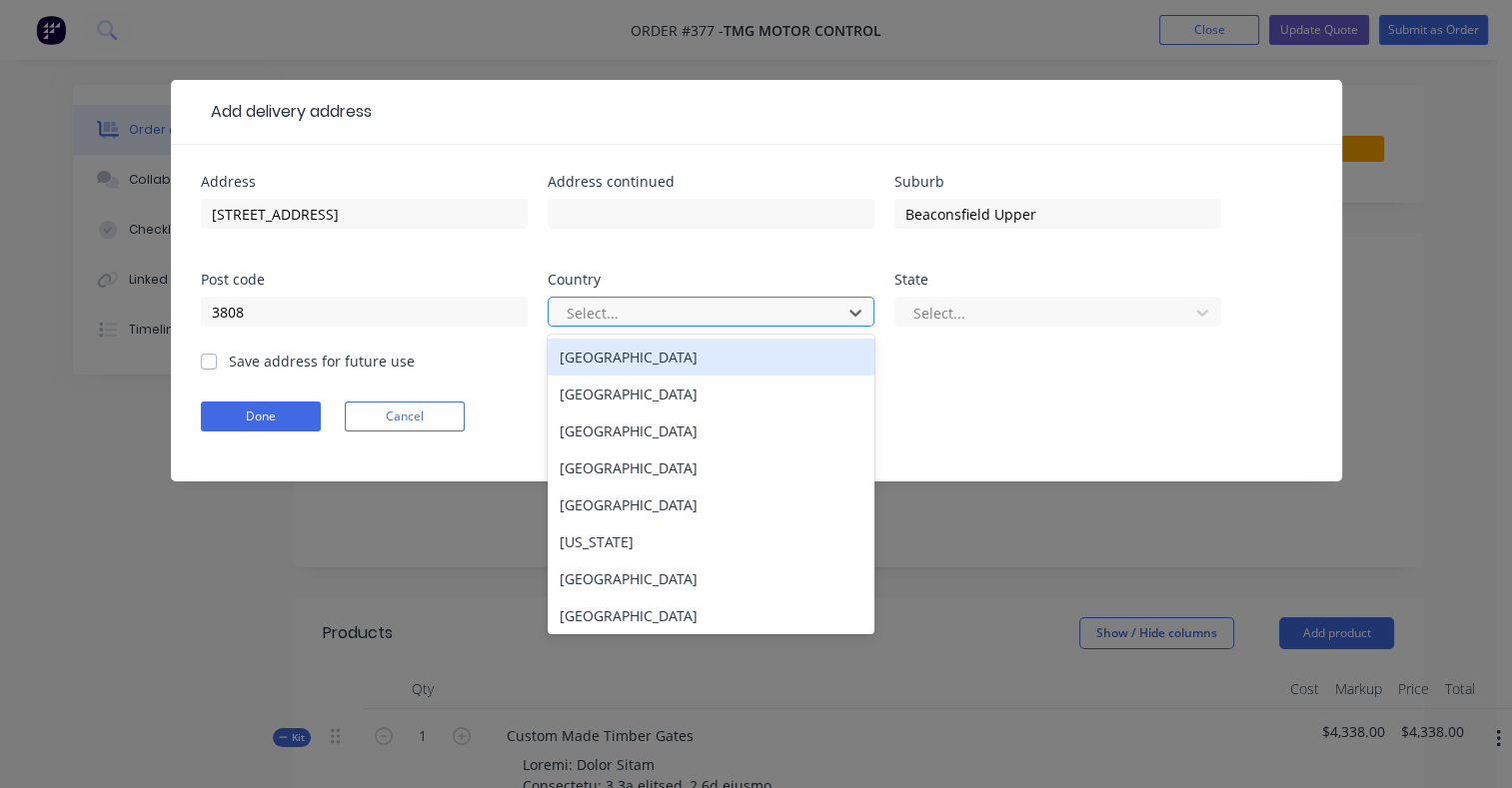 type on "a" 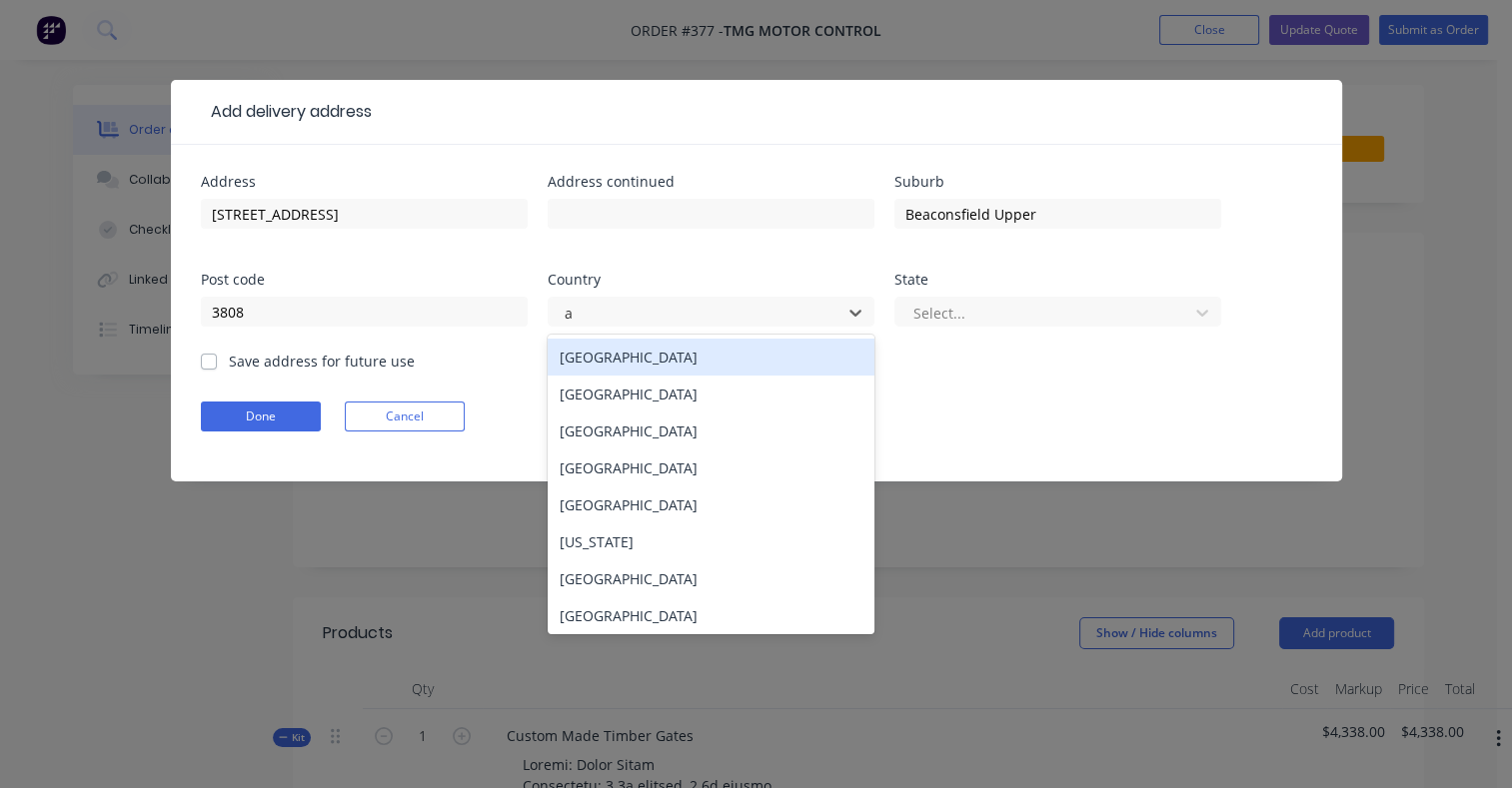 click on "[GEOGRAPHIC_DATA]" at bounding box center [711, 357] 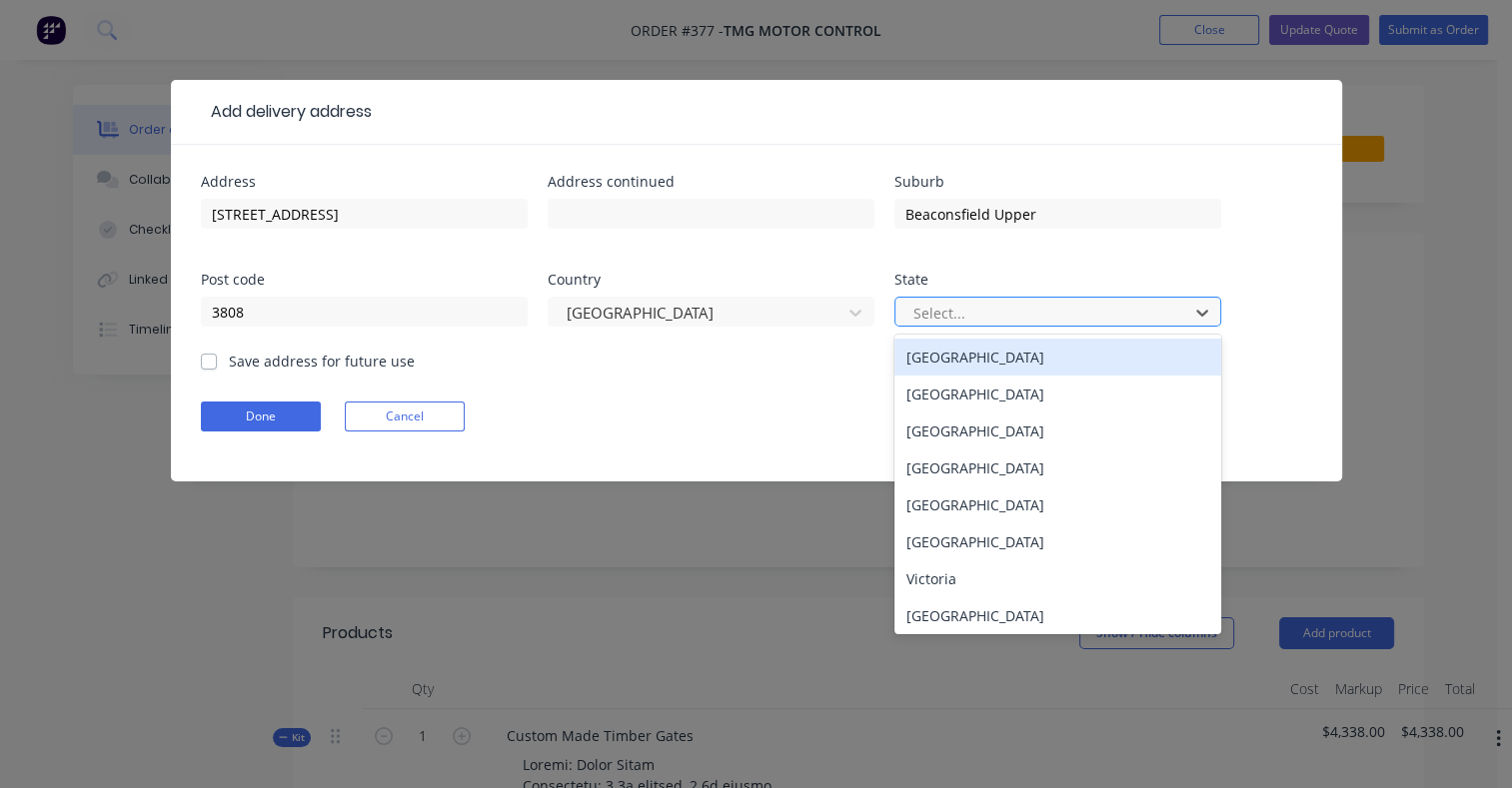 click at bounding box center [1044, 313] 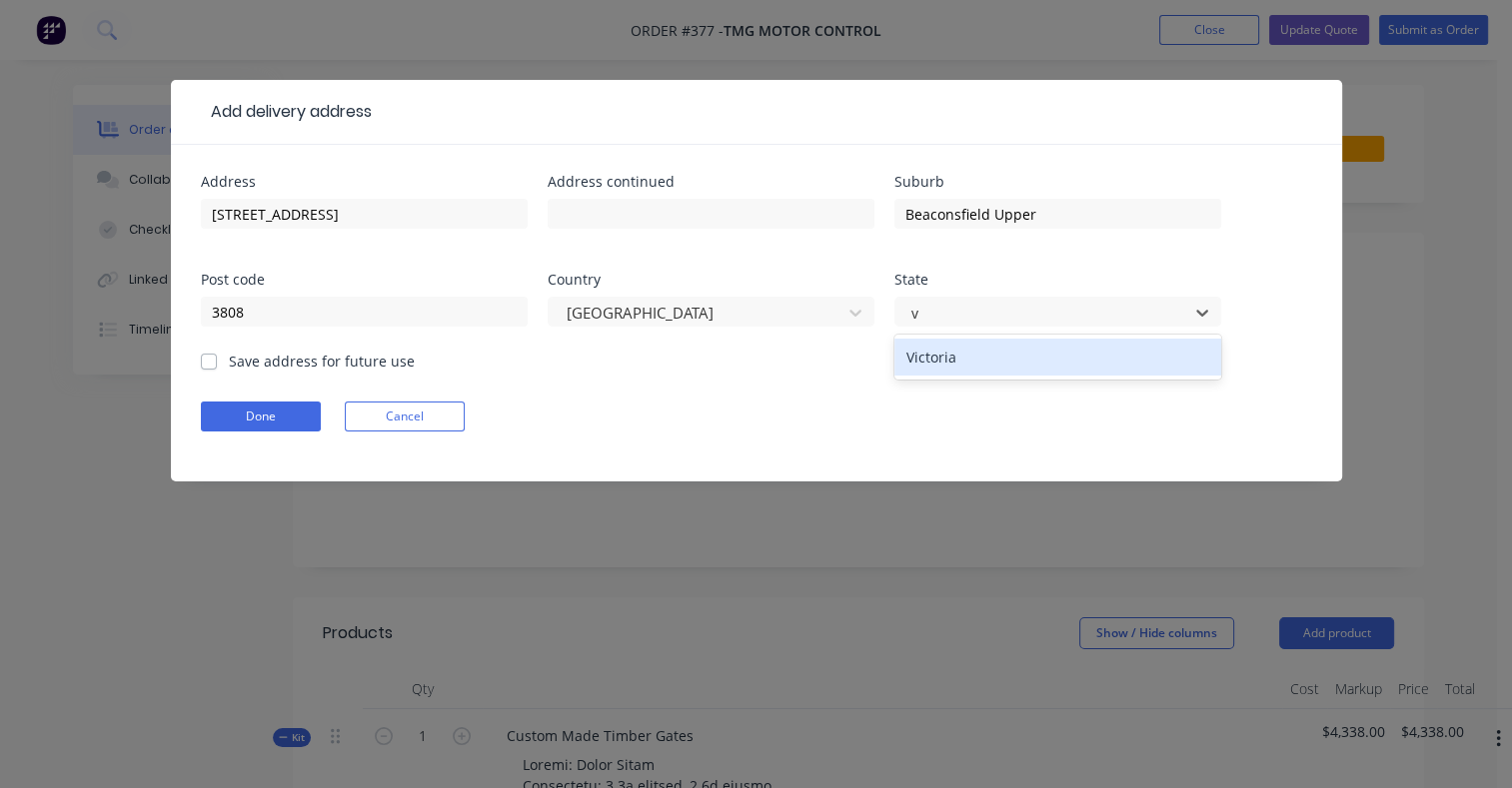 click on "Victoria" at bounding box center (1057, 357) 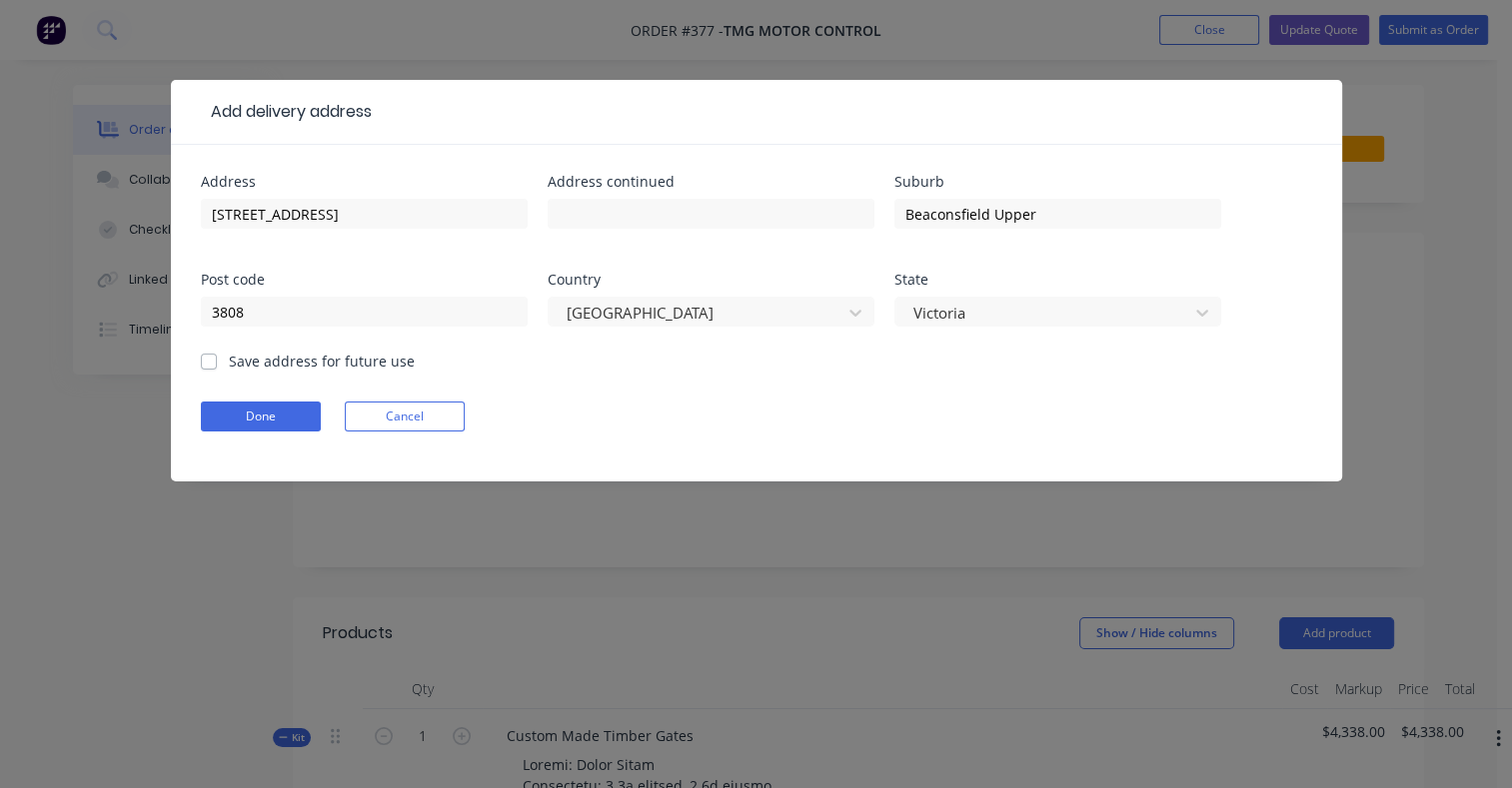 click on "Save address for future use" at bounding box center [322, 361] 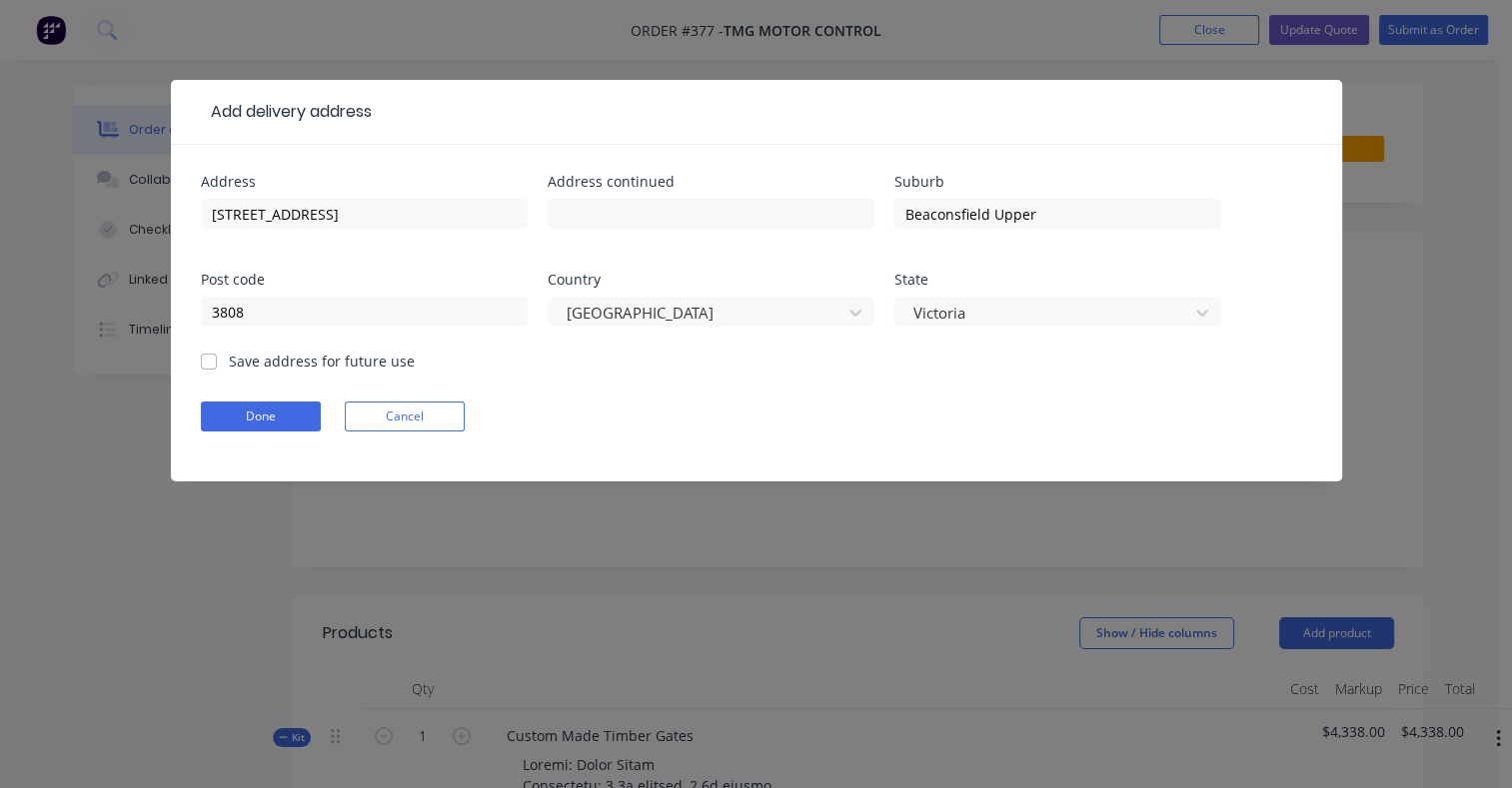 click on "Save address for future use" at bounding box center [209, 360] 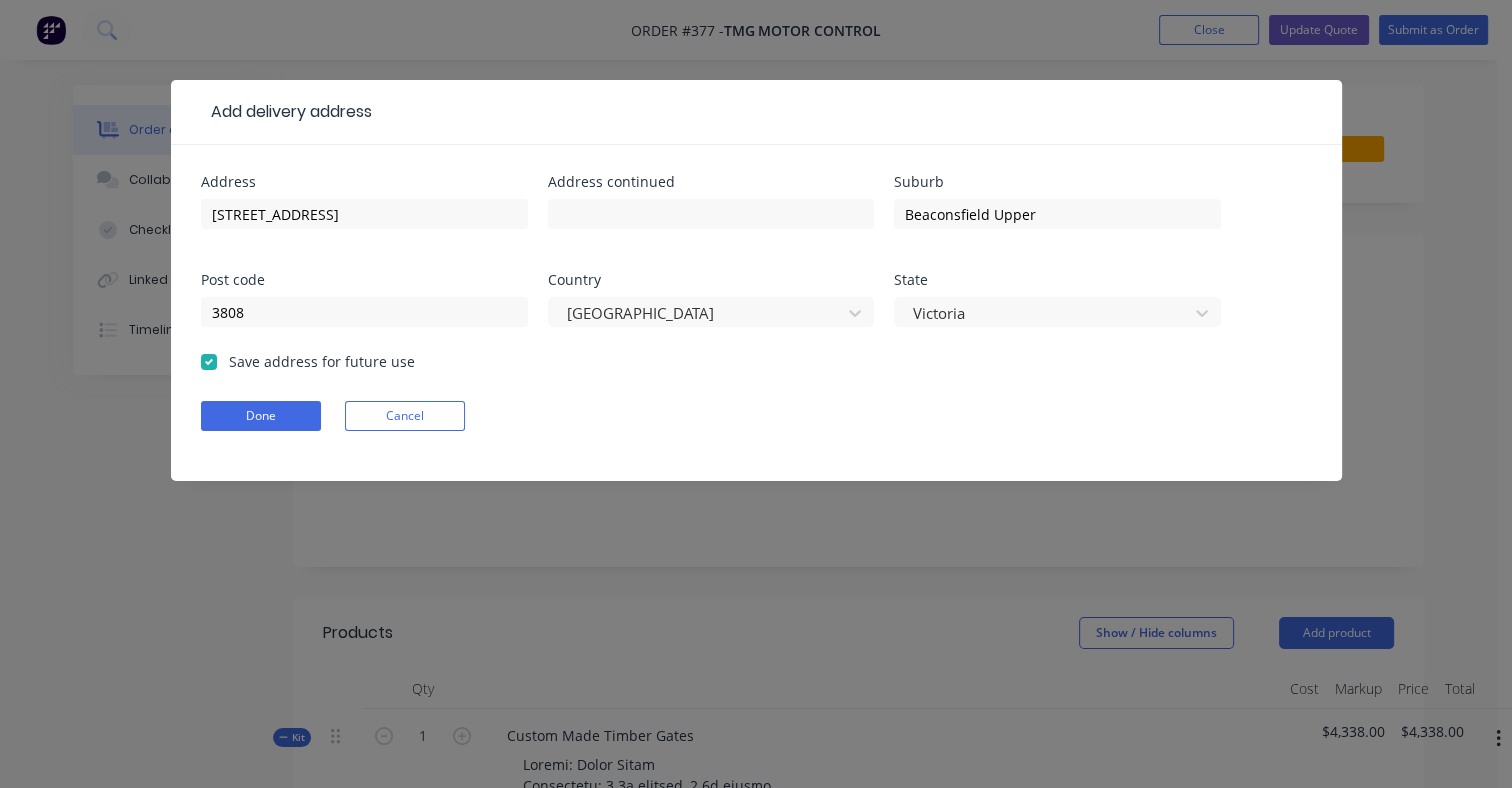 checkbox on "true" 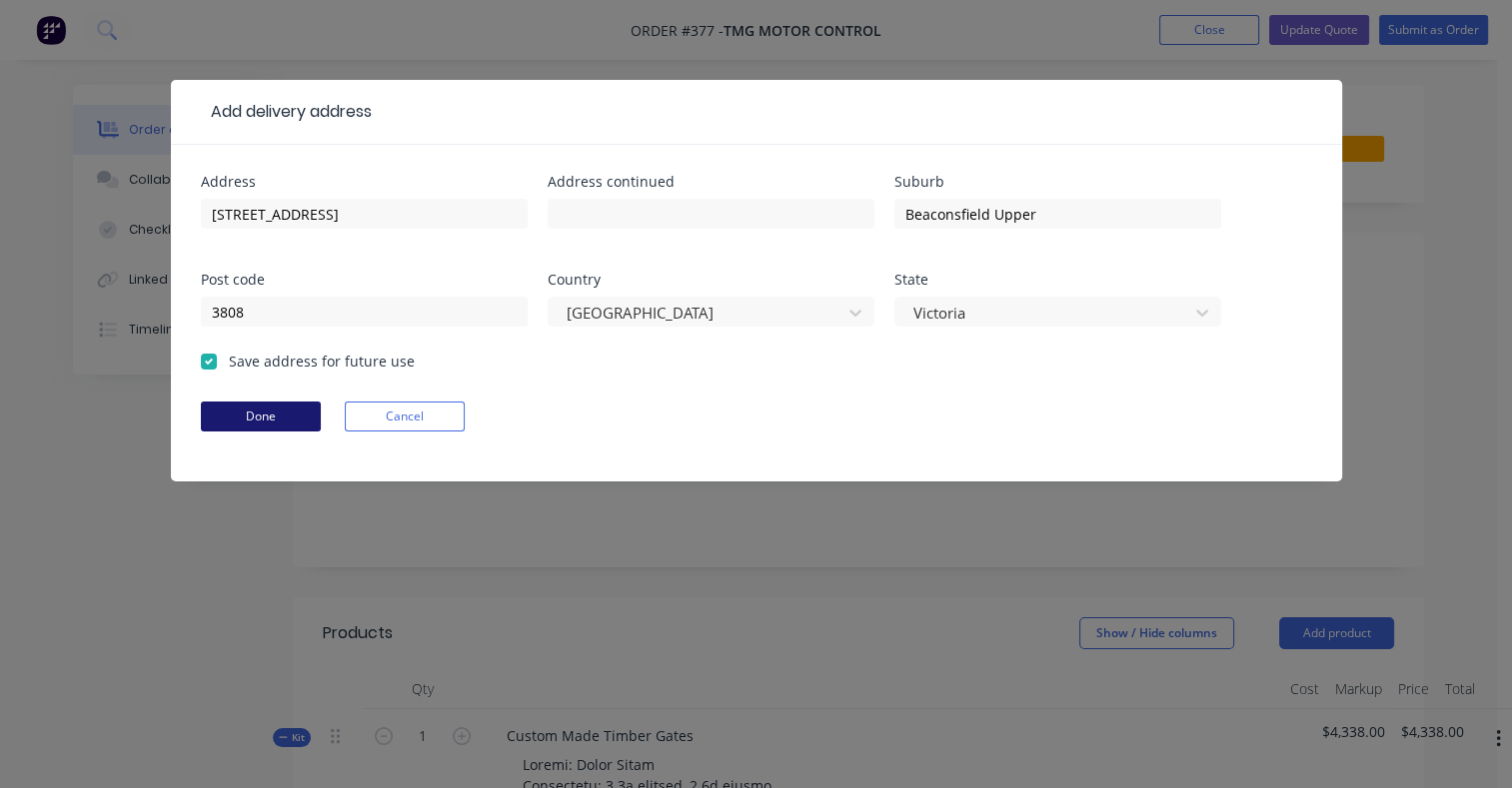 click on "Done" at bounding box center (261, 416) 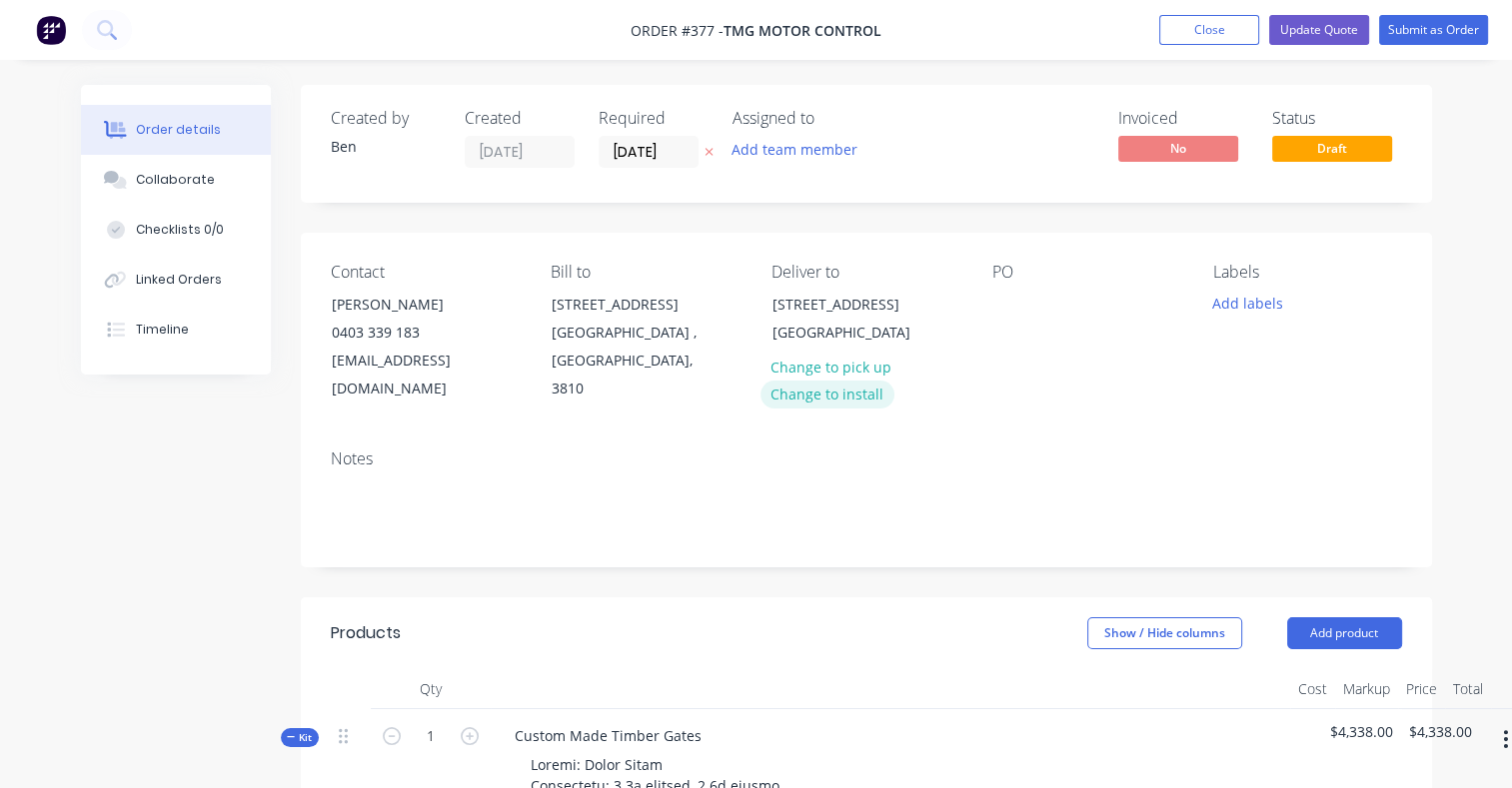 click on "Change to install" at bounding box center [827, 394] 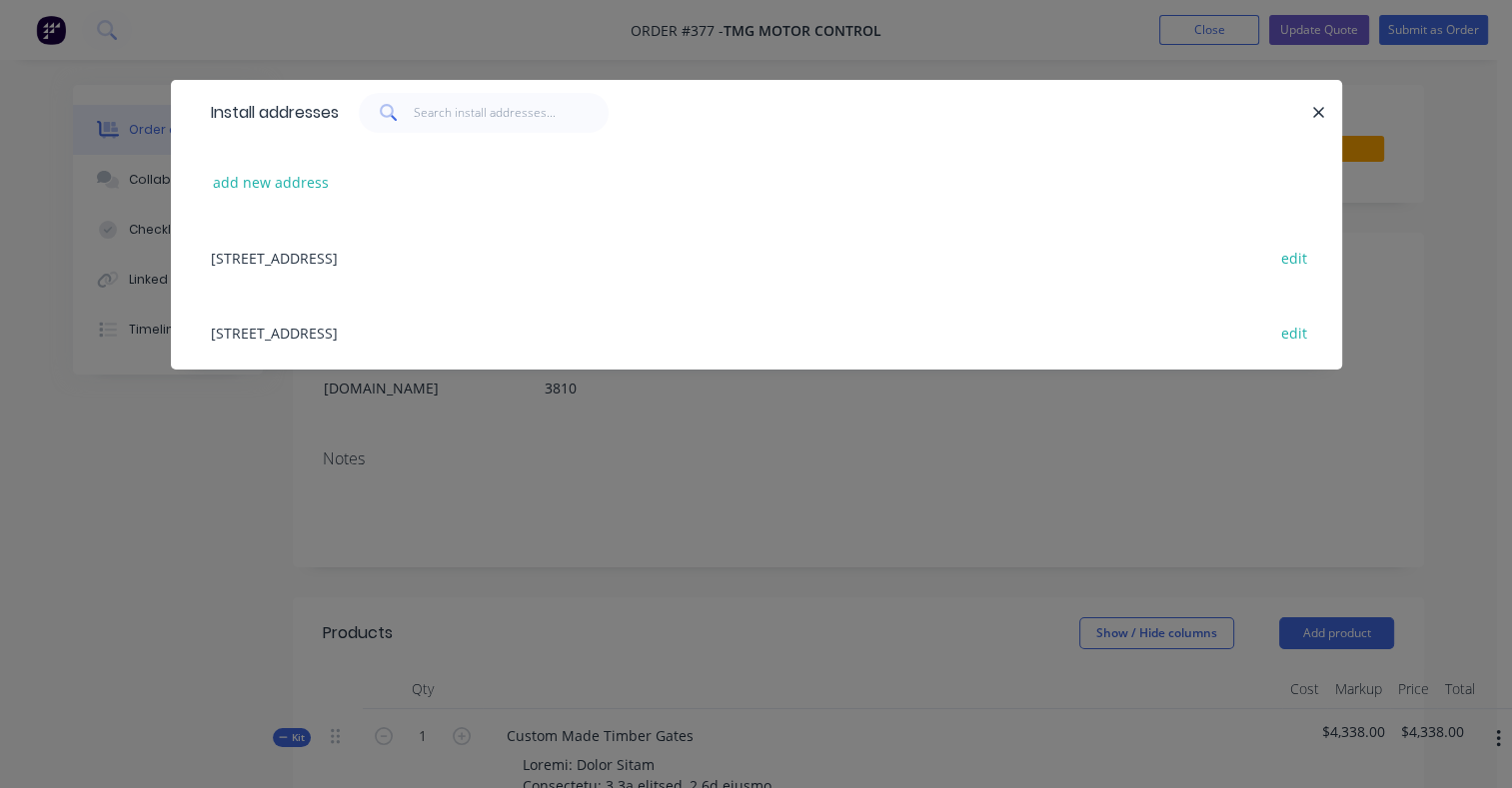 click on "[STREET_ADDRESS] edit" at bounding box center [756, 332] 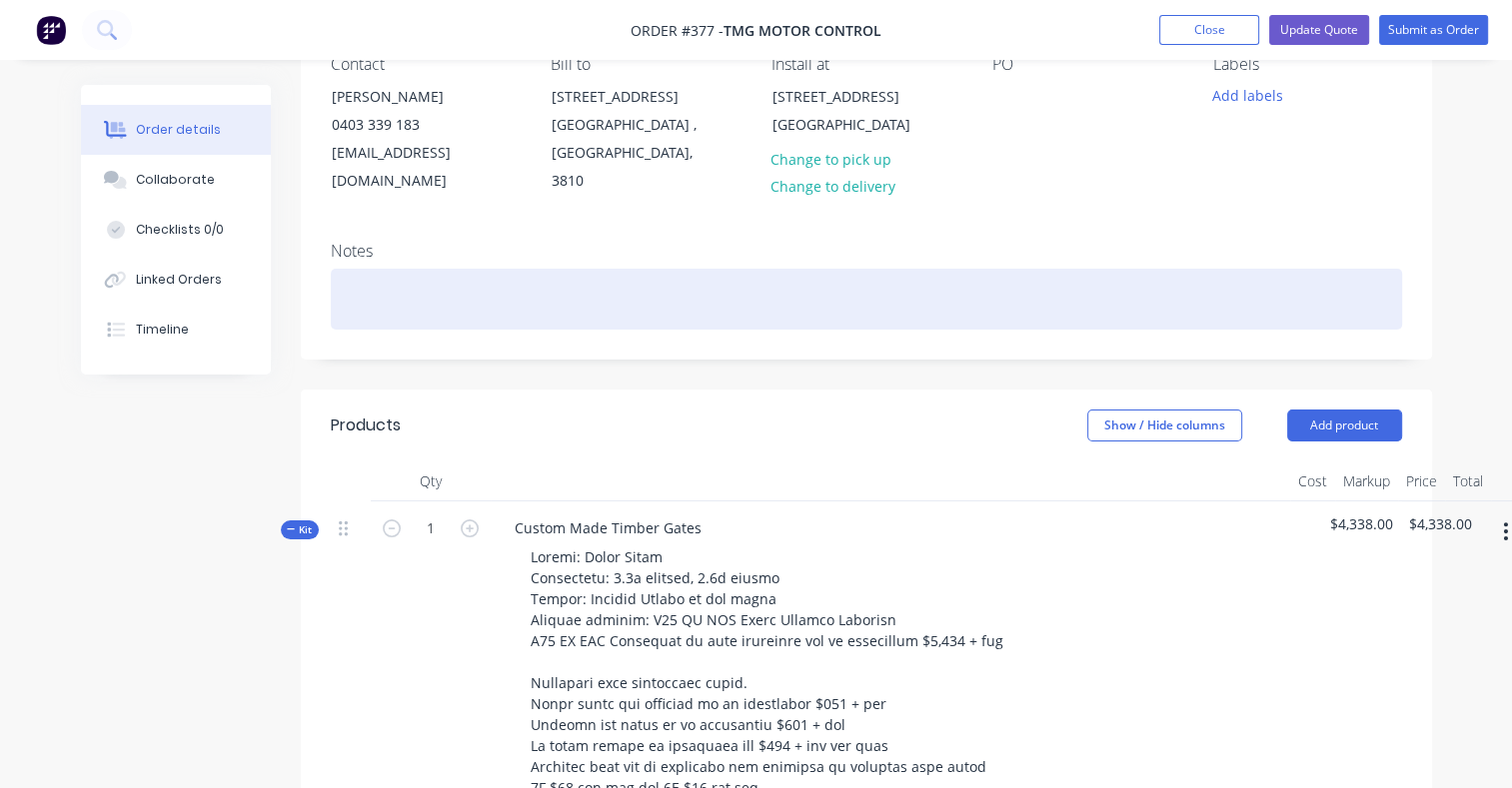 scroll, scrollTop: 210, scrollLeft: 0, axis: vertical 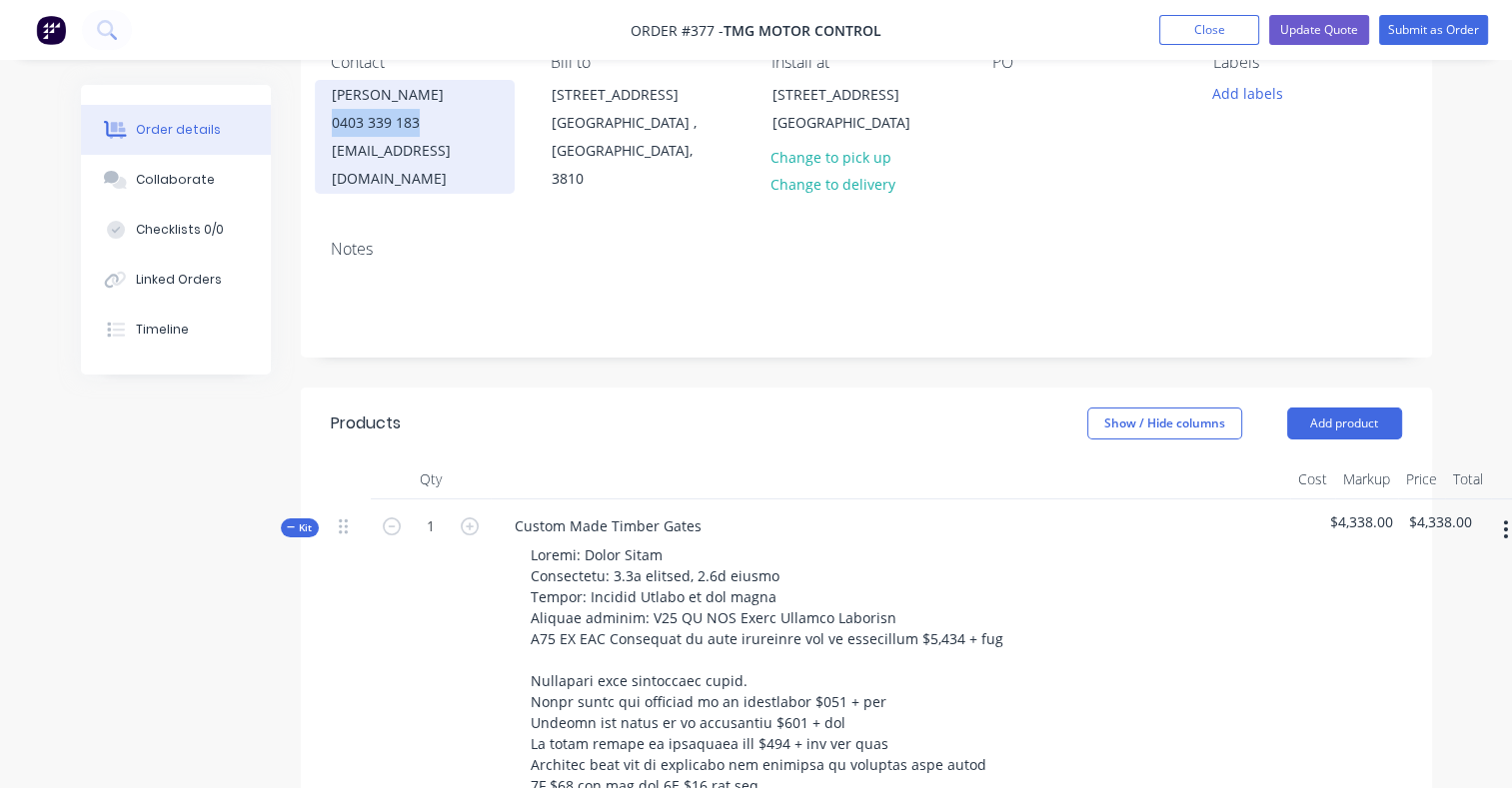 copy on "0403 339 183" 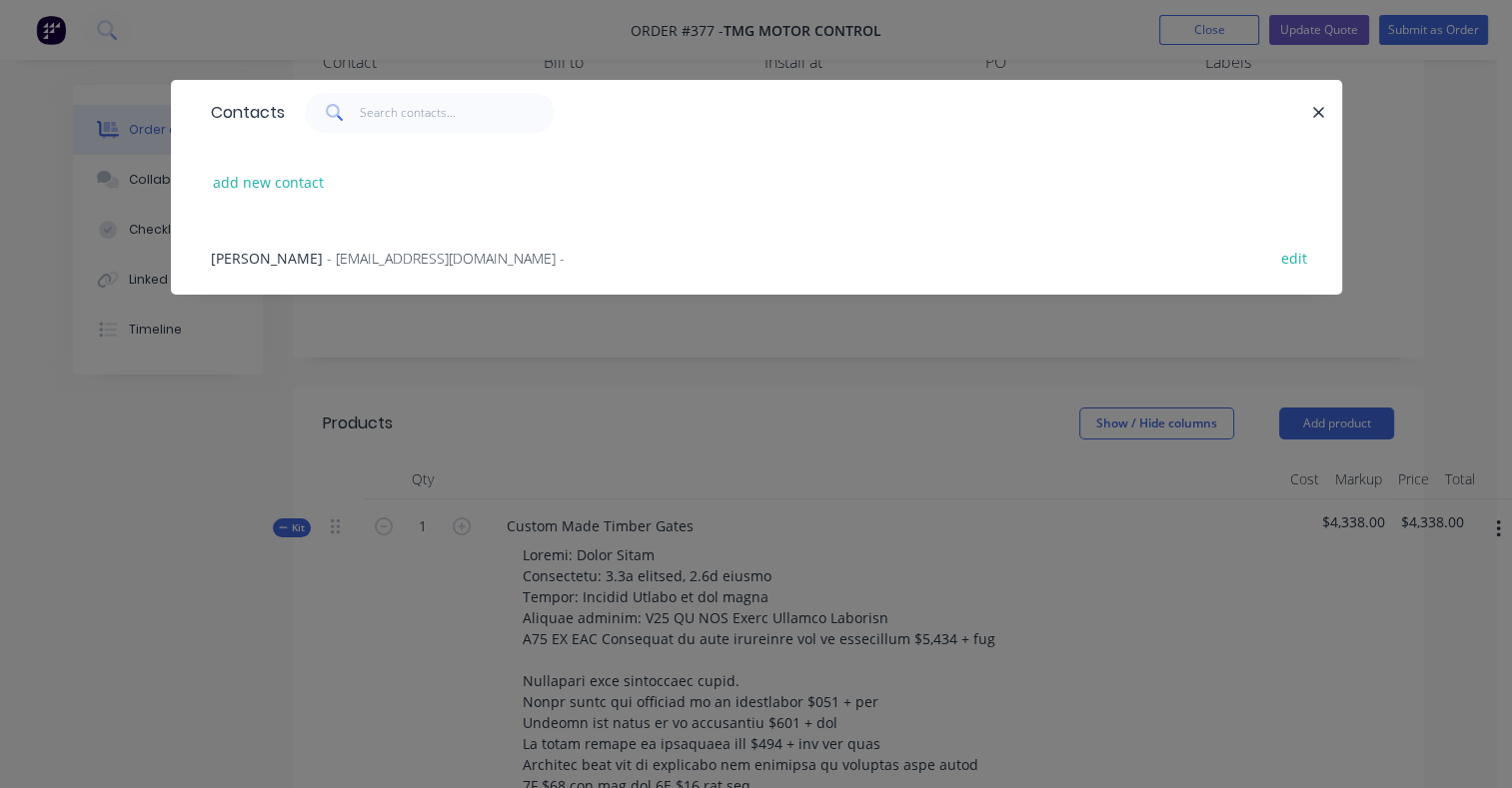 click on "Contacts add new contact   [PERSON_NAME] - [EMAIL_ADDRESS][DOMAIN_NAME] -  edit" at bounding box center [756, 394] 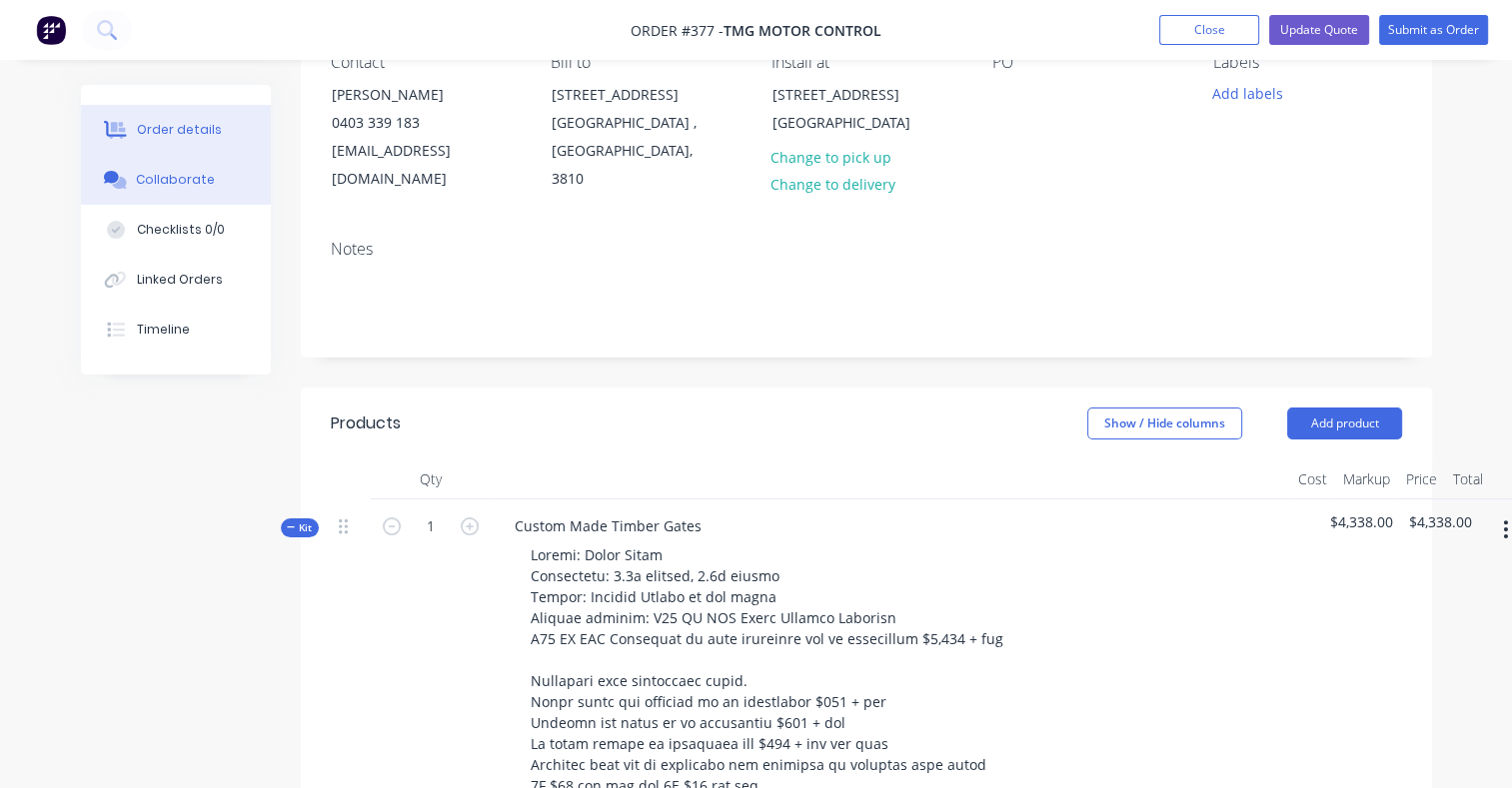 click on "Collaborate" at bounding box center [175, 180] 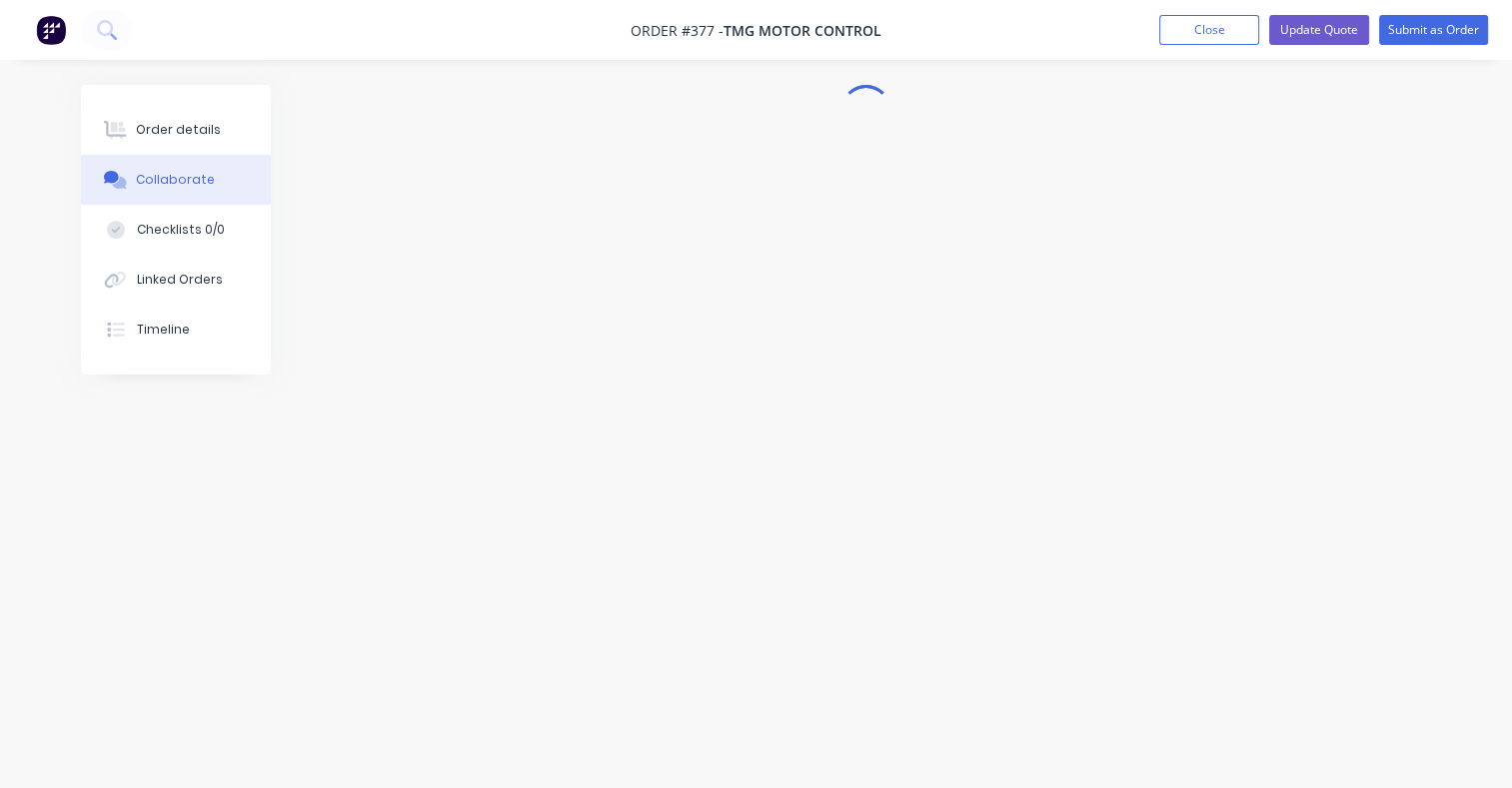 scroll, scrollTop: 0, scrollLeft: 0, axis: both 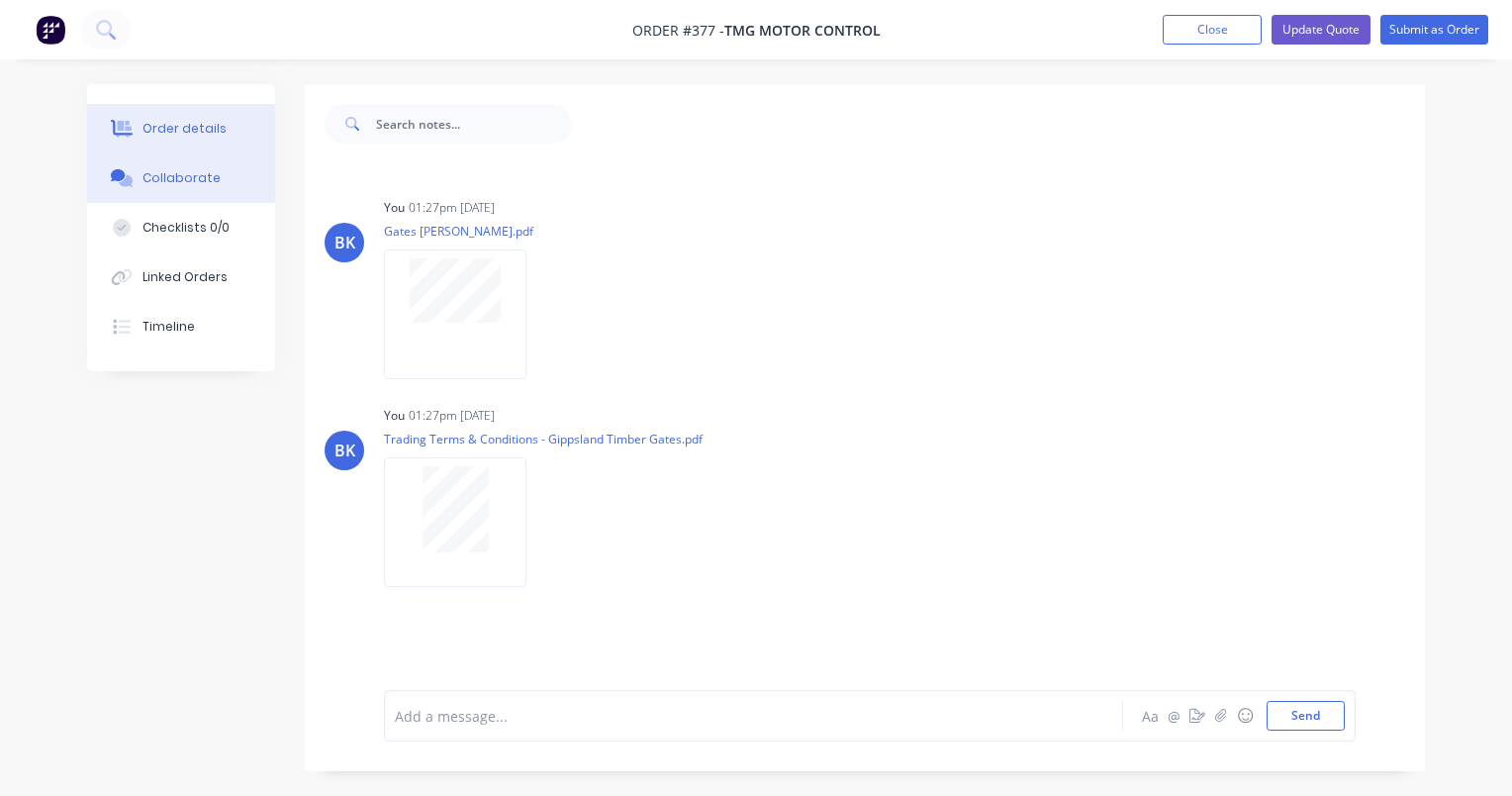 click on "Order details" at bounding box center [184, 129] 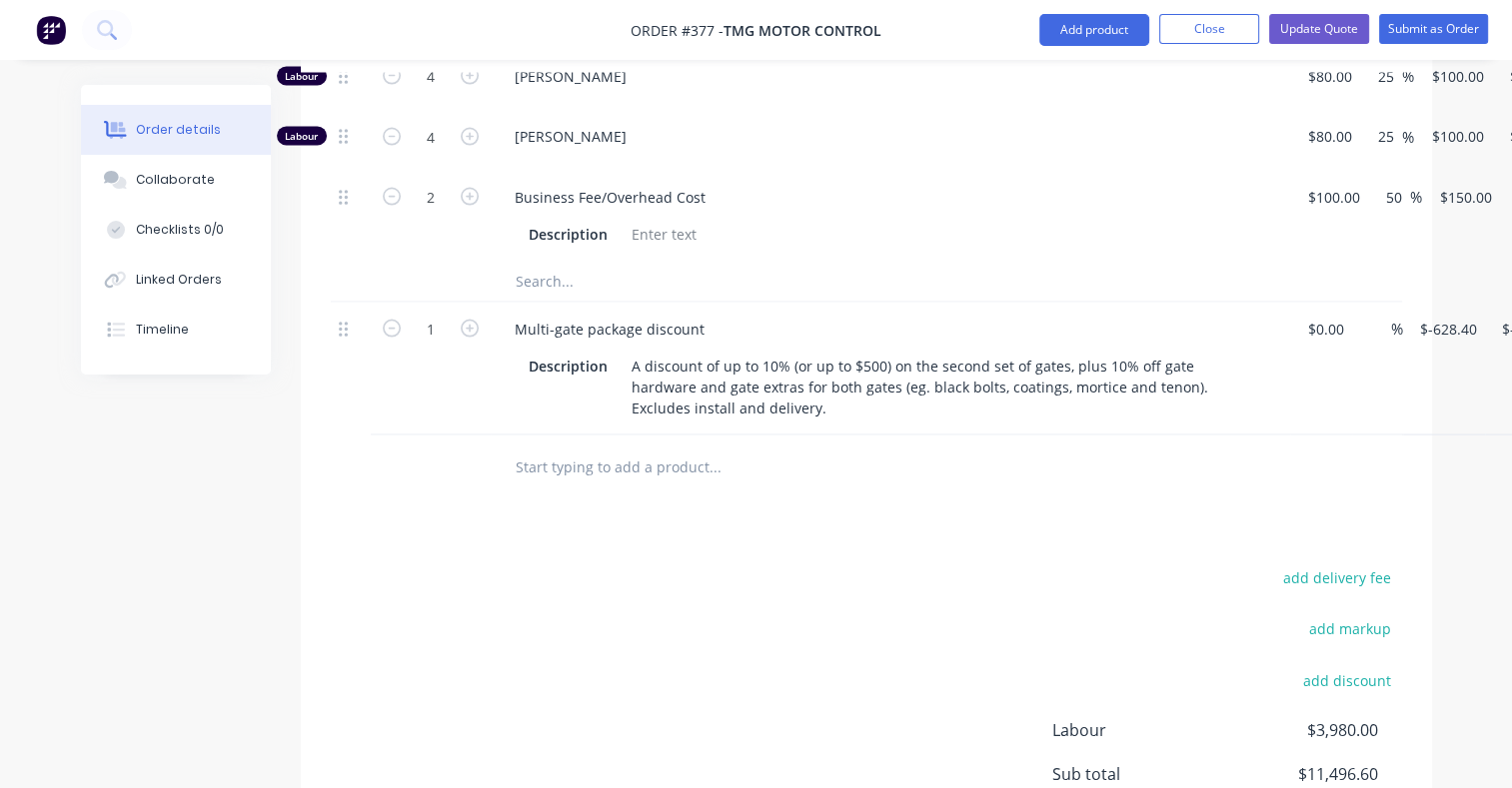 scroll, scrollTop: 3978, scrollLeft: 0, axis: vertical 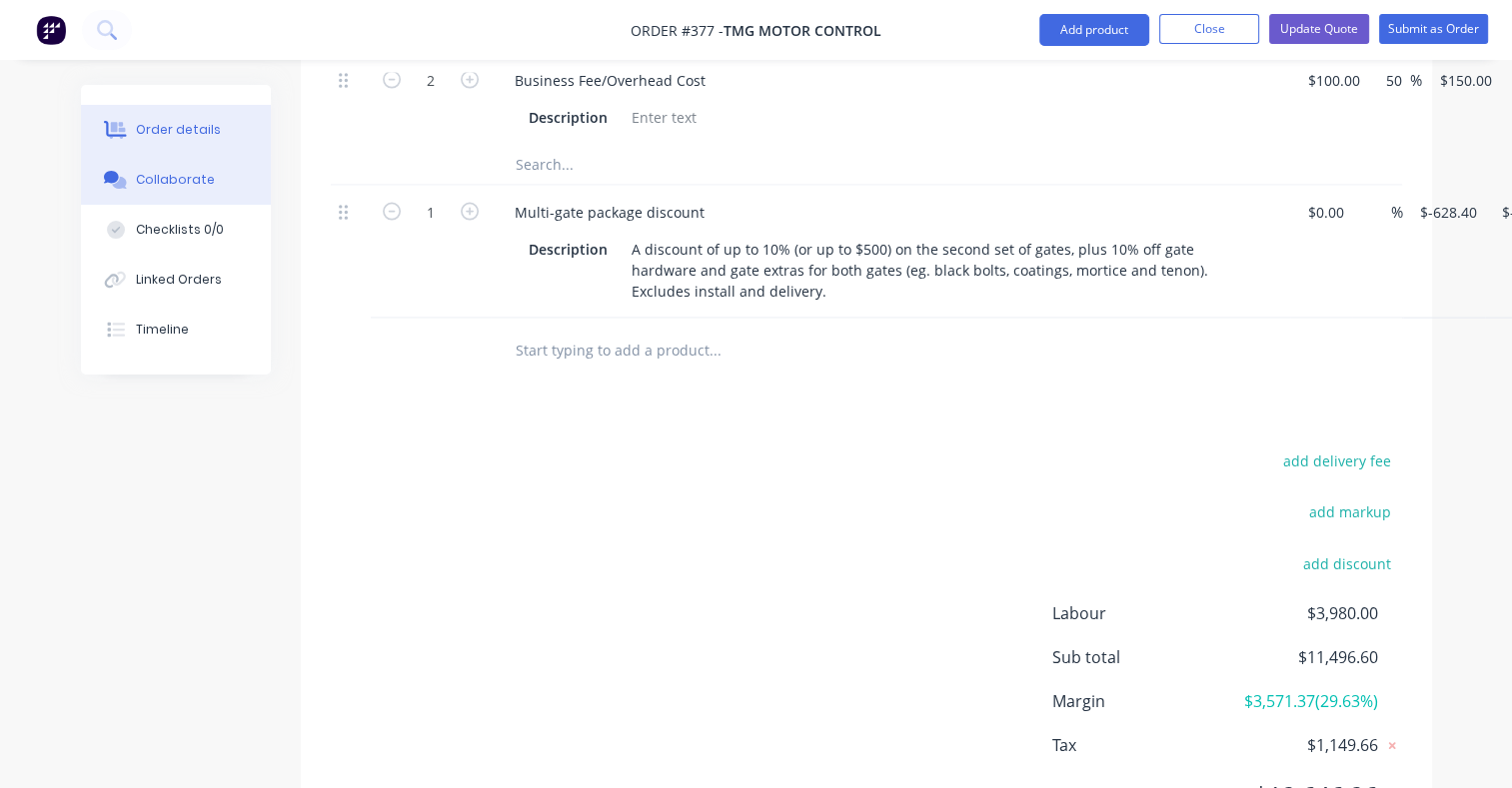 click on "Collaborate" at bounding box center [175, 180] 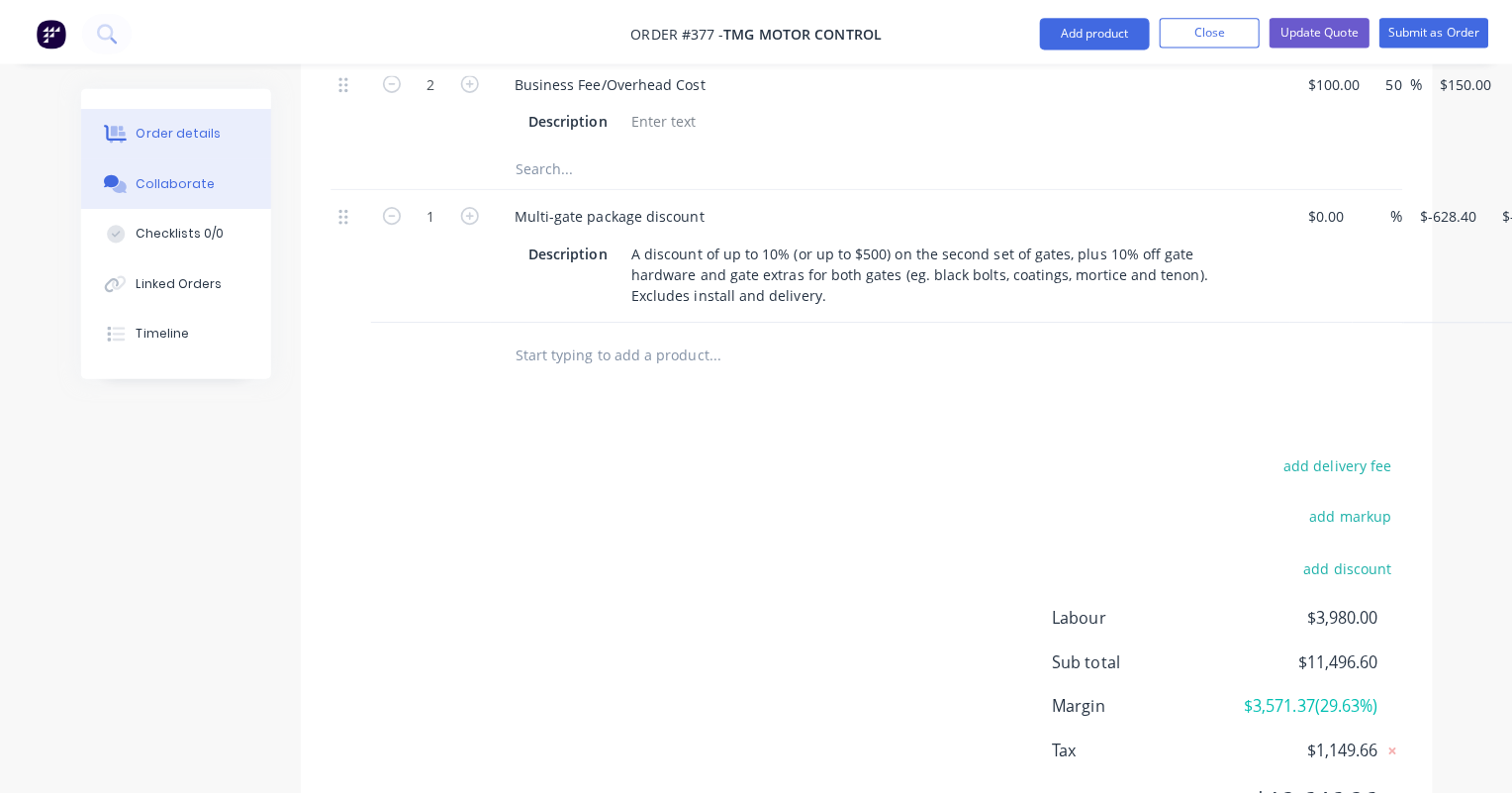 scroll, scrollTop: 0, scrollLeft: 0, axis: both 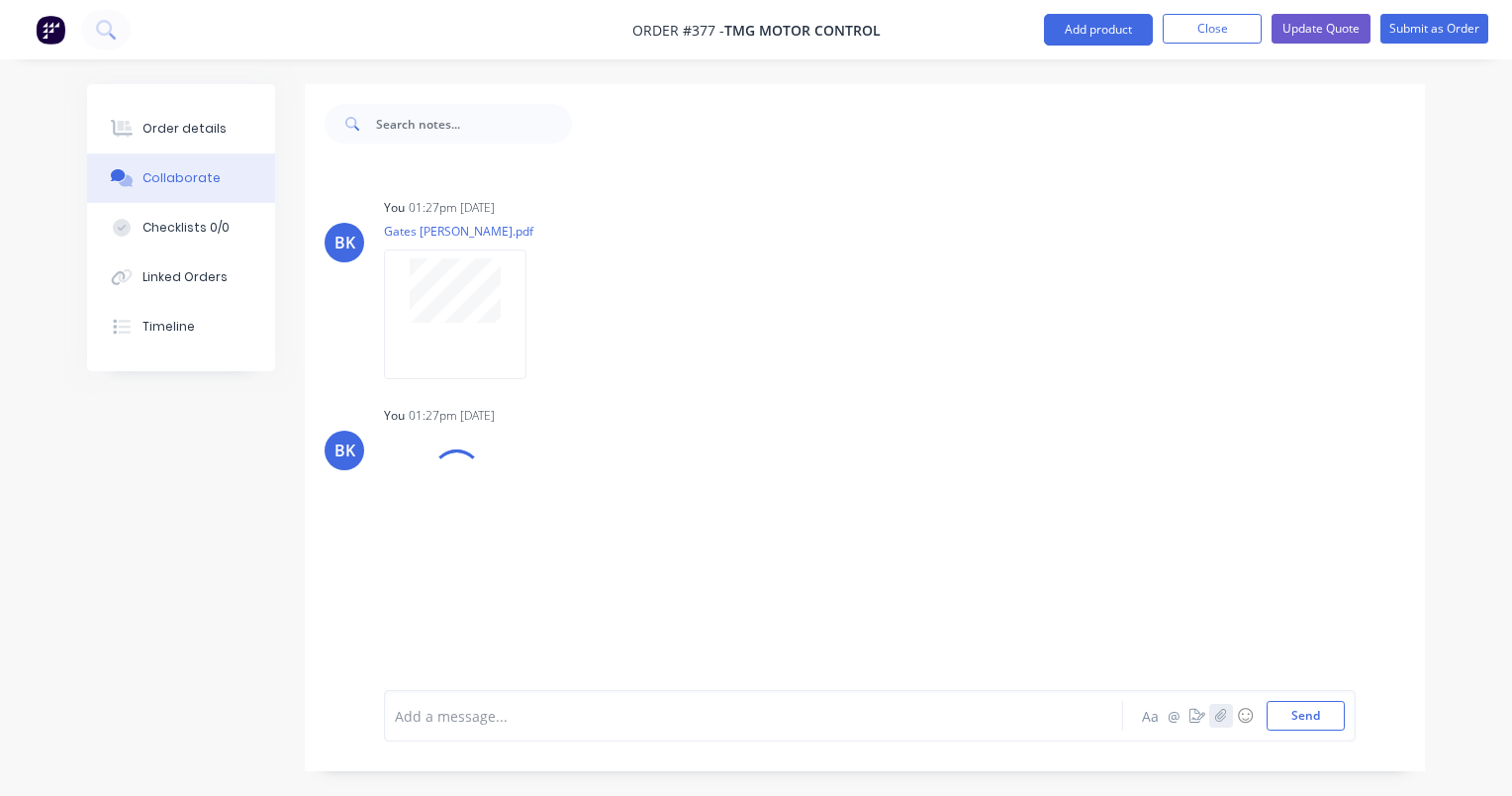 click 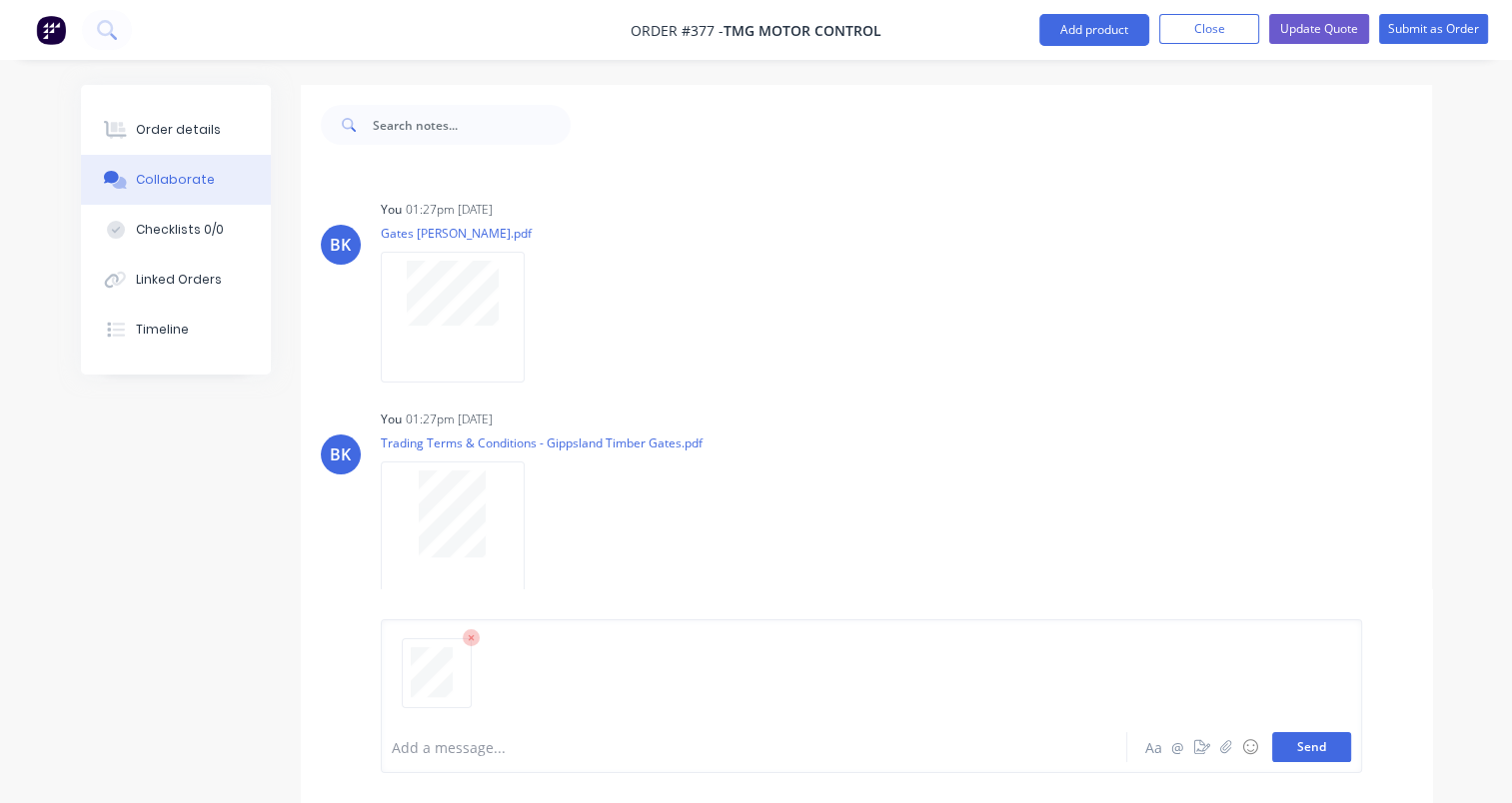 click on "Send" at bounding box center [1311, 747] 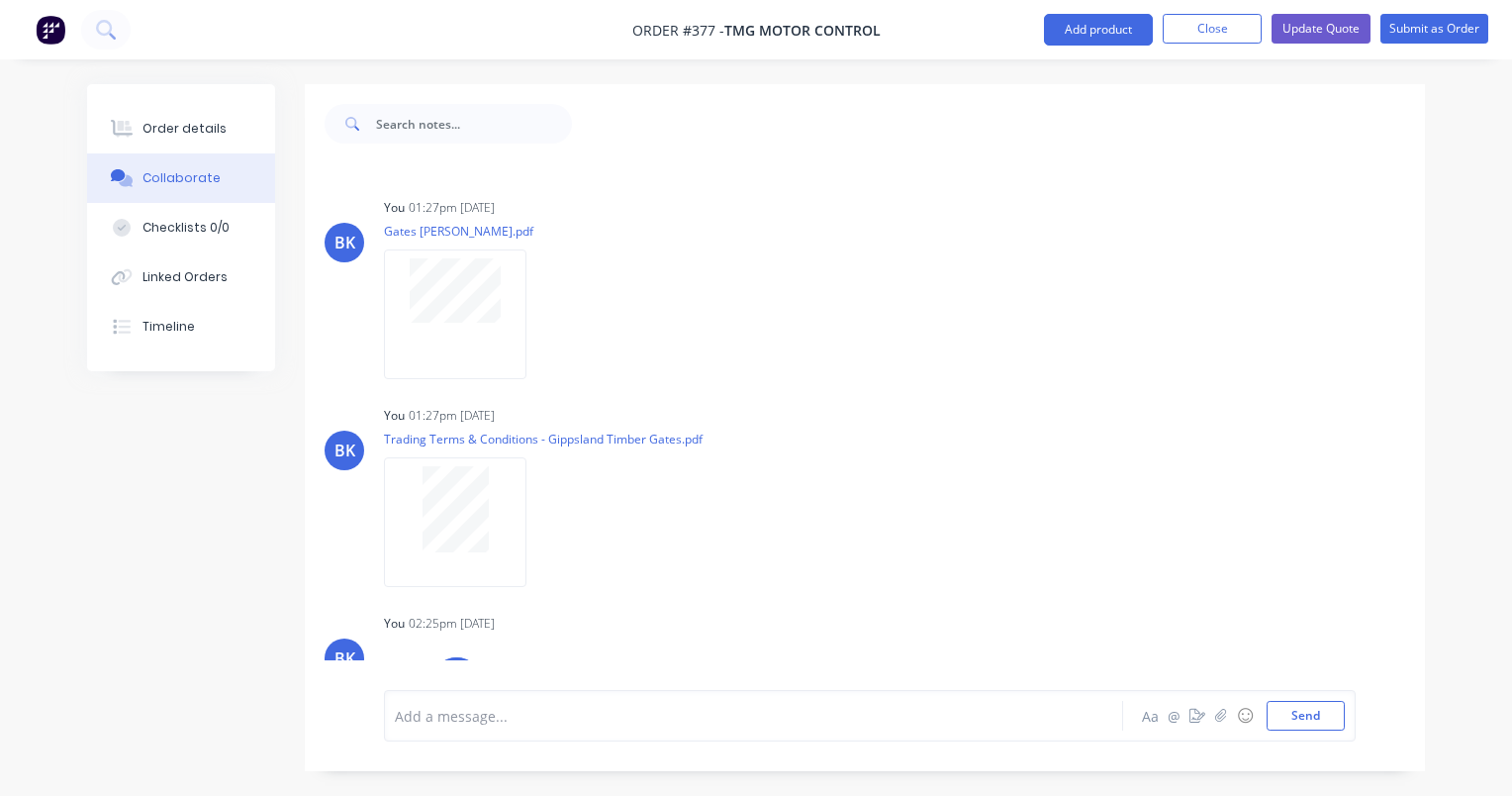 scroll, scrollTop: 112, scrollLeft: 0, axis: vertical 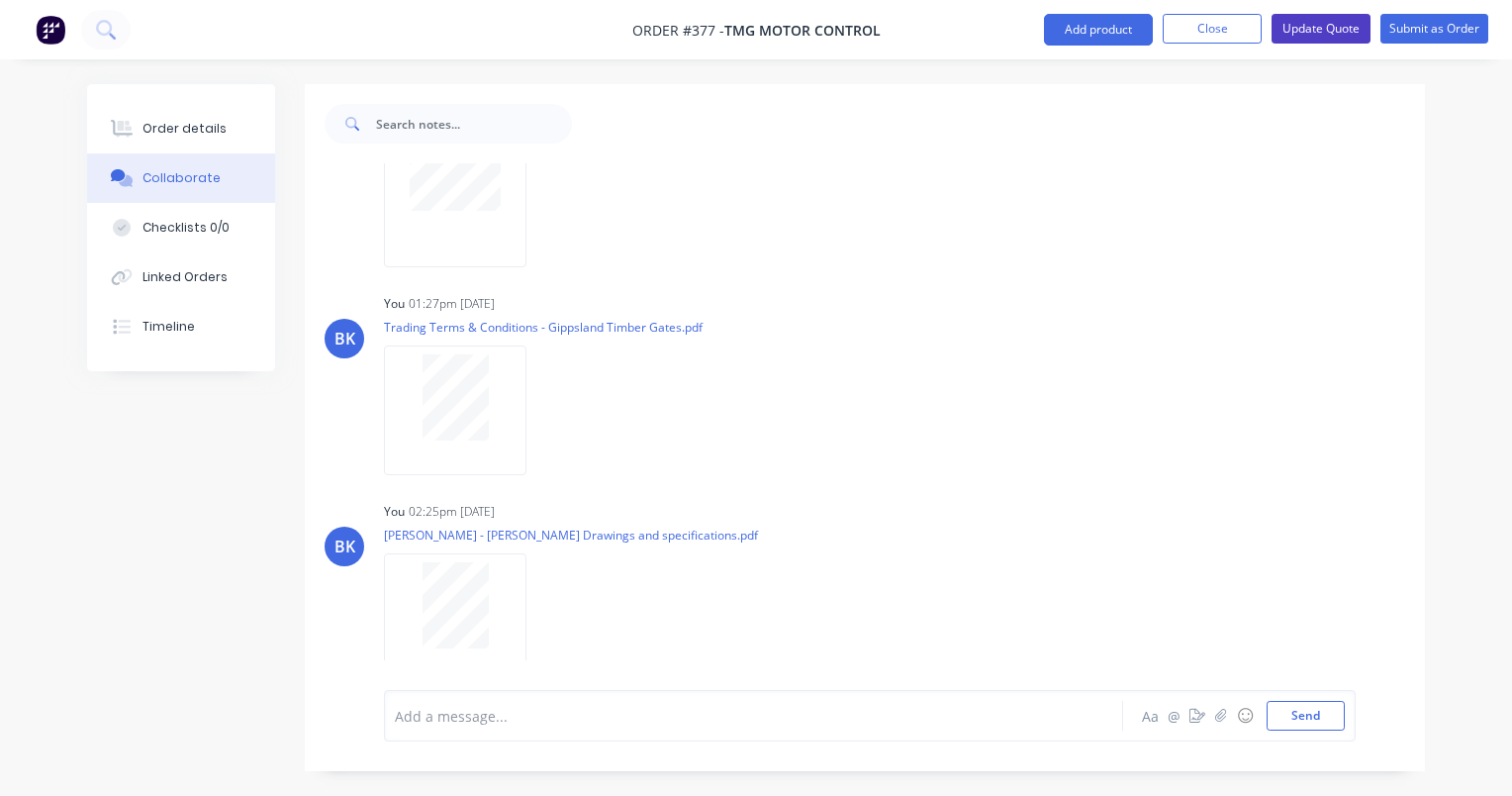 click on "Update Quote" at bounding box center (1321, 29) 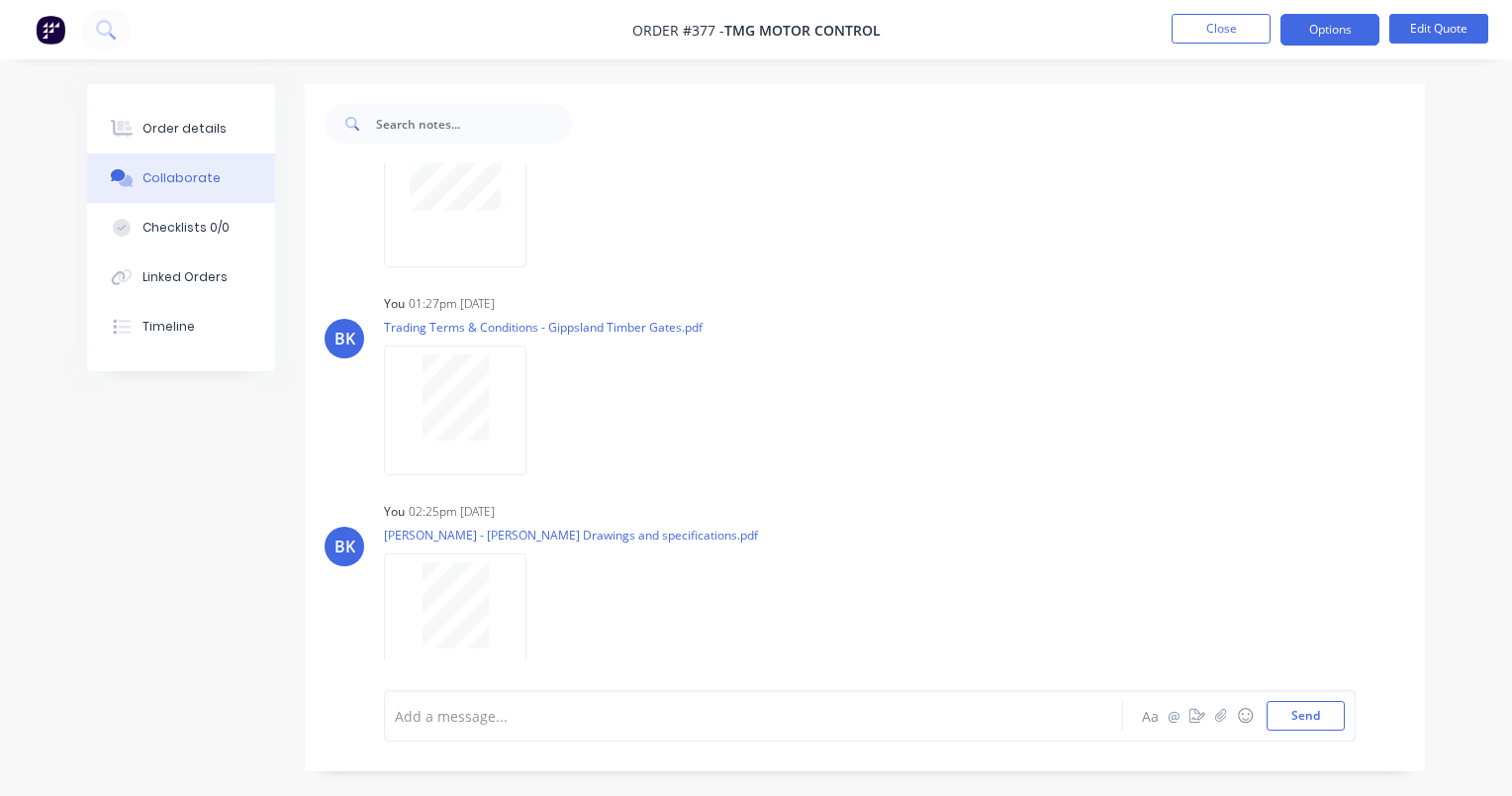 click on "Options" at bounding box center (1330, 30) 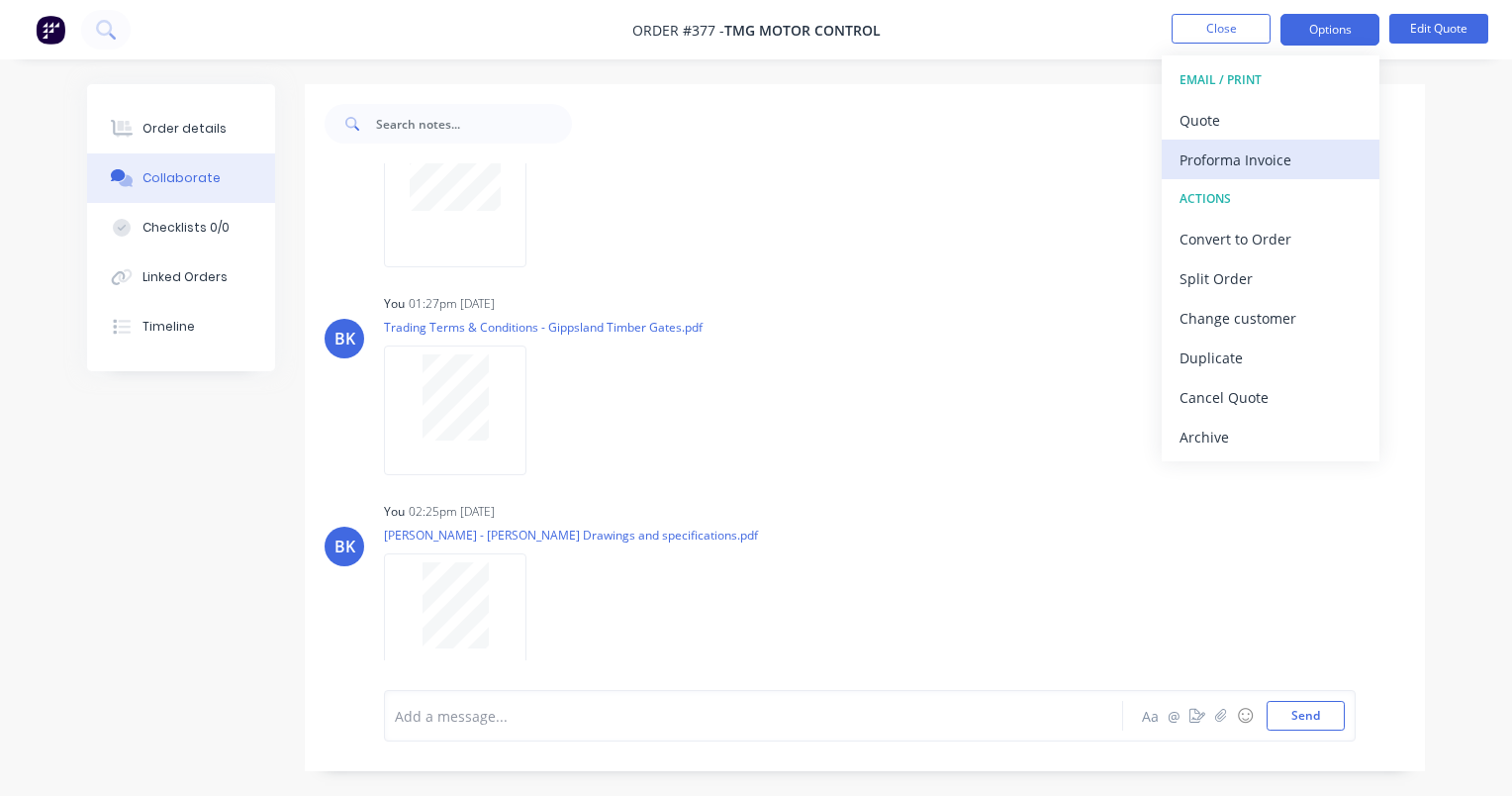 click on "Proforma Invoice" at bounding box center [1271, 159] 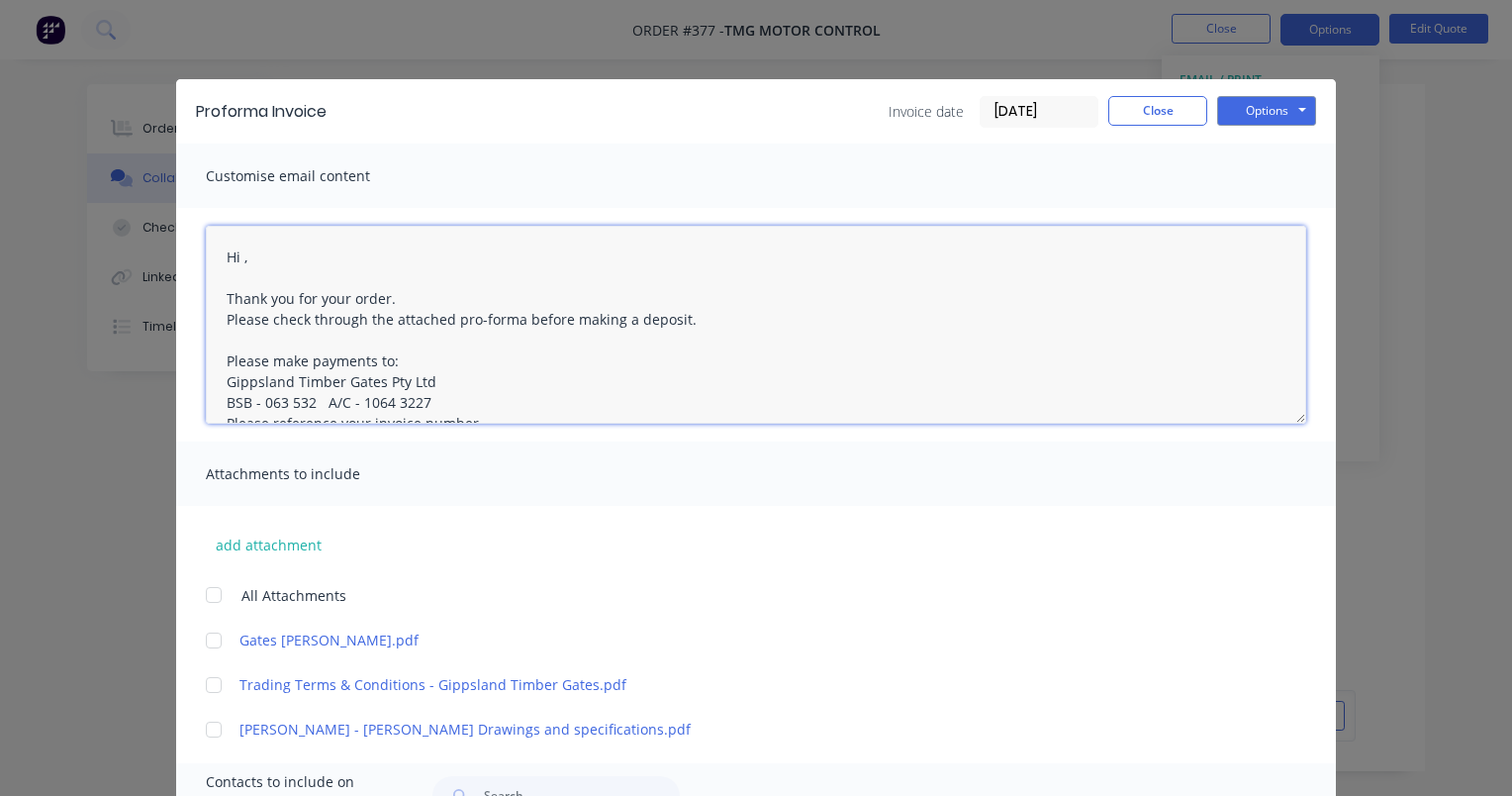 click on "Hi ,
Thank you for your order.
Please check through the attached pro-forma before making a deposit.
Please make payments to:
Gippsland Timber Gates Pty Ltd
BSB - 063 532   A/C - 1064 3227
Please reference your invoice number.
Payment terms are 50% deposit and the remaining [DATE] upon completion OR full payment prior to pickup or goods leaving our yard for delivery.
Progress payments for projects over $15,000
All items remain the property of Gippsland Timber Gates until final payment has been made.
Final payment indicates the work has been completed to your satisfaction." at bounding box center (756, 325) 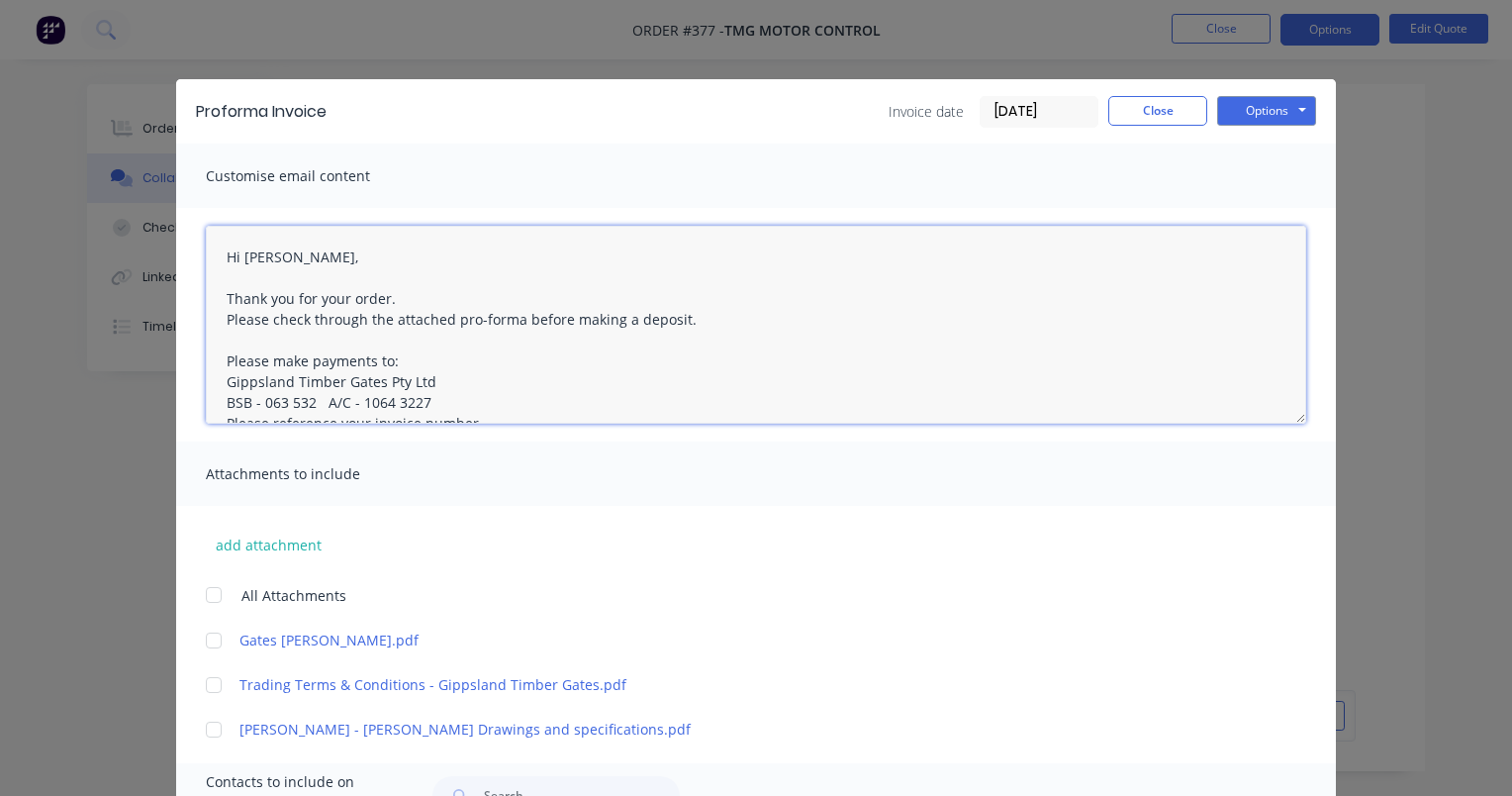 click on "Hi [PERSON_NAME],
Thank you for your order.
Please check through the attached pro-forma before making a deposit.
Please make payments to:
Gippsland Timber Gates Pty Ltd
BSB - 063 532   A/C - 1064 3227
Please reference your invoice number.
Payment terms are 50% deposit and the remaining [DATE] upon completion OR full payment prior to pickup or goods leaving our yard for delivery.
Progress payments for projects over $15,000
All items remain the property of Gippsland Timber Gates until final payment has been made.
Final payment indicates the work has been completed to your satisfaction." at bounding box center (756, 325) 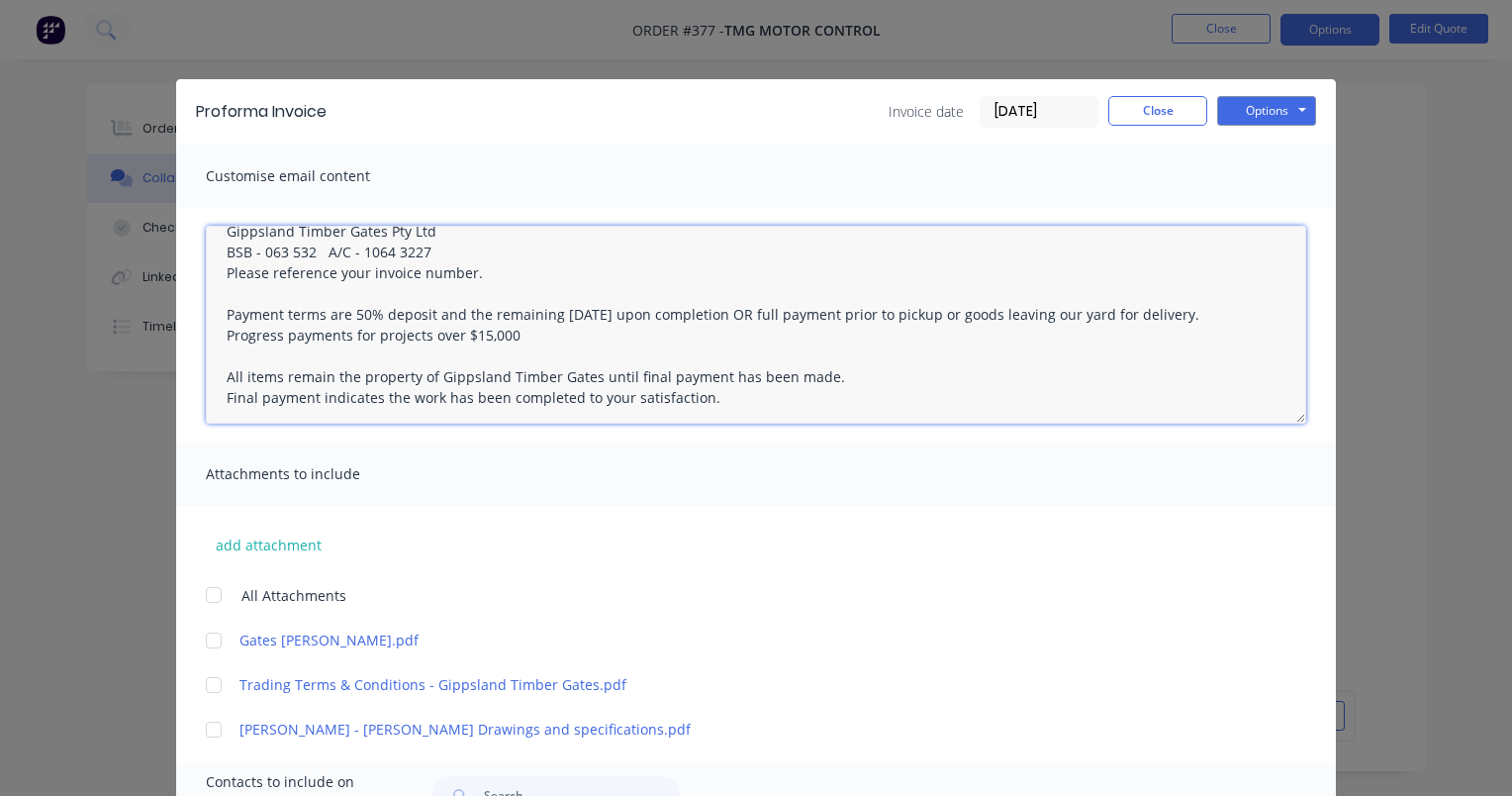 scroll, scrollTop: 154, scrollLeft: 0, axis: vertical 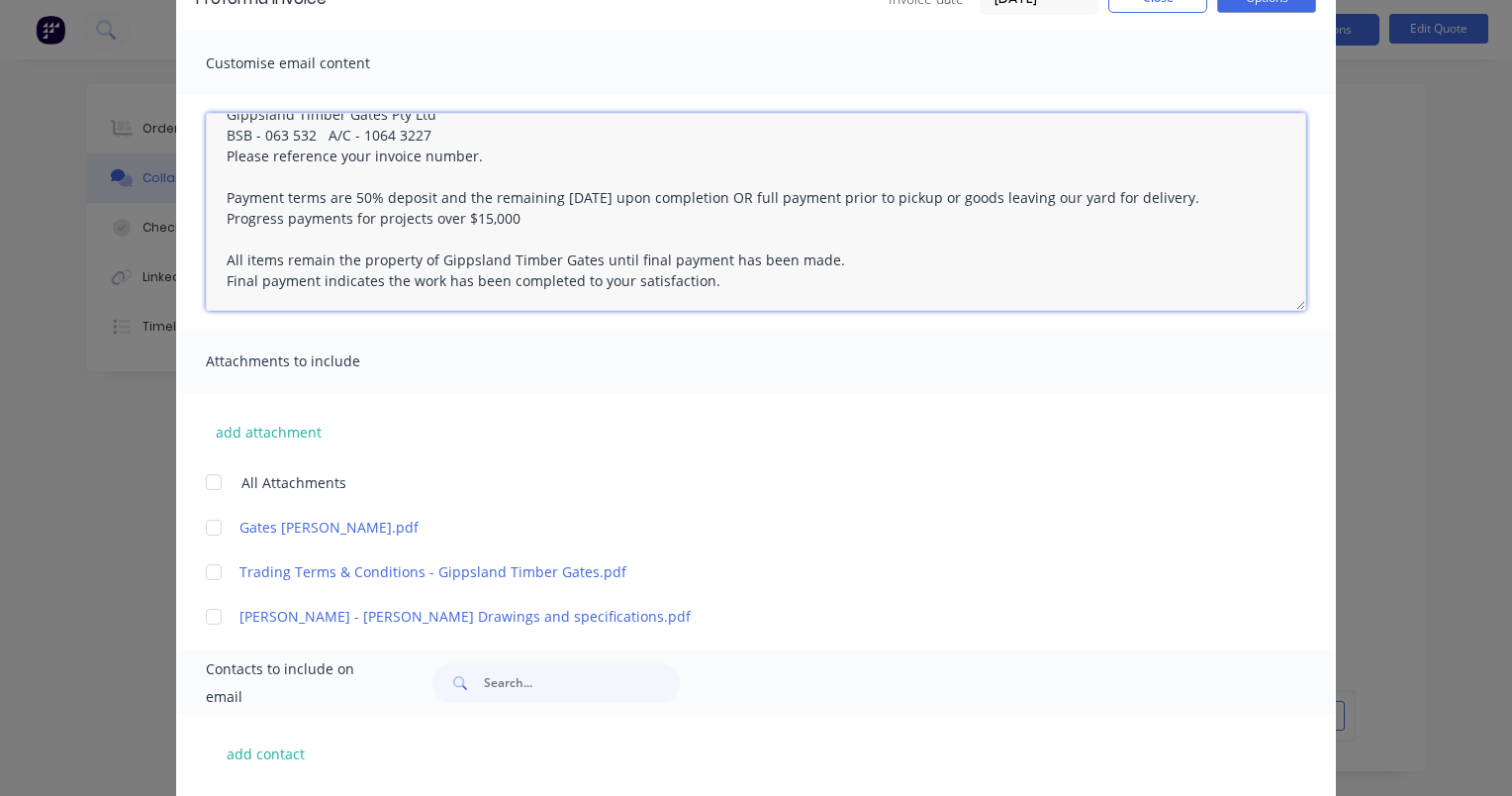 click at bounding box center (214, 482) 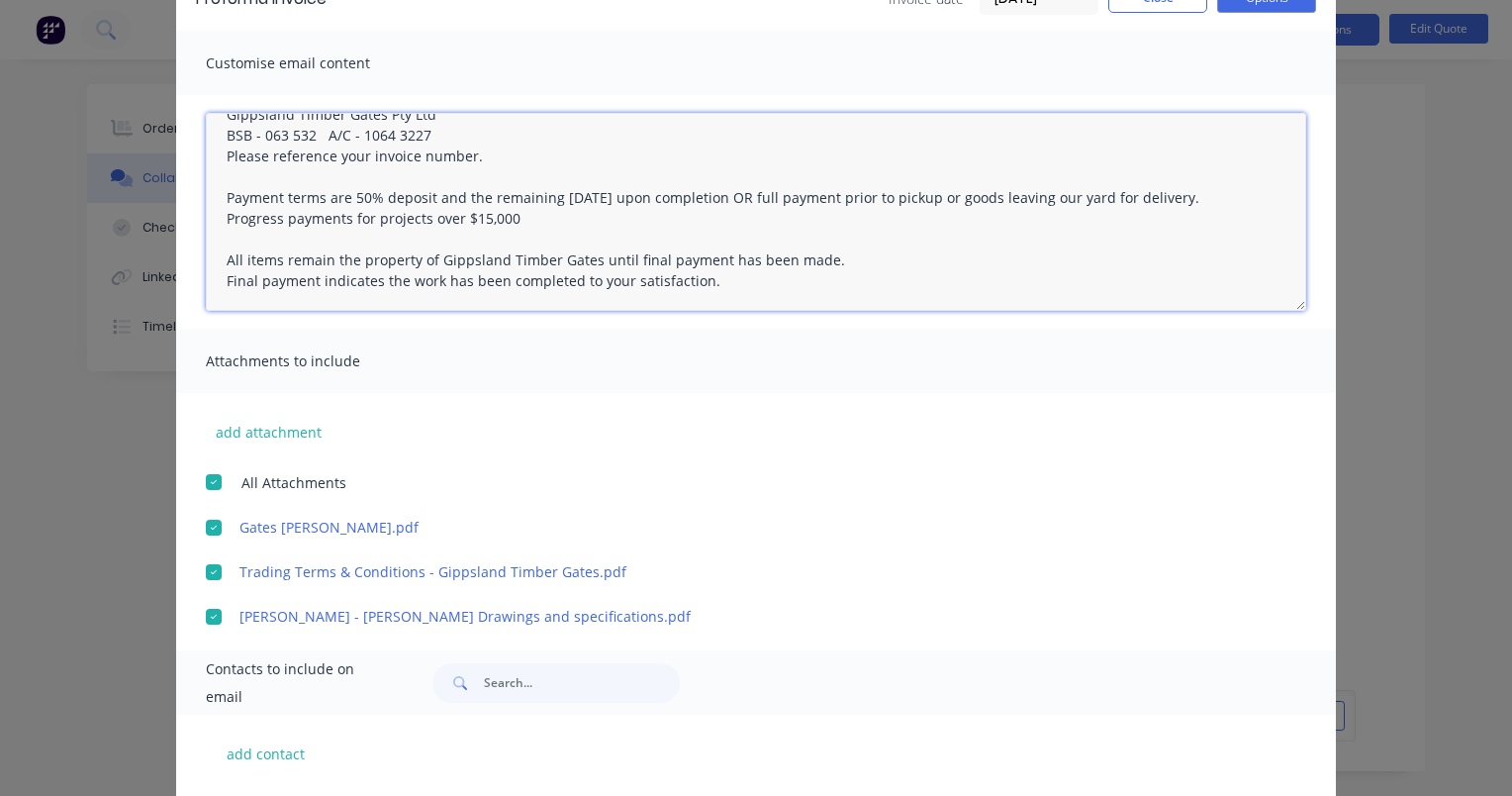 click on "Hi [PERSON_NAME],
Thank you for your order.
Please check through the attached pro-forma before making a deposit.
Please make payments to:
Gippsland Timber Gates Pty Ltd
BSB - 063 532   A/C - 1064 3227
Please reference your invoice number.
Payment terms are 50% deposit and the remaining [DATE] upon completion OR full payment prior to pickup or goods leaving our yard for delivery.
Progress payments for projects over $15,000
All items remain the property of Gippsland Timber Gates until final payment has been made.
Final payment indicates the work has been completed to your satisfaction." at bounding box center (756, 212) 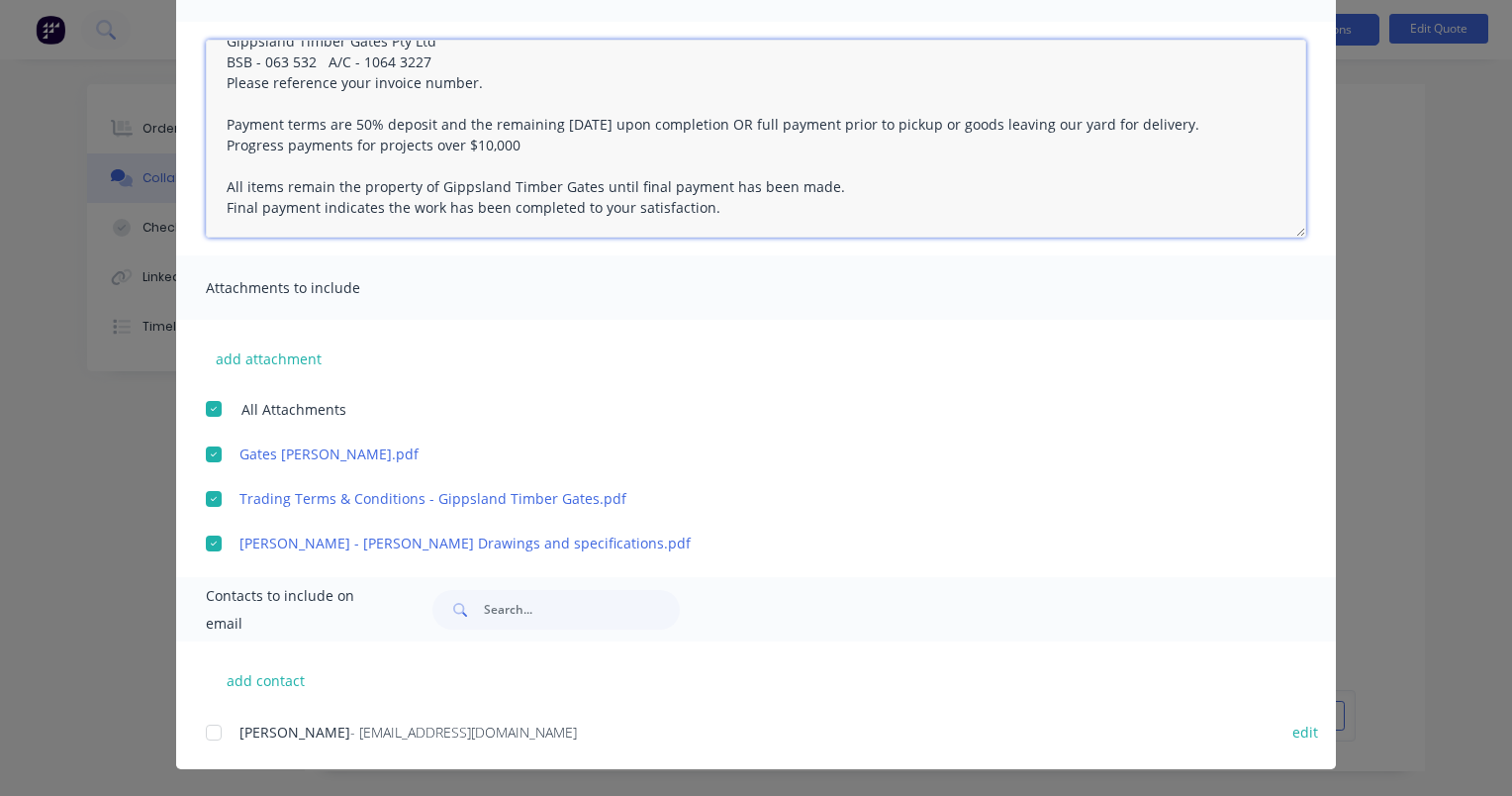scroll, scrollTop: 186, scrollLeft: 0, axis: vertical 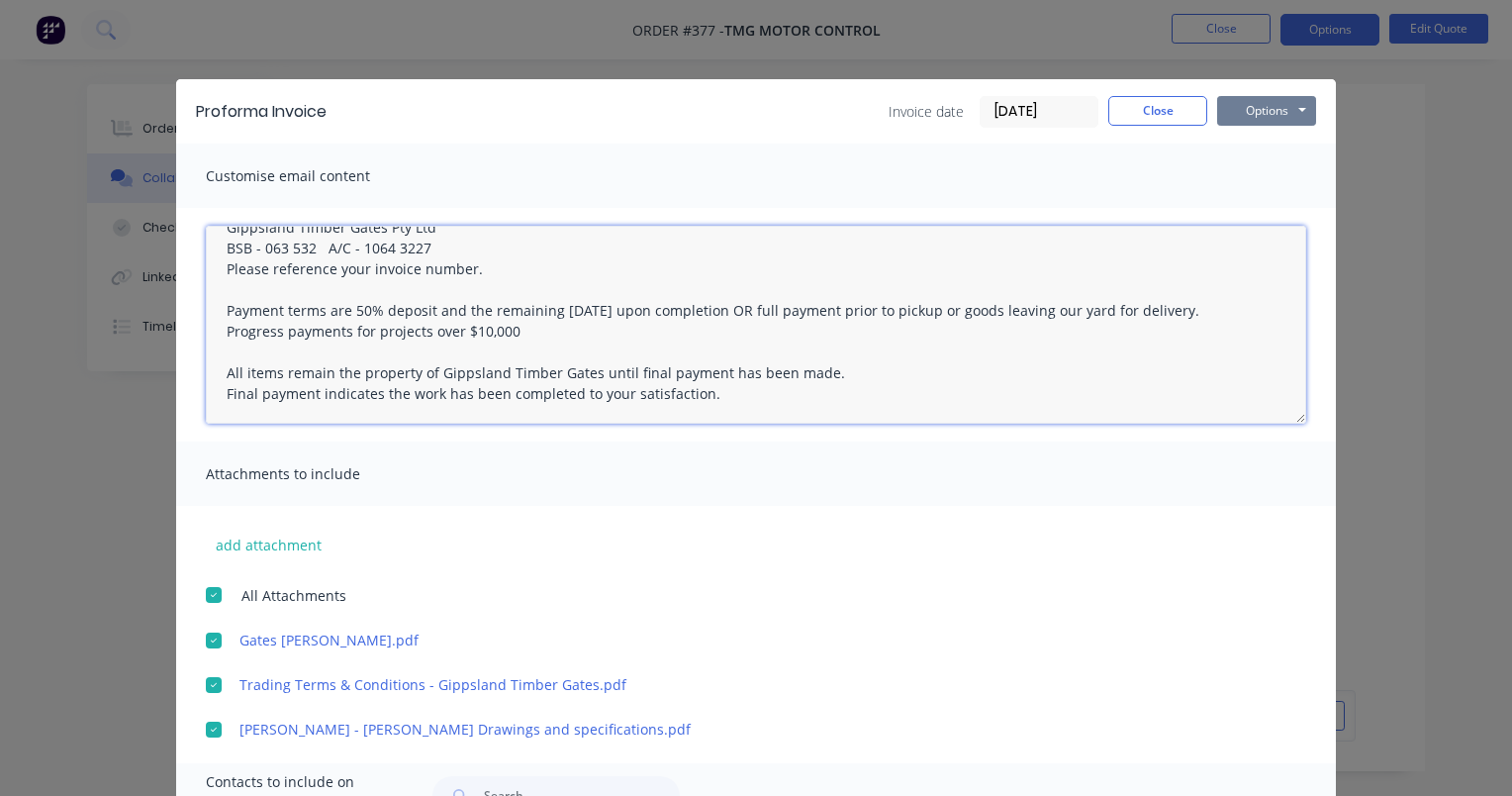 type on "Hi [PERSON_NAME],
Thank you for your order.
Please check through the attached pro-forma before making a deposit.
Please make payments to:
Gippsland Timber Gates Pty Ltd
BSB - 063 532   A/C - 1064 3227
Please reference your invoice number.
Payment terms are 50% deposit and the remaining [DATE] upon completion OR full payment prior to pickup or goods leaving our yard for delivery.
Progress payments for projects over $10,000
All items remain the property of Gippsland Timber Gates until final payment has been made.
Final payment indicates the work has been completed to your satisfaction." 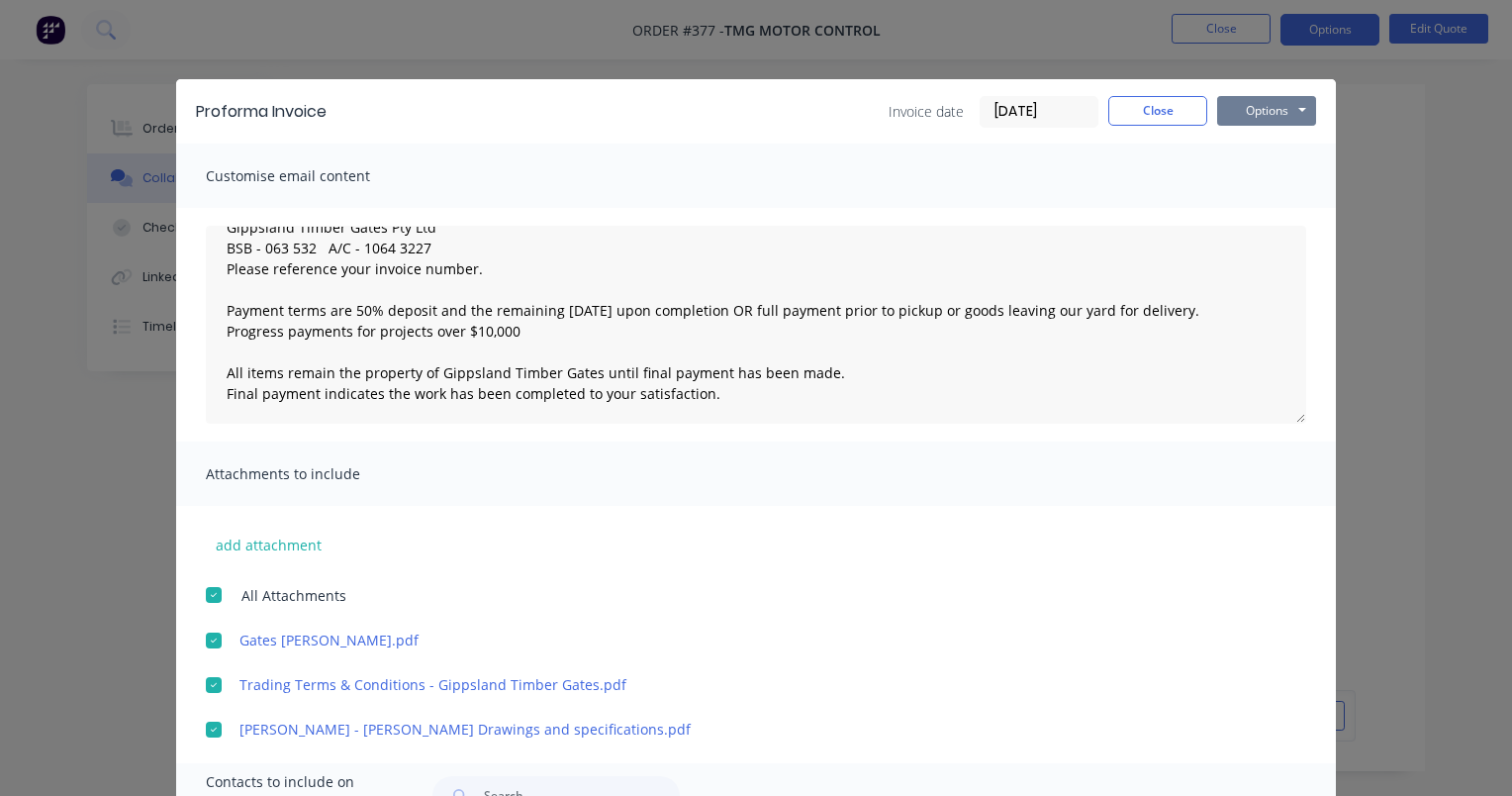 click on "Options" at bounding box center [1267, 111] 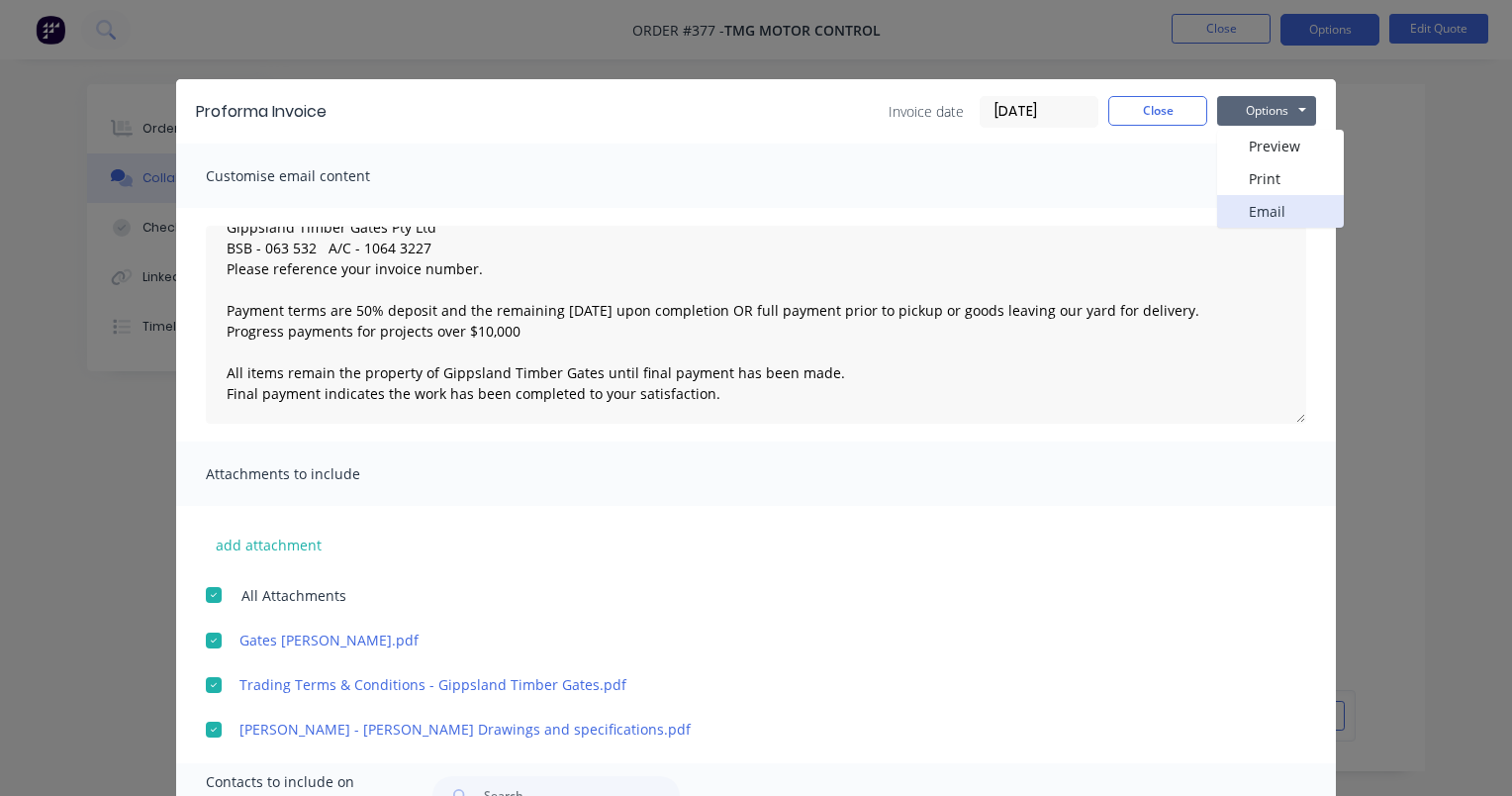 click on "Email" at bounding box center [1280, 211] 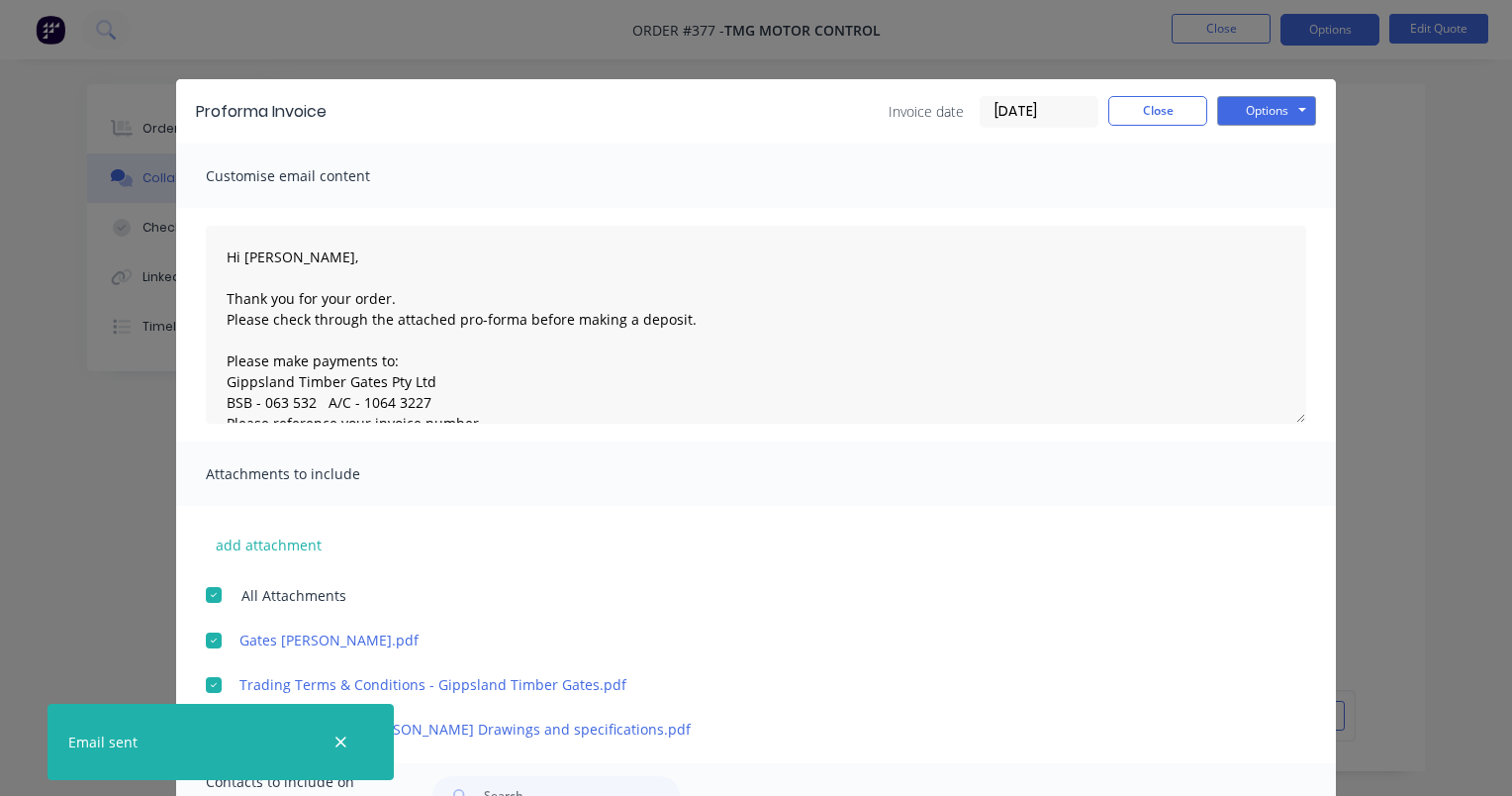 click on "Proforma Invoice Invoice date [DATE] Close Options Preview Print Email Customise email content Hi [PERSON_NAME],
Thank you for your order.
Please check through the attached pro-forma before making a deposit.
Please make payments to:
Gippsland Timber Gates Pty Ltd
BSB - 063 532   A/C - 1064 3227
Please reference your invoice number.
Payment terms are 50% deposit and the remaining [DATE] upon completion OR full payment prior to pickup or goods leaving our yard for delivery.
Progress payments for projects over $10,000
All items remain the property of Gippsland Timber Gates until final payment has been made.
Final payment indicates the work has been completed to your satisfaction. Attachments to include add attachment All Attachments Gates [PERSON_NAME].pdf Trading Terms & Conditions - Gippsland Timber Gates.pdf [PERSON_NAME] - [PERSON_NAME] Drawings and specifications.pdf Contacts to include on email add contact [PERSON_NAME]  - [EMAIL_ADDRESS][DOMAIN_NAME] edit" at bounding box center [756, 398] 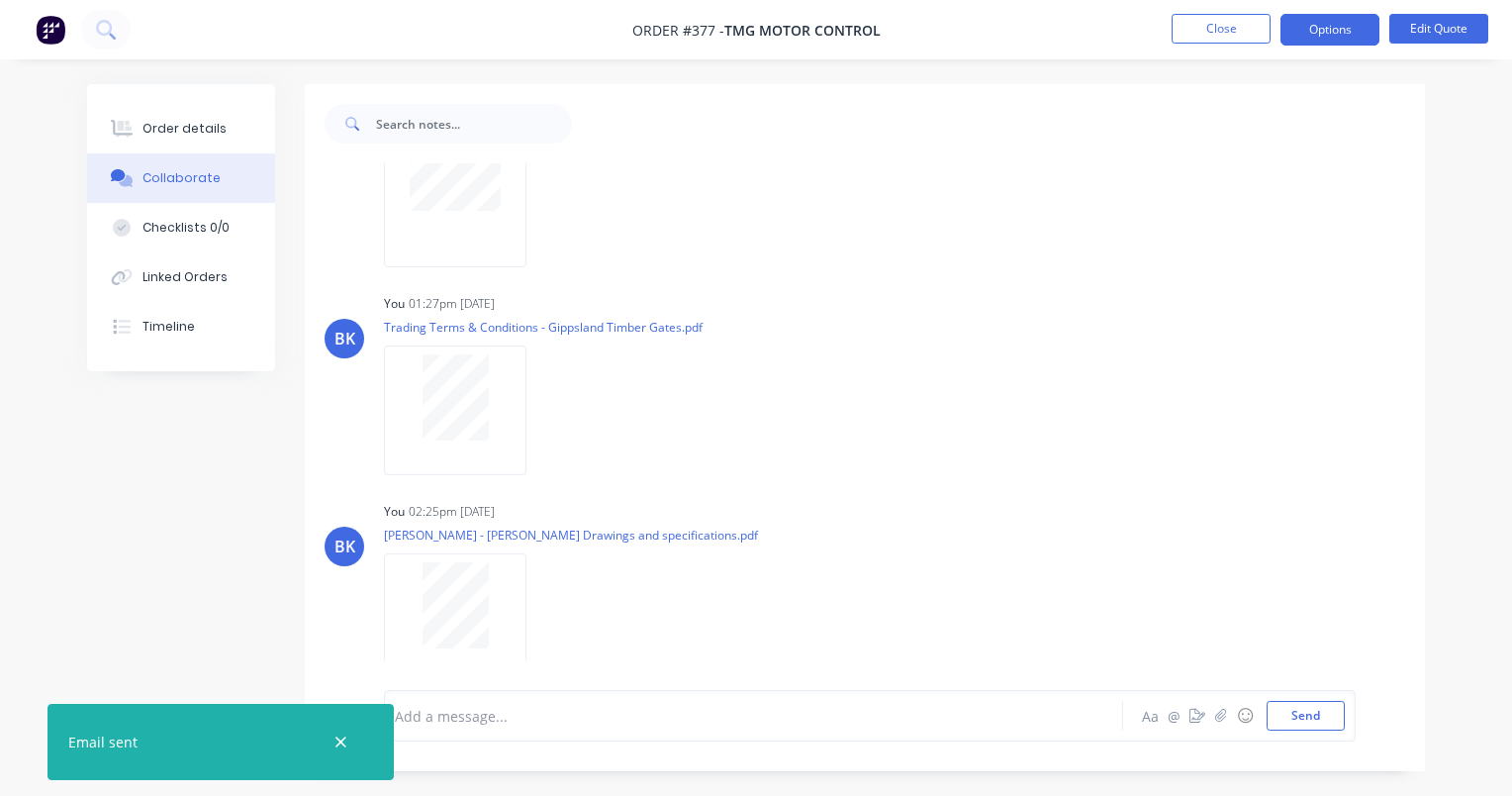 click on "Order details" at bounding box center (184, 129) 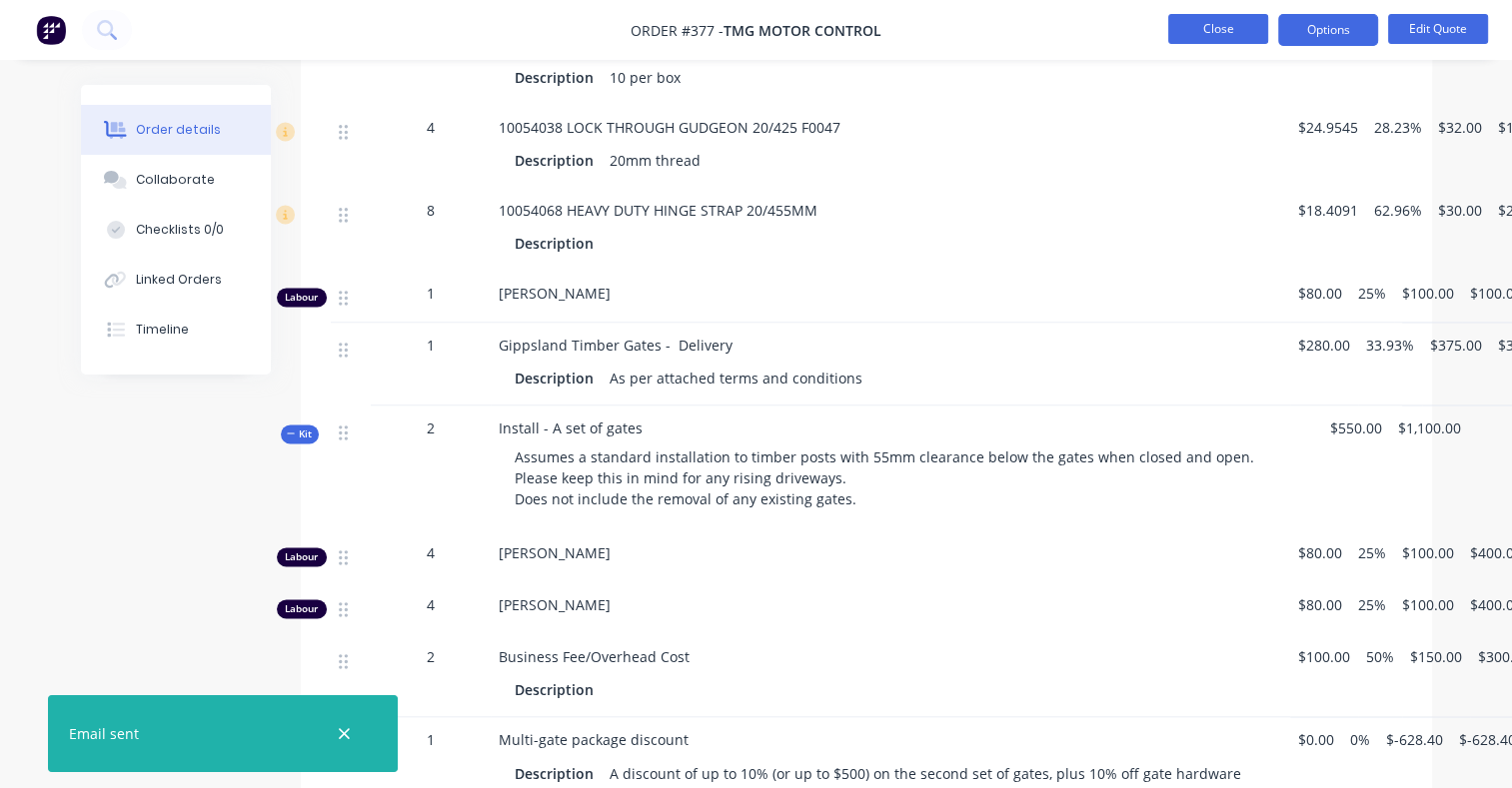 scroll, scrollTop: 3404, scrollLeft: 0, axis: vertical 